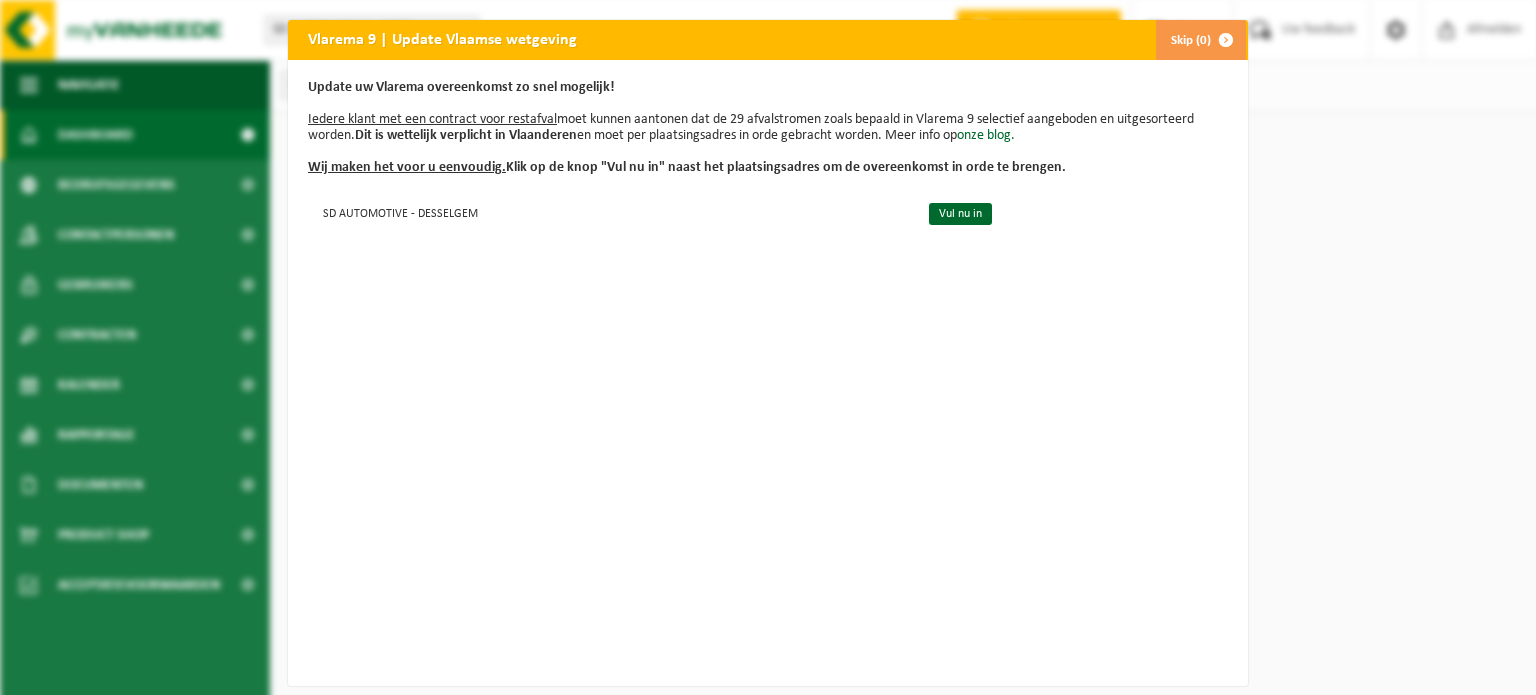 scroll, scrollTop: 0, scrollLeft: 0, axis: both 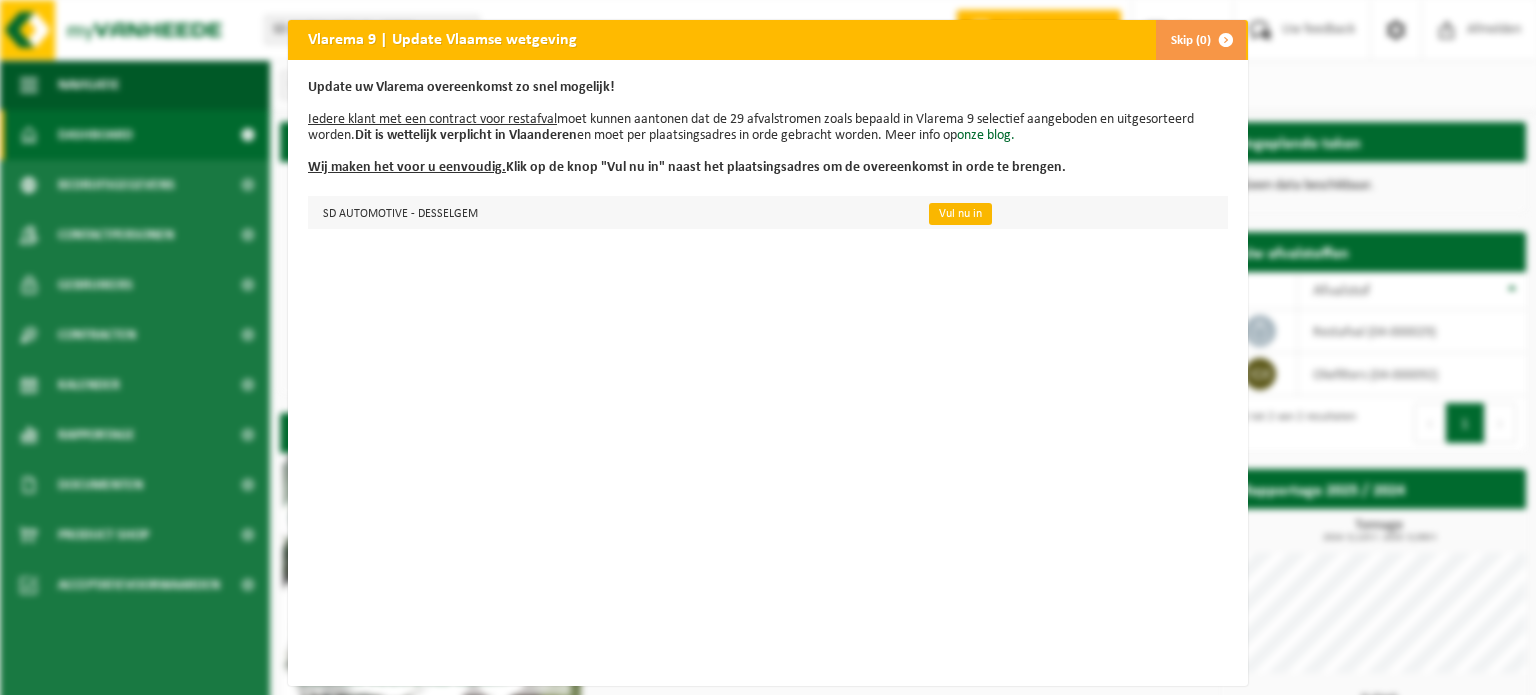 click on "Vul nu in" at bounding box center (960, 214) 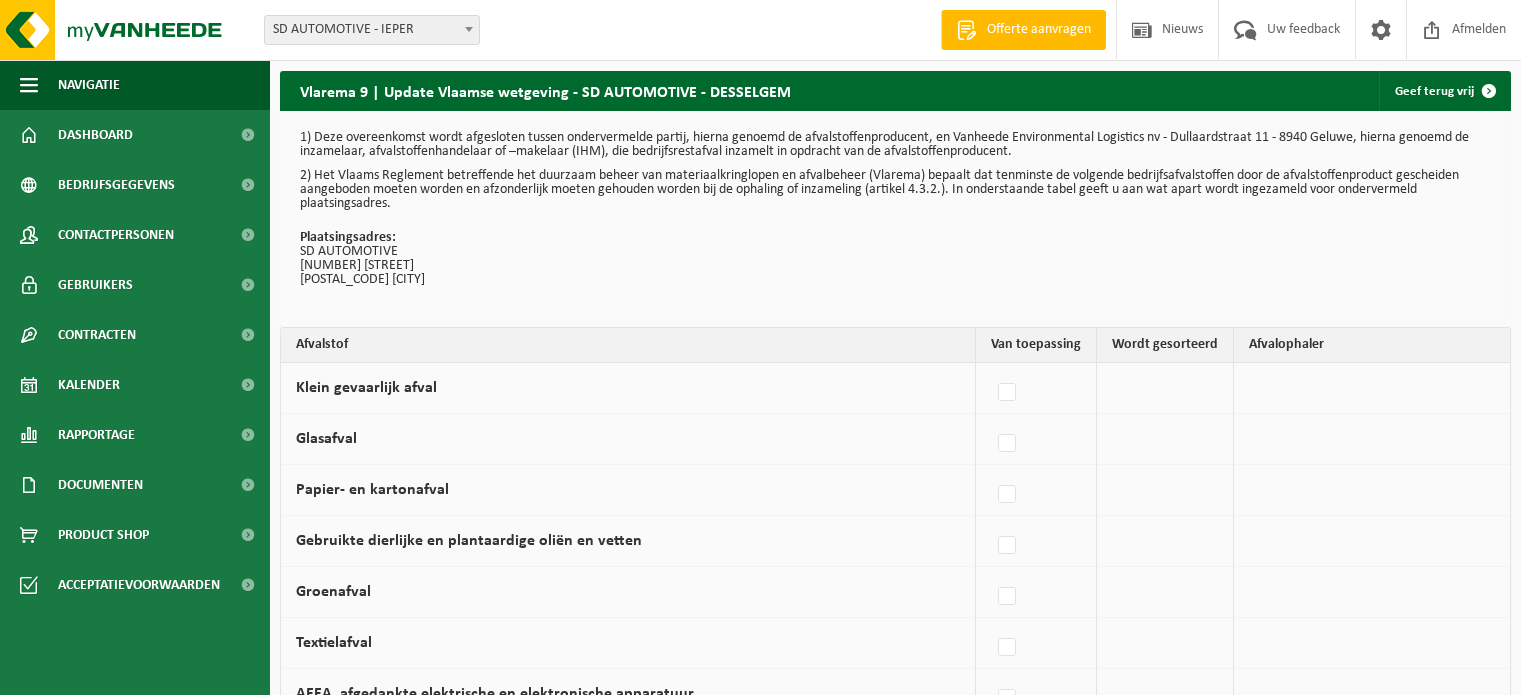 scroll, scrollTop: 0, scrollLeft: 0, axis: both 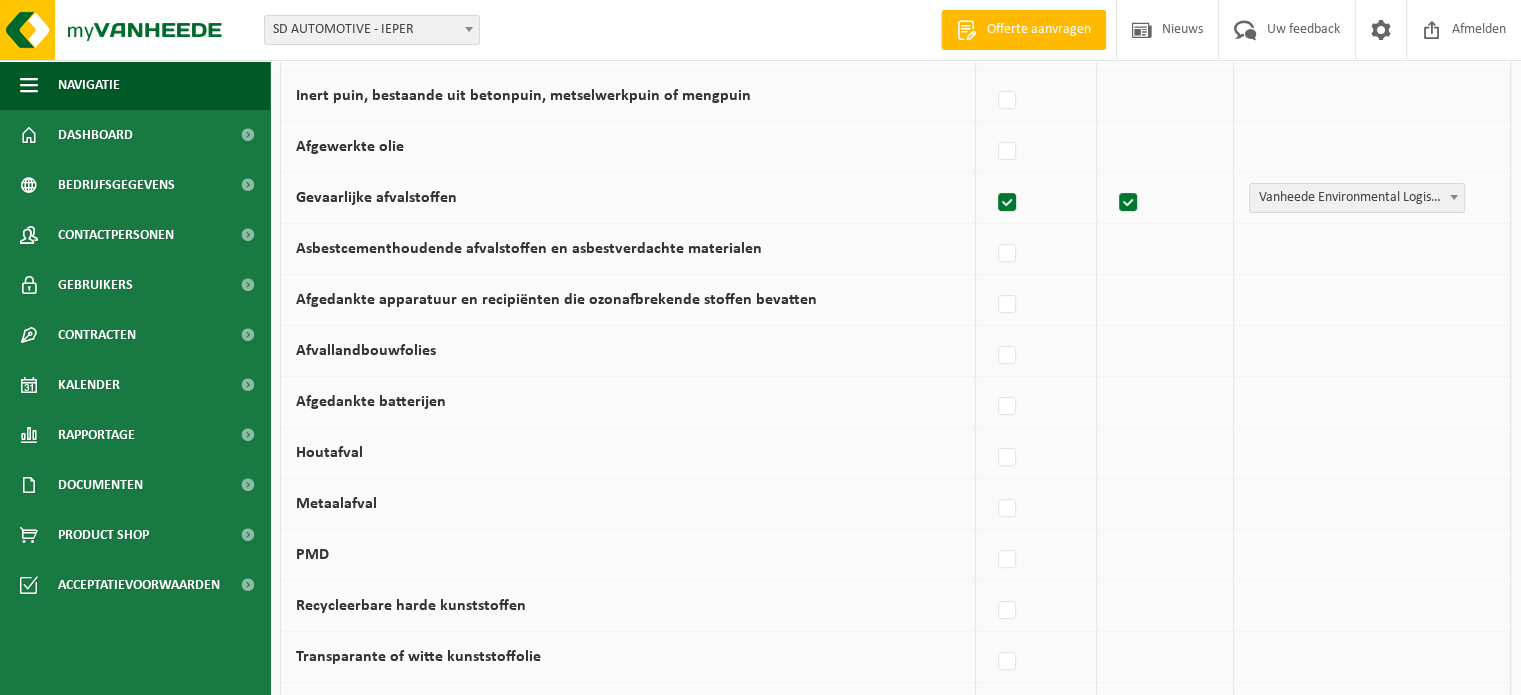 click on "Vanheede Environmental Logistics" at bounding box center [1357, 198] 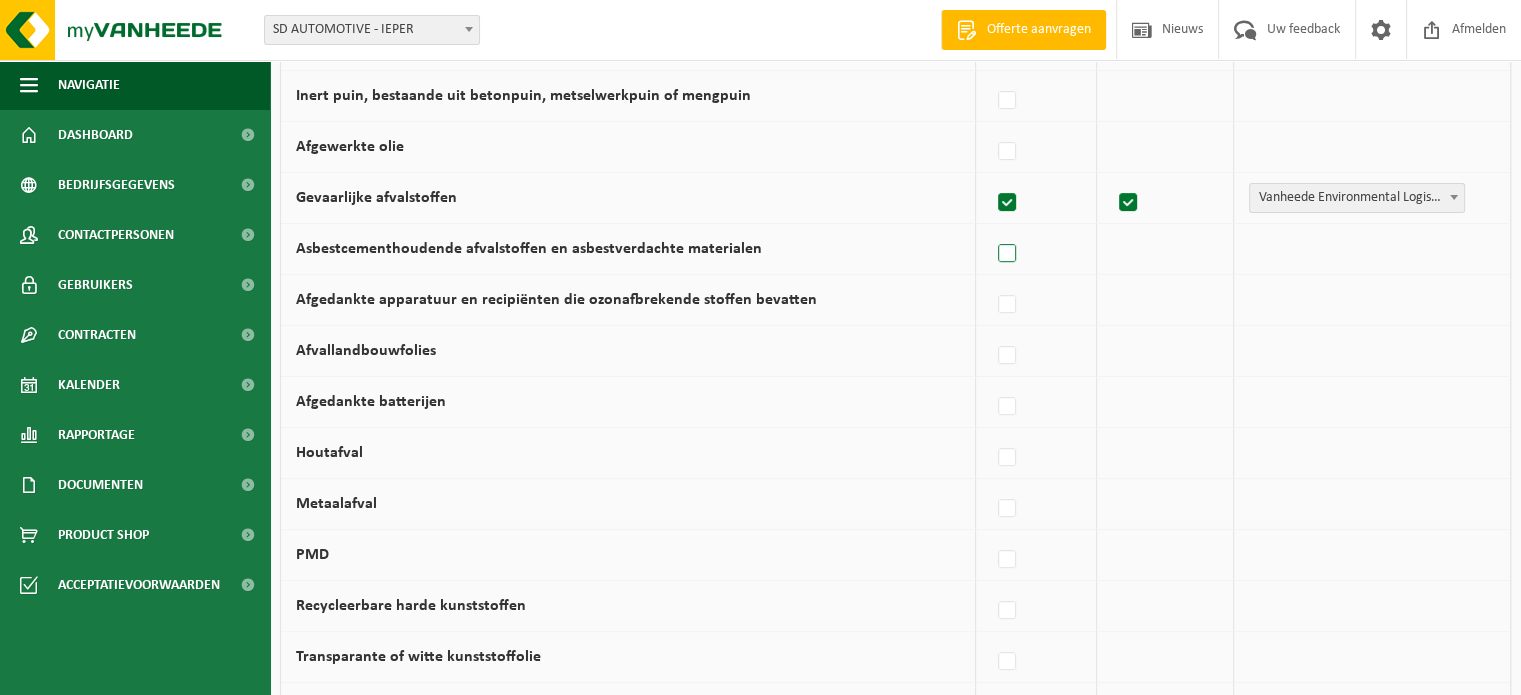 click at bounding box center (1008, 254) 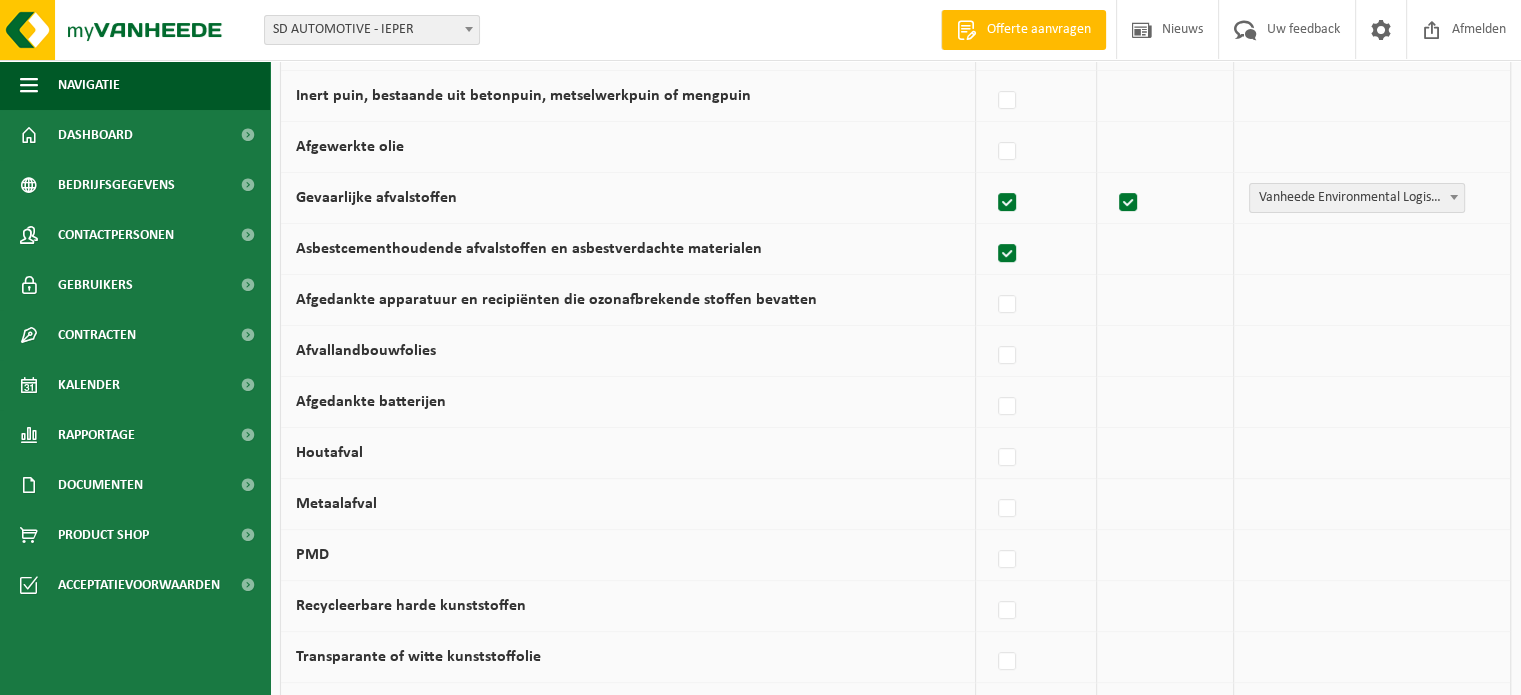 checkbox on "true" 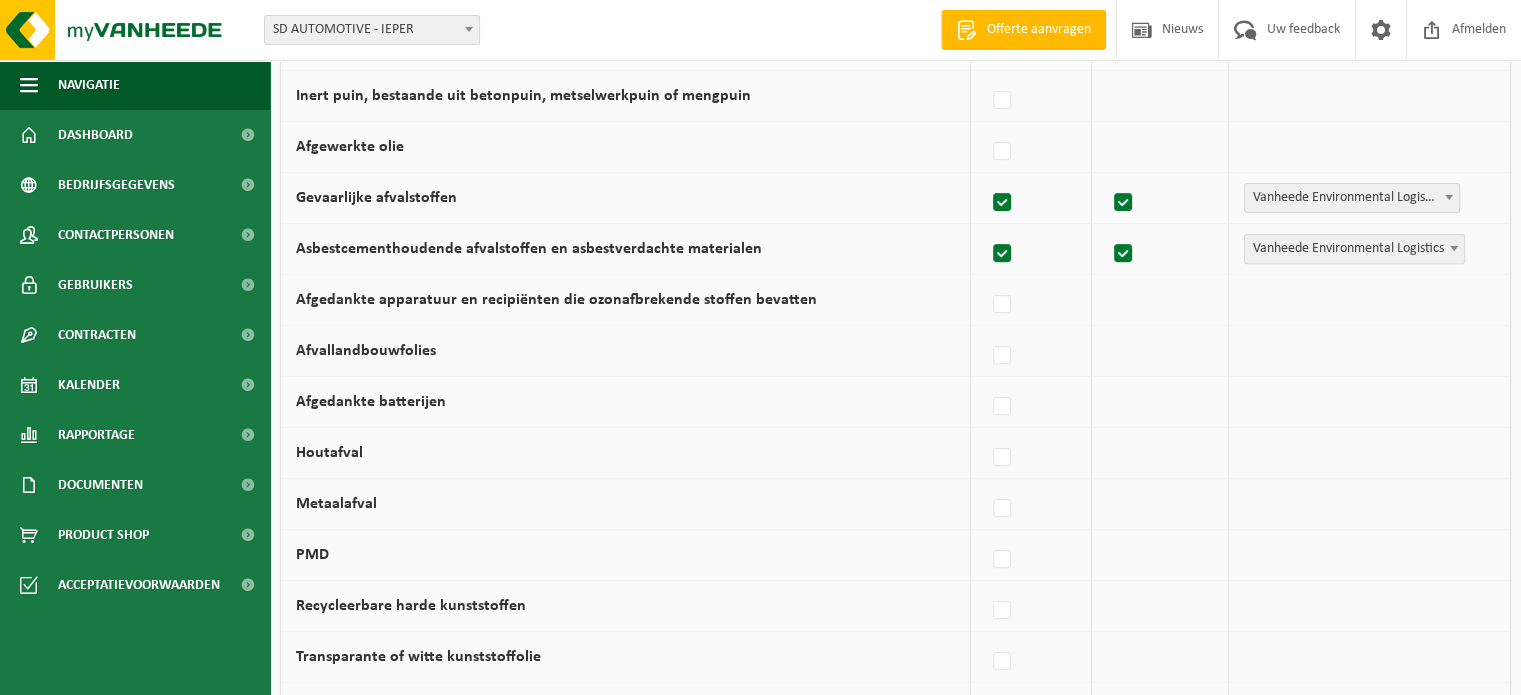 click at bounding box center [1003, 254] 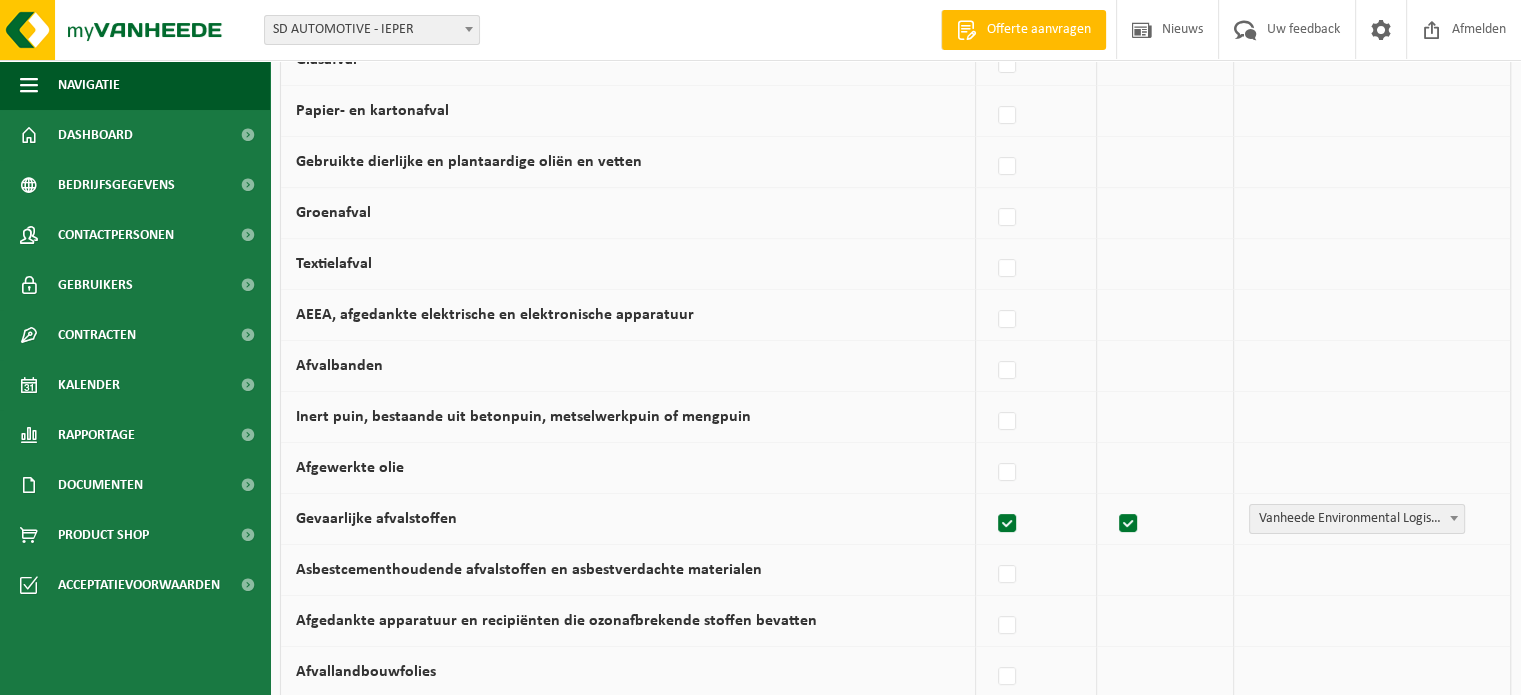 scroll, scrollTop: 100, scrollLeft: 0, axis: vertical 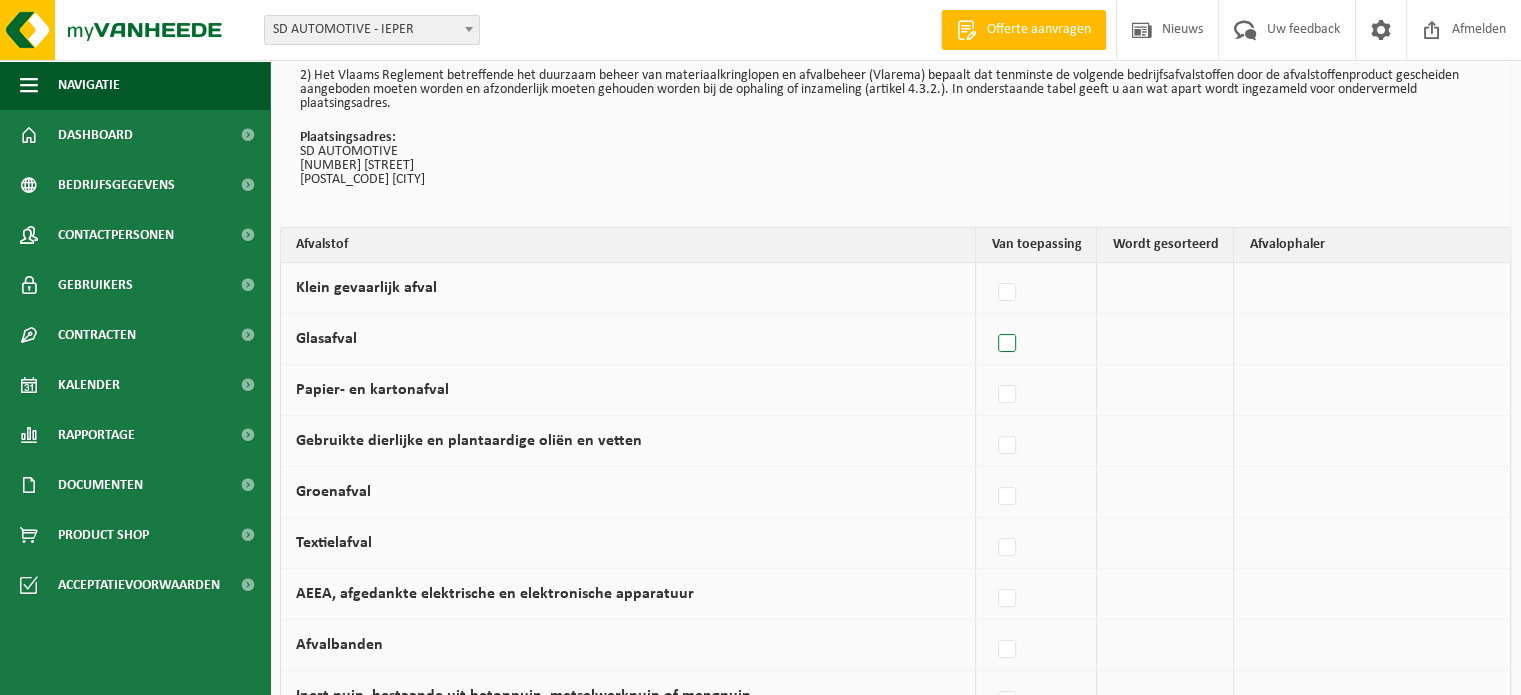 click at bounding box center [1008, 344] 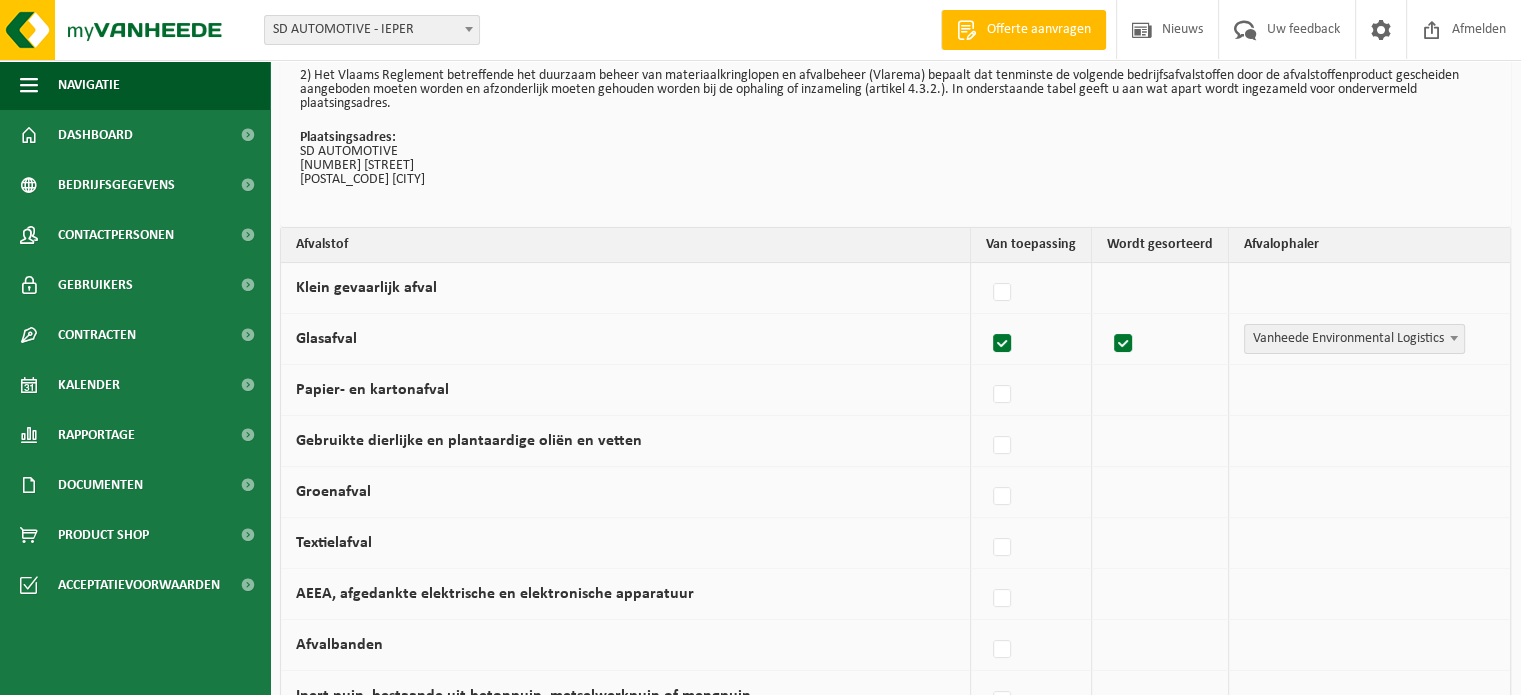 checkbox on "true" 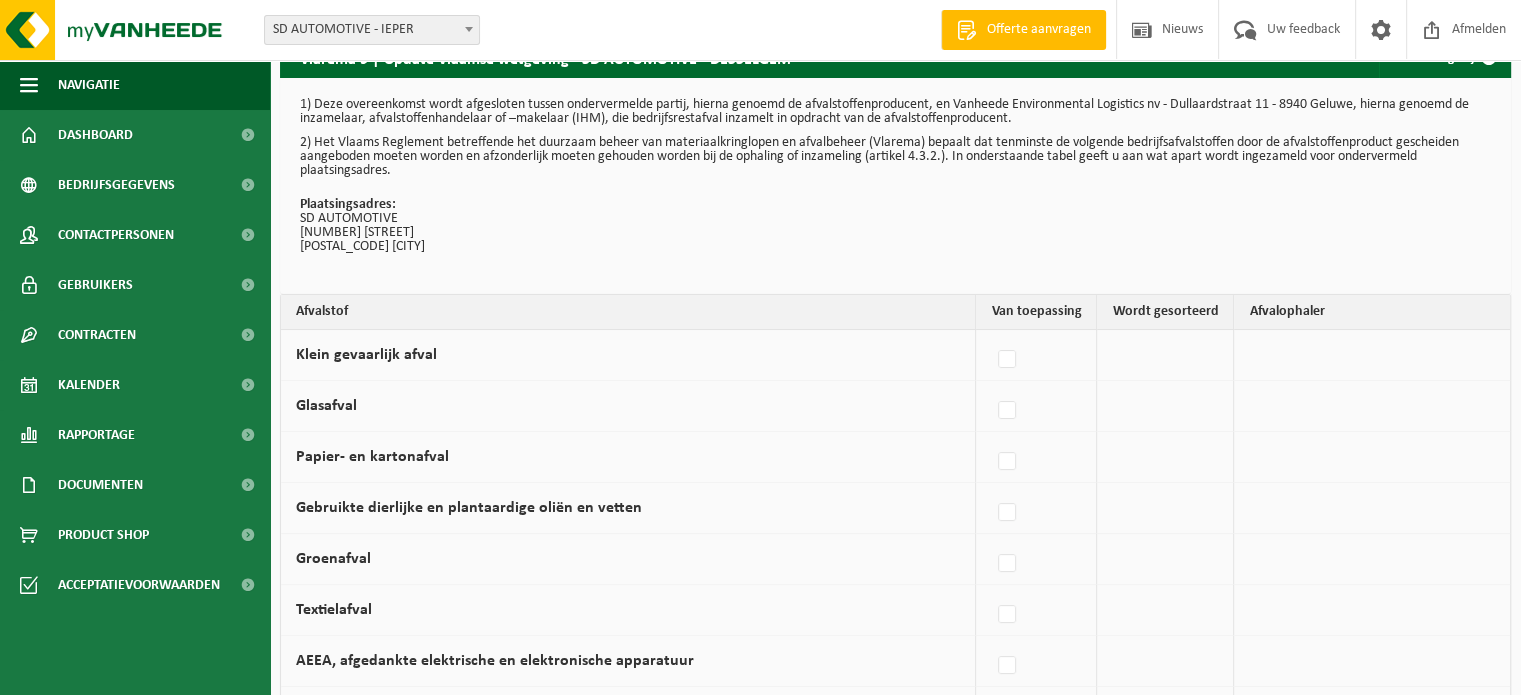 scroll, scrollTop: 0, scrollLeft: 0, axis: both 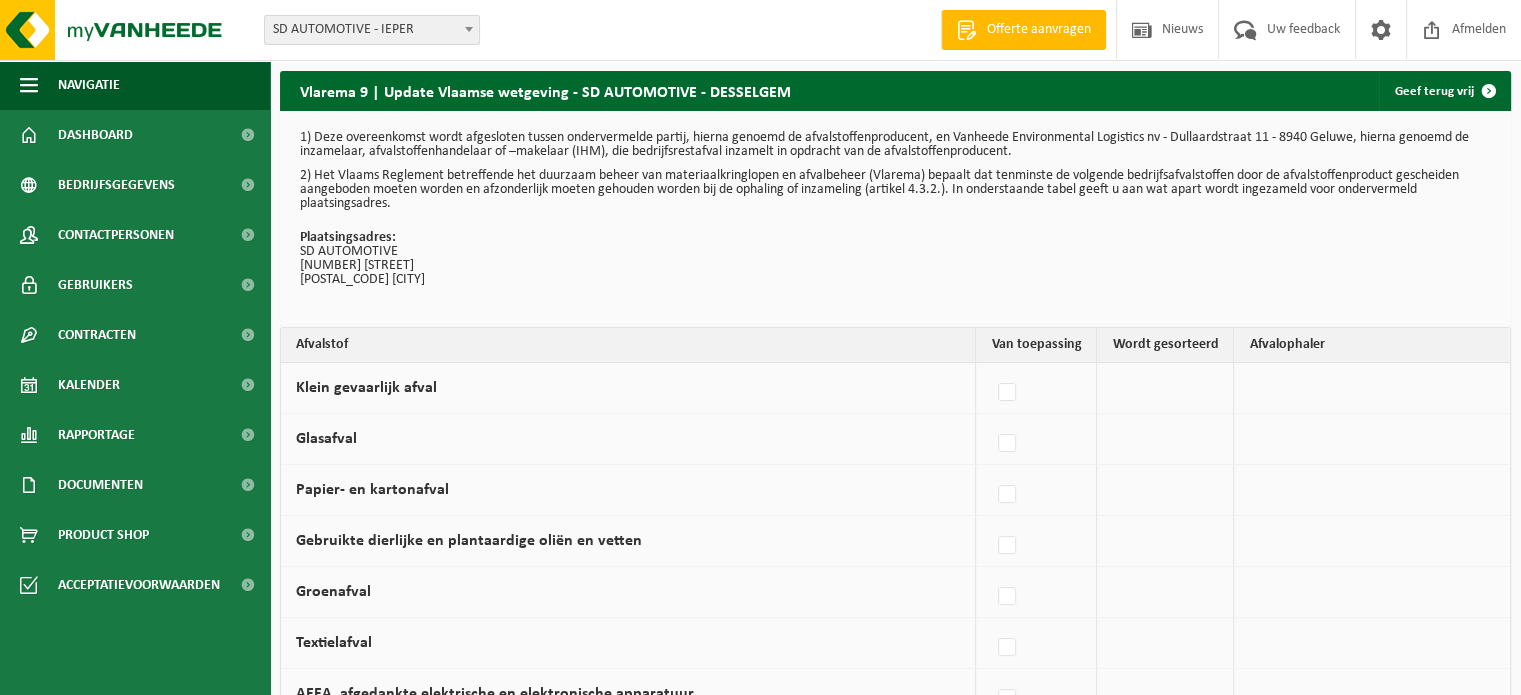 click on "Vestiging:       SD AUTOMOTIVE - IEPER SD AUTOMOTIVE - DESSELGEM   SD AUTOMOTIVE - IEPER          Welkom  CONNY VYNCKIER         Offerte aanvragen         Nieuws         Uw feedback               Afmelden" at bounding box center (760, 30) 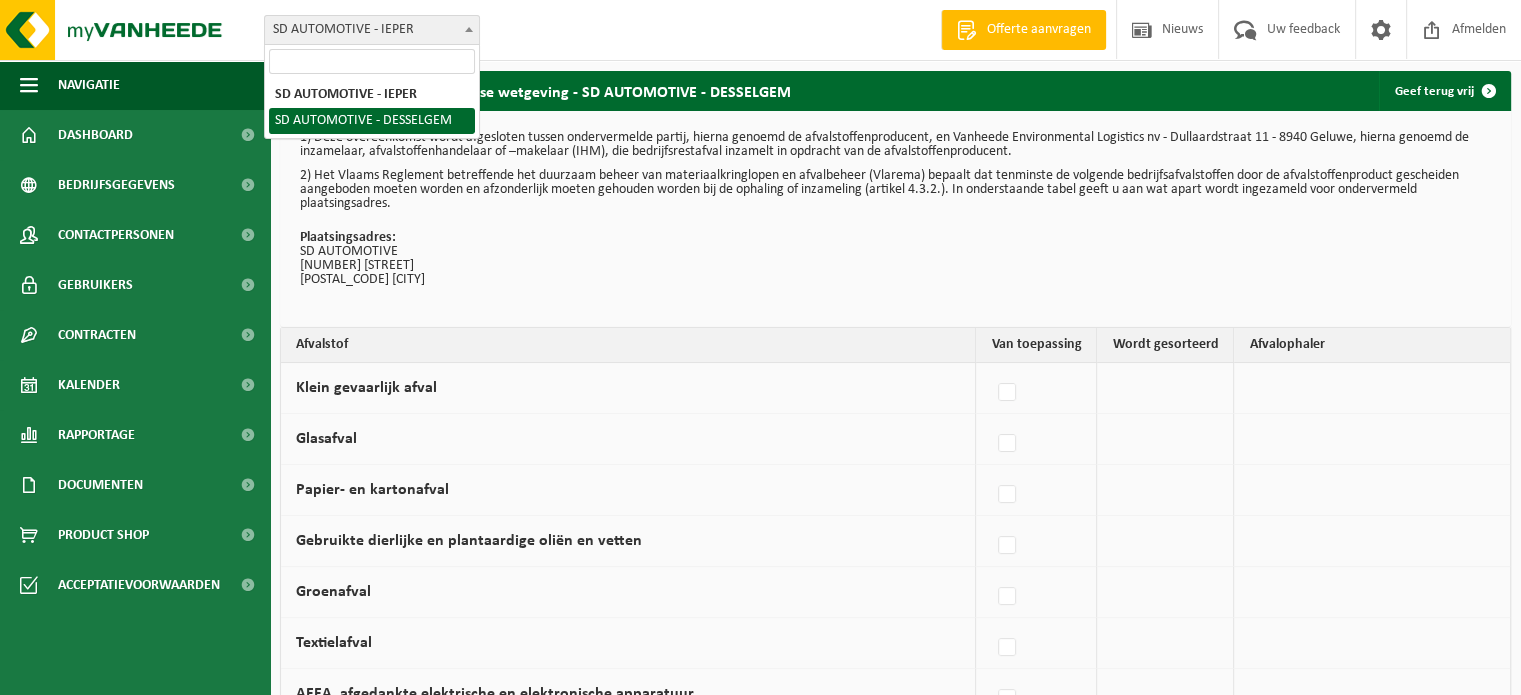 select on "149115" 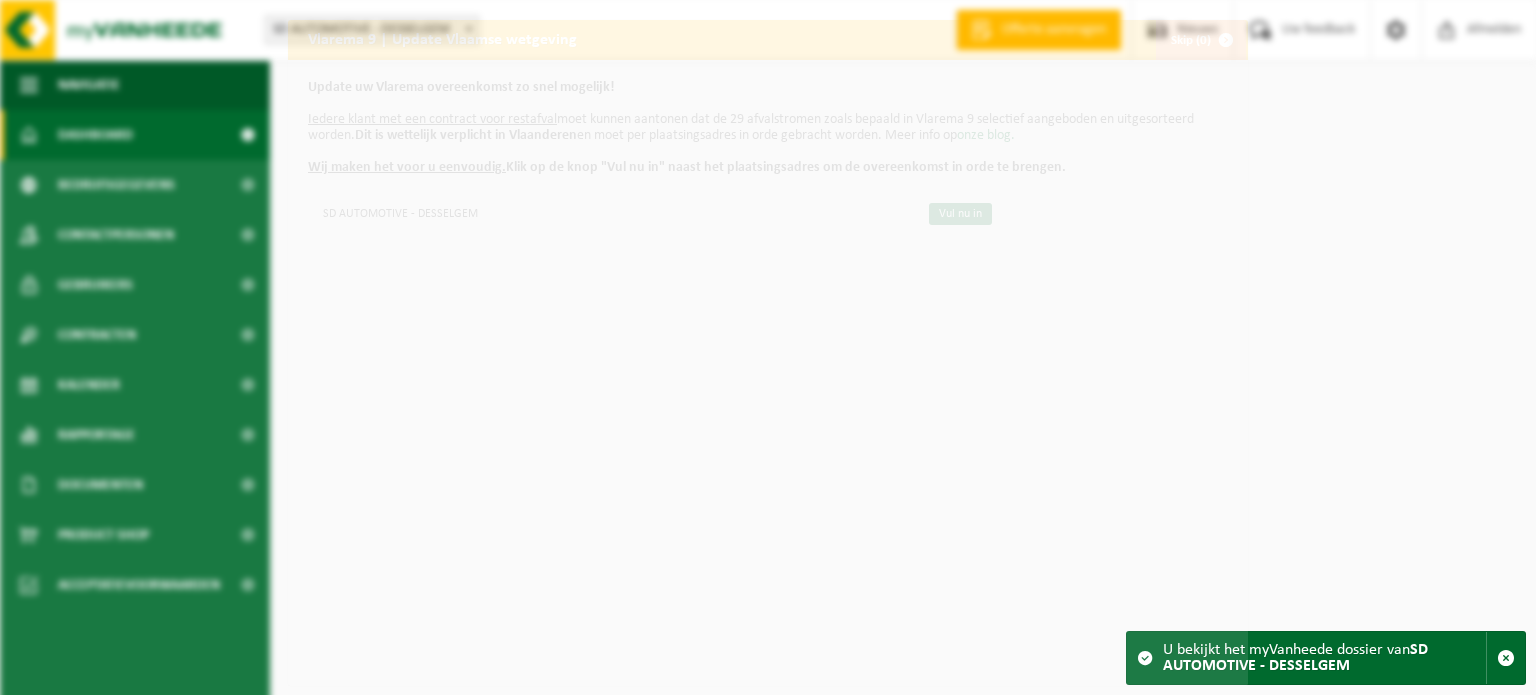 scroll, scrollTop: 0, scrollLeft: 0, axis: both 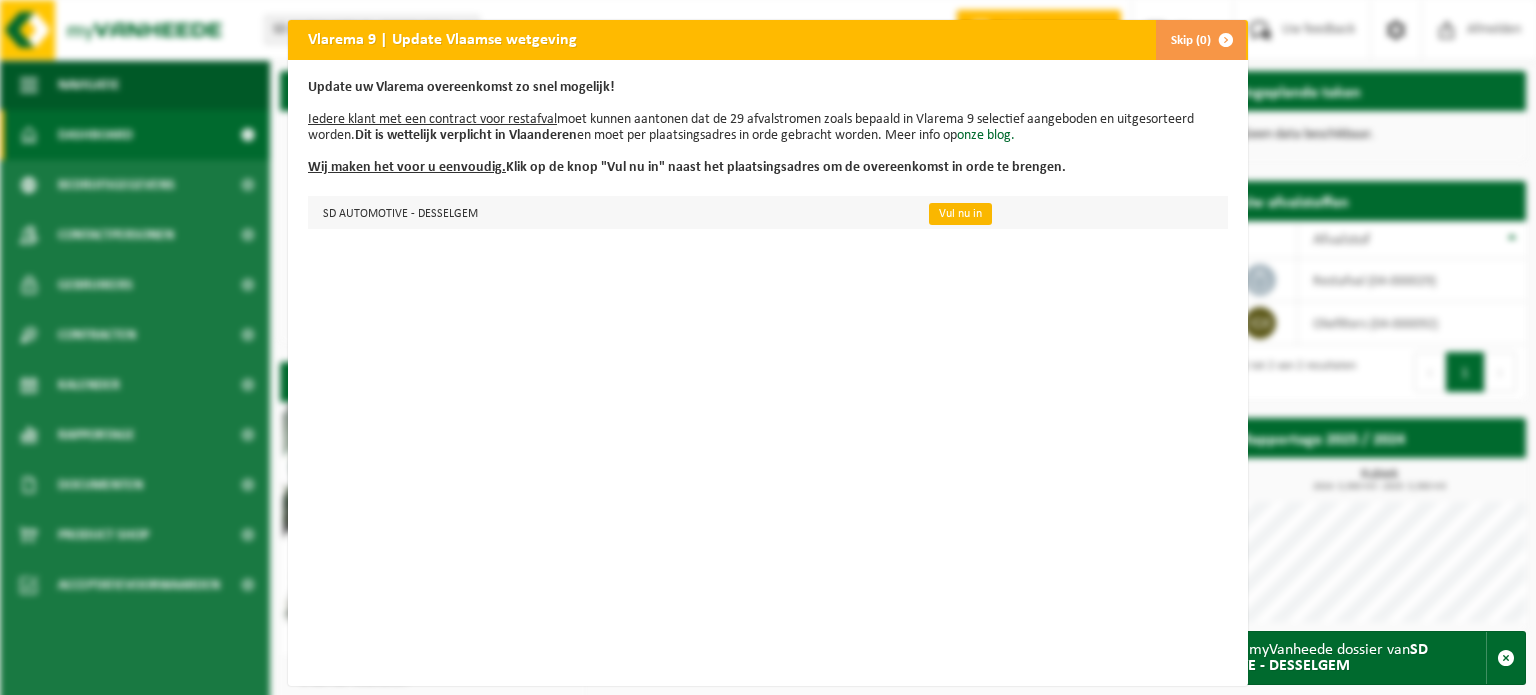 click on "Vul nu in" at bounding box center [960, 214] 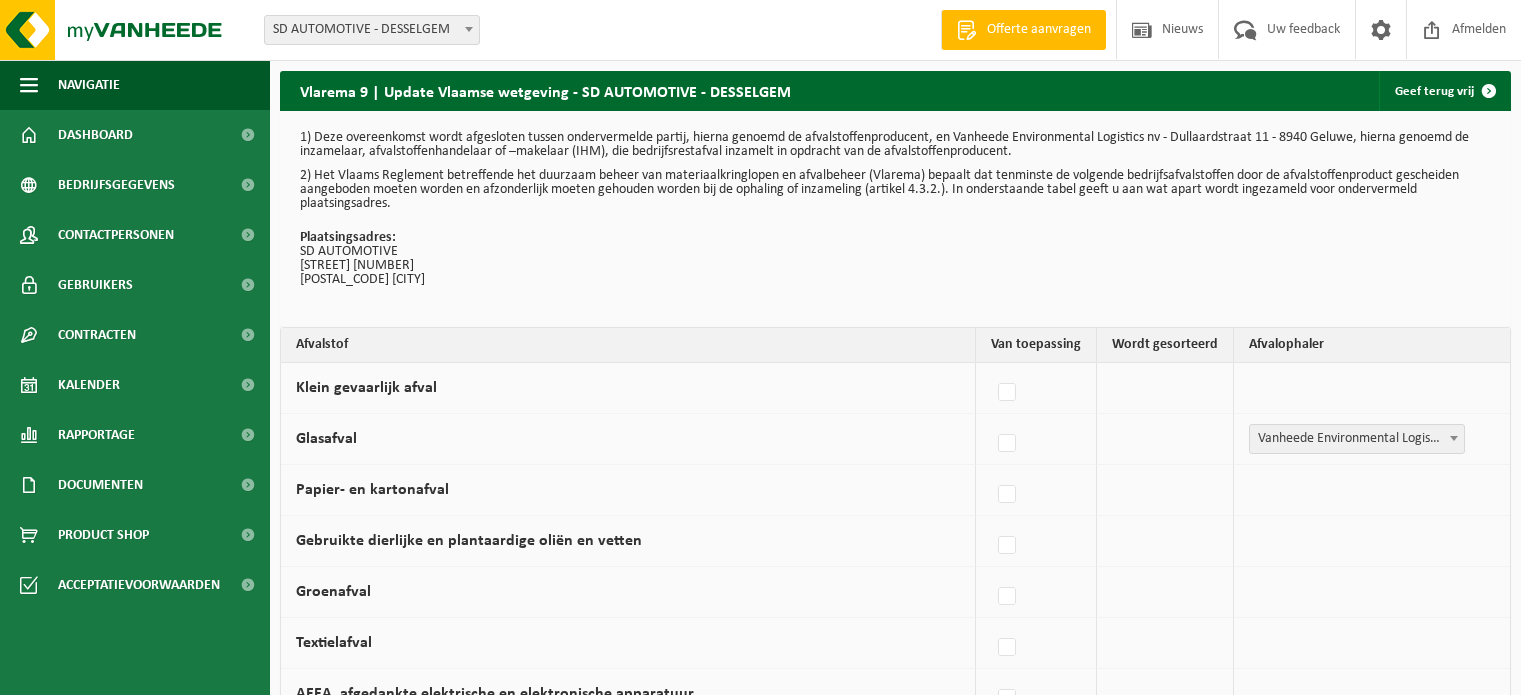 scroll, scrollTop: 0, scrollLeft: 0, axis: both 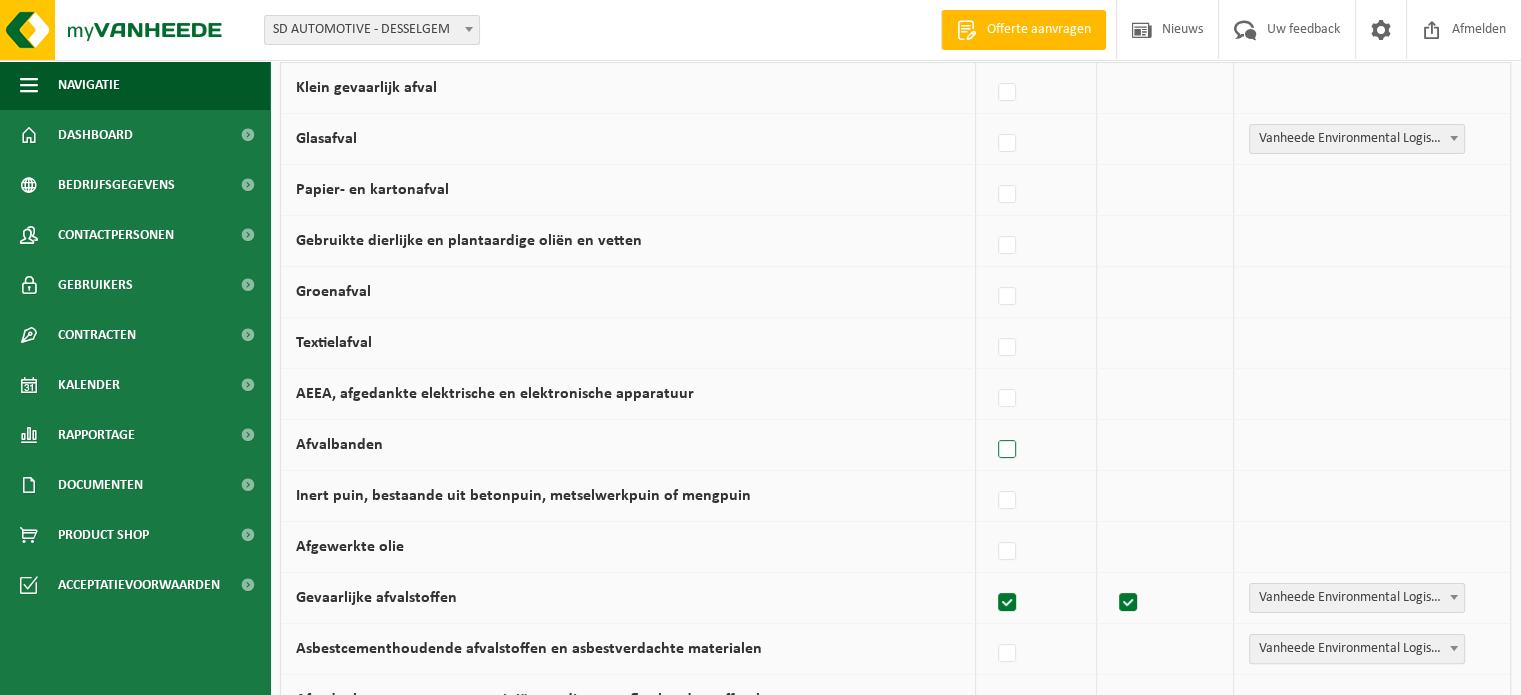 click at bounding box center [1008, 450] 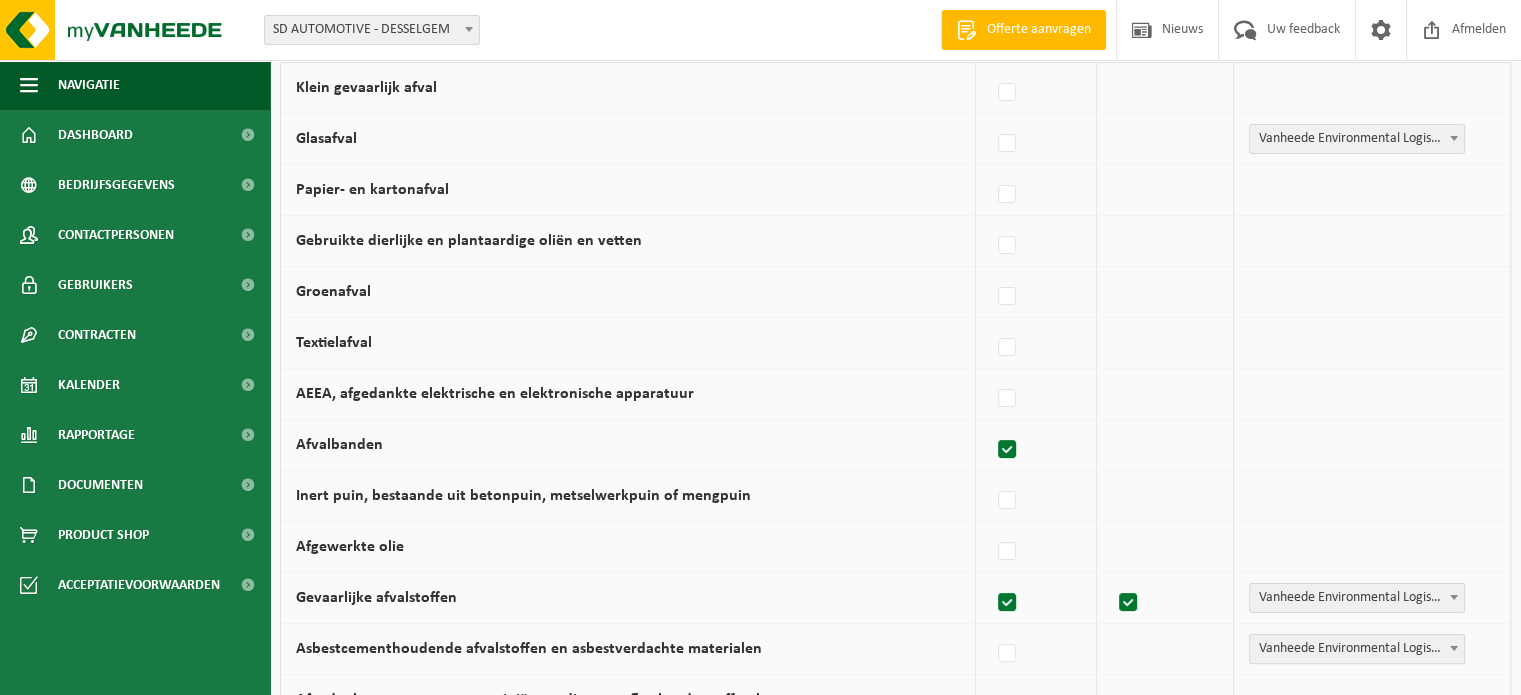 checkbox on "true" 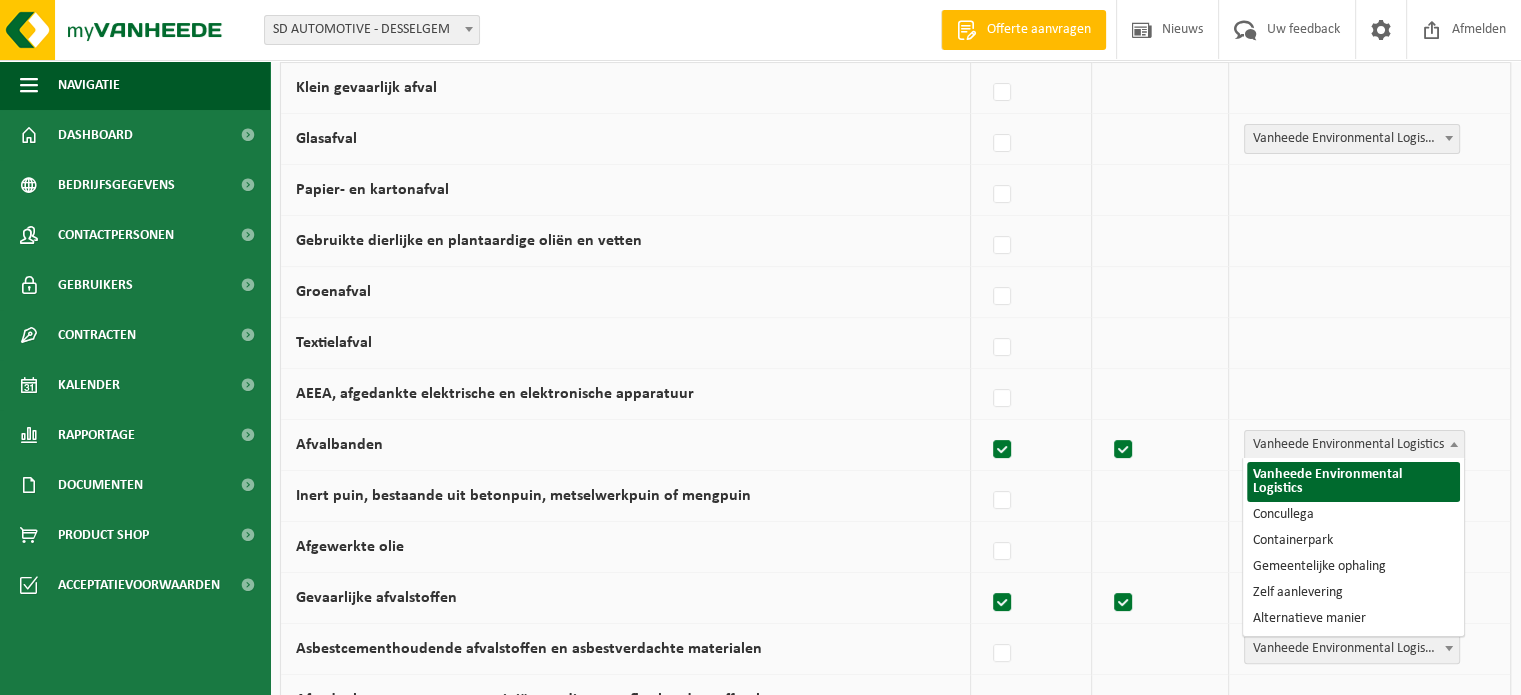 click on "Vanheede Environmental Logistics" at bounding box center [1354, 445] 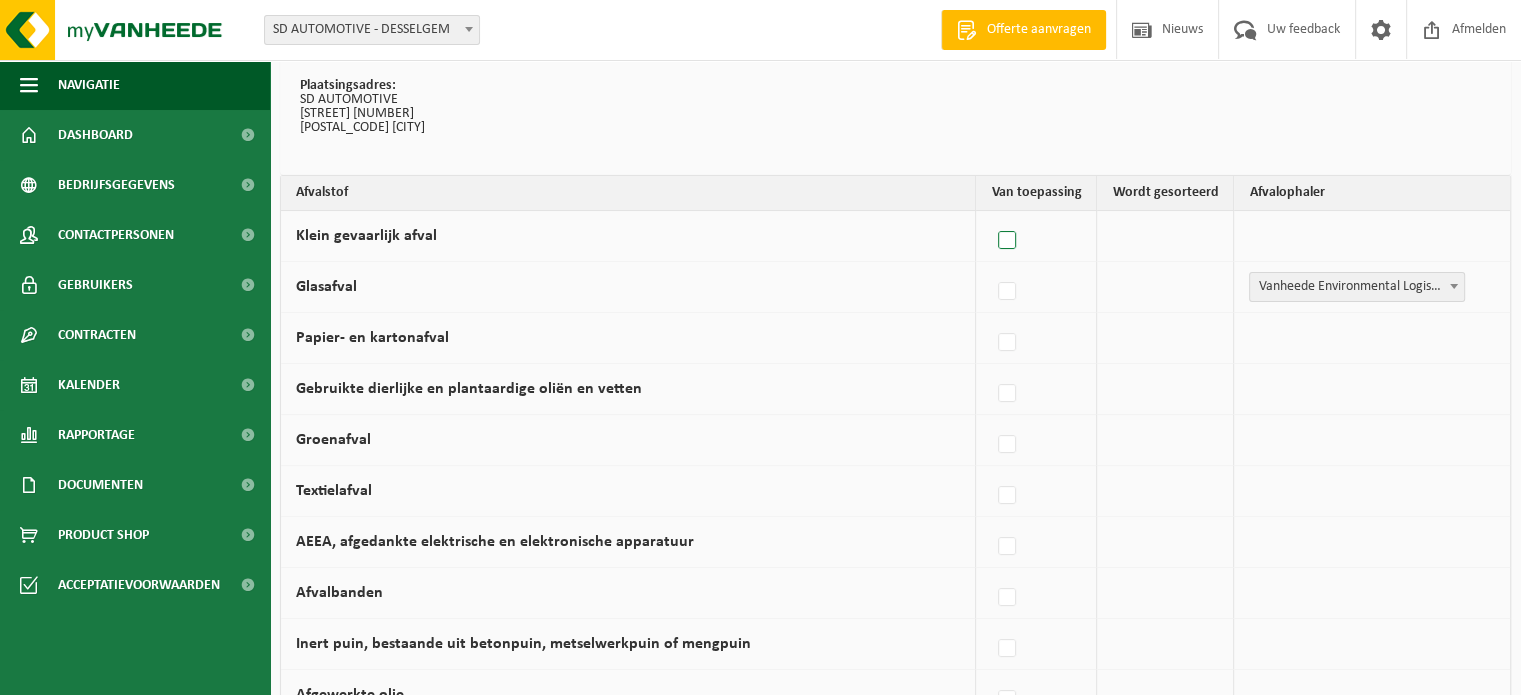 scroll, scrollTop: 200, scrollLeft: 0, axis: vertical 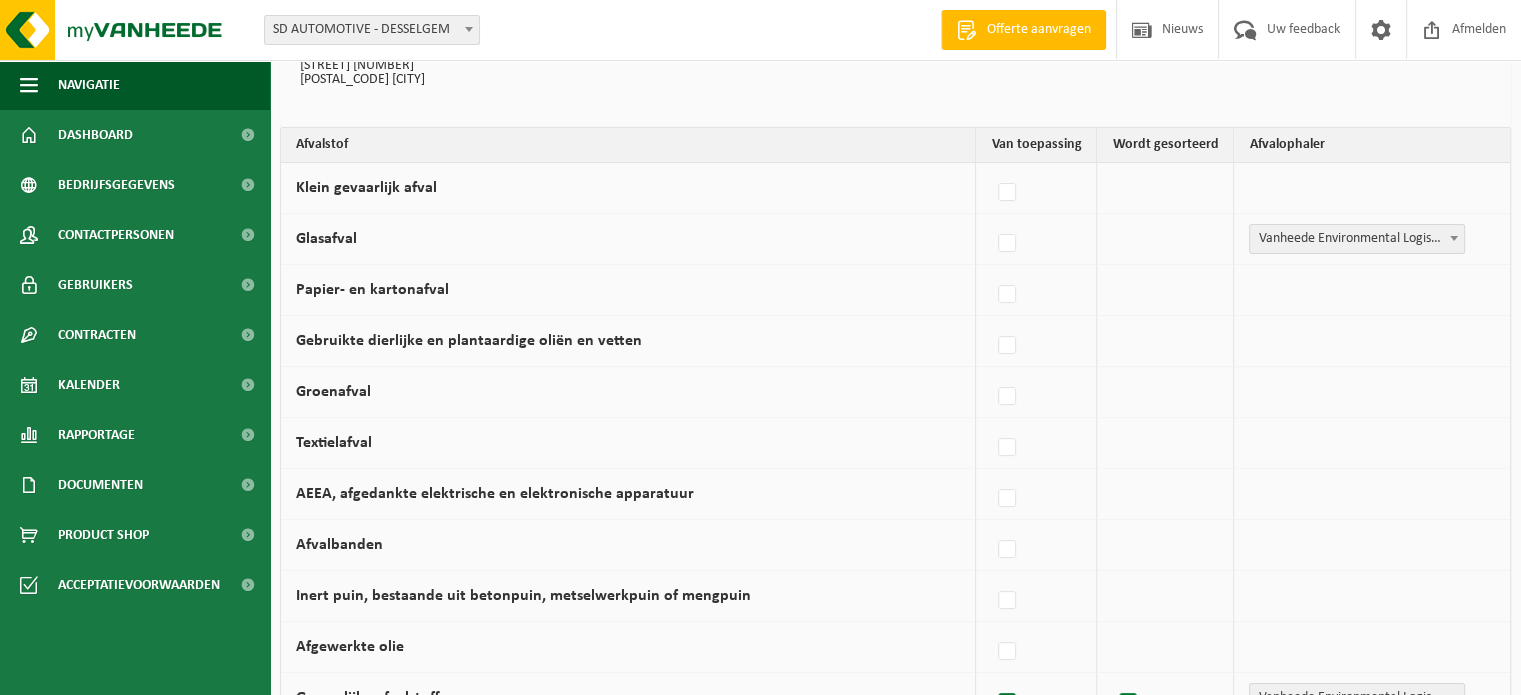 click on "Vanheede Environmental Logistics" at bounding box center [1357, 239] 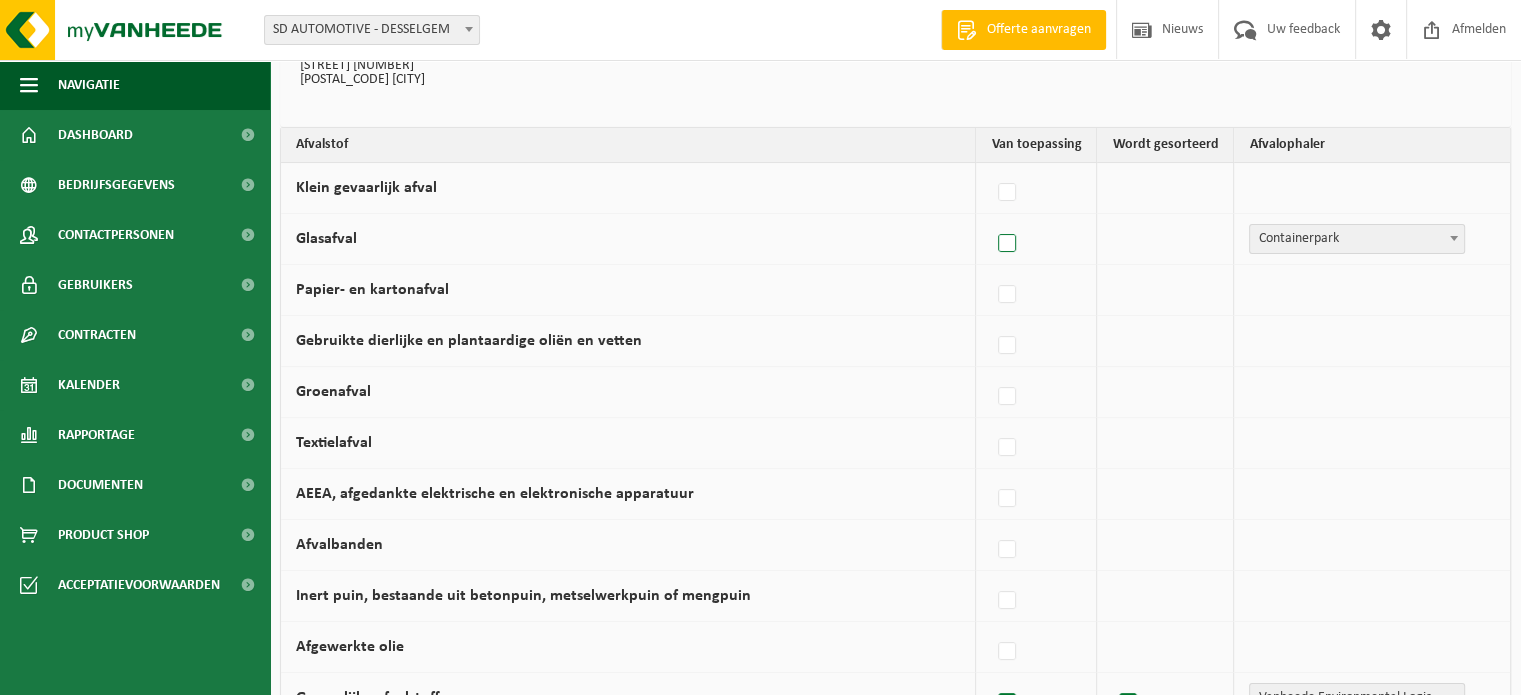 click at bounding box center [1008, 244] 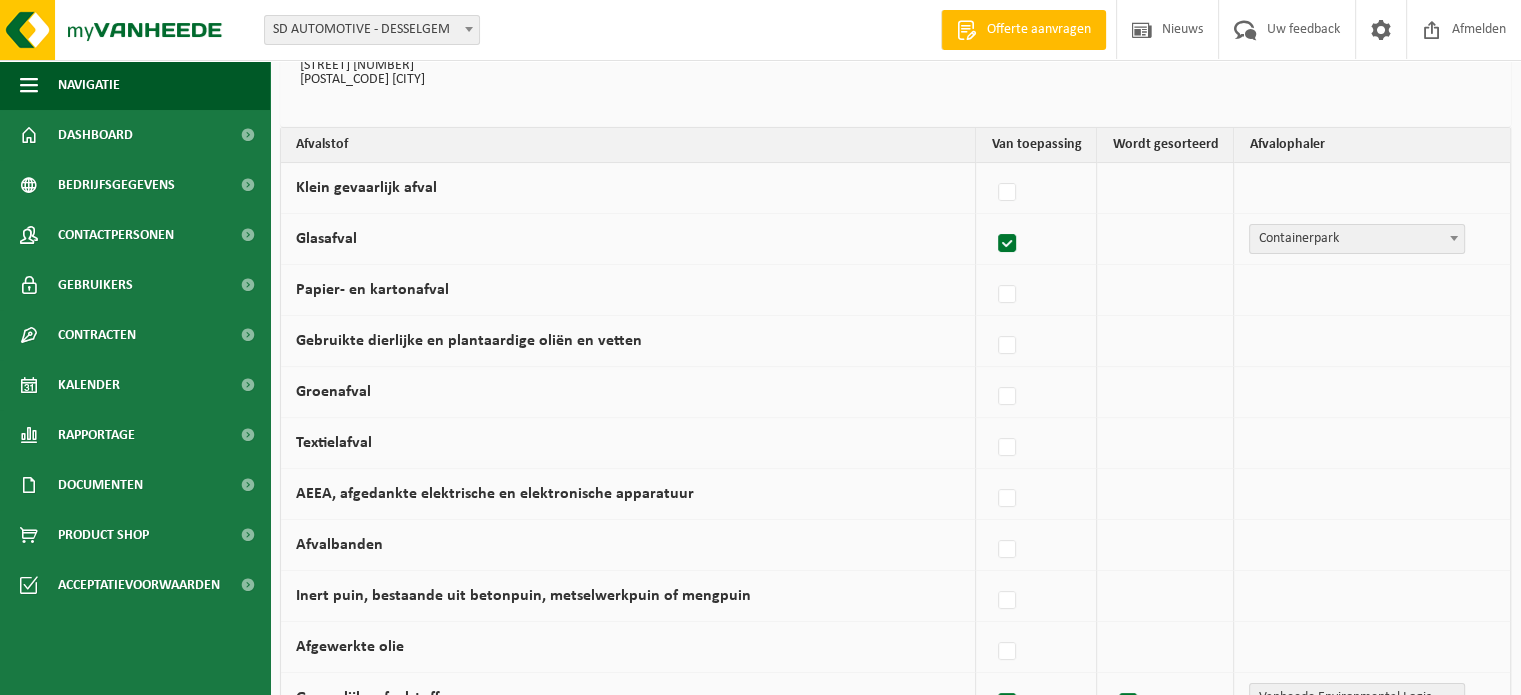 checkbox on "true" 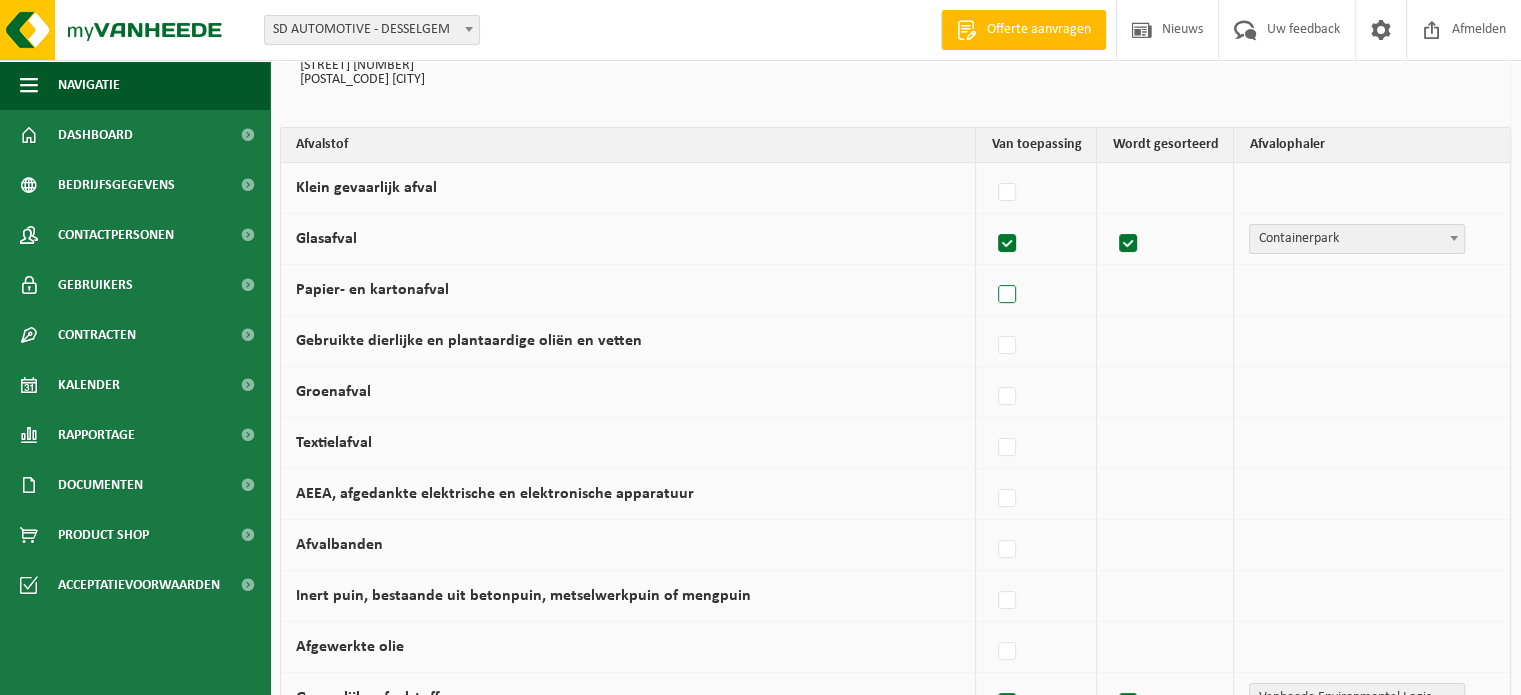 click at bounding box center [1008, 295] 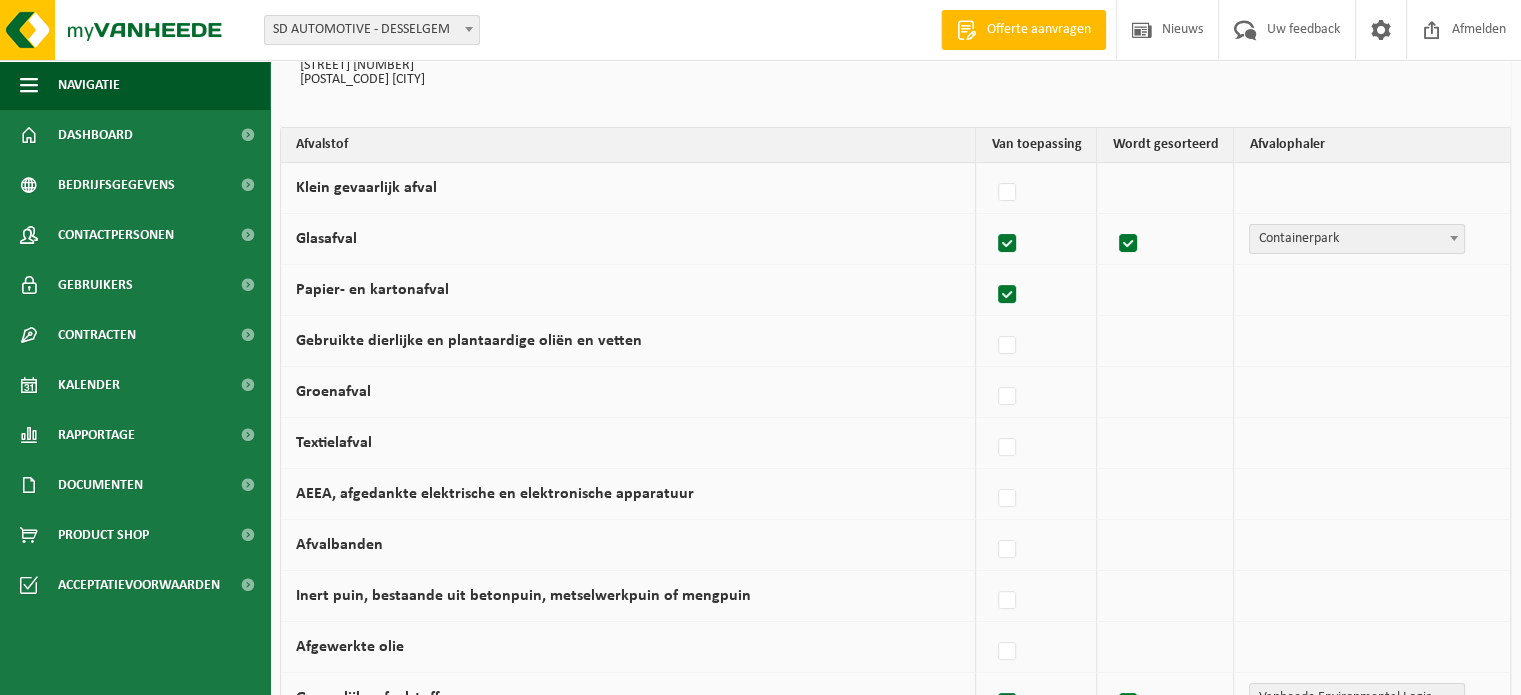 checkbox on "true" 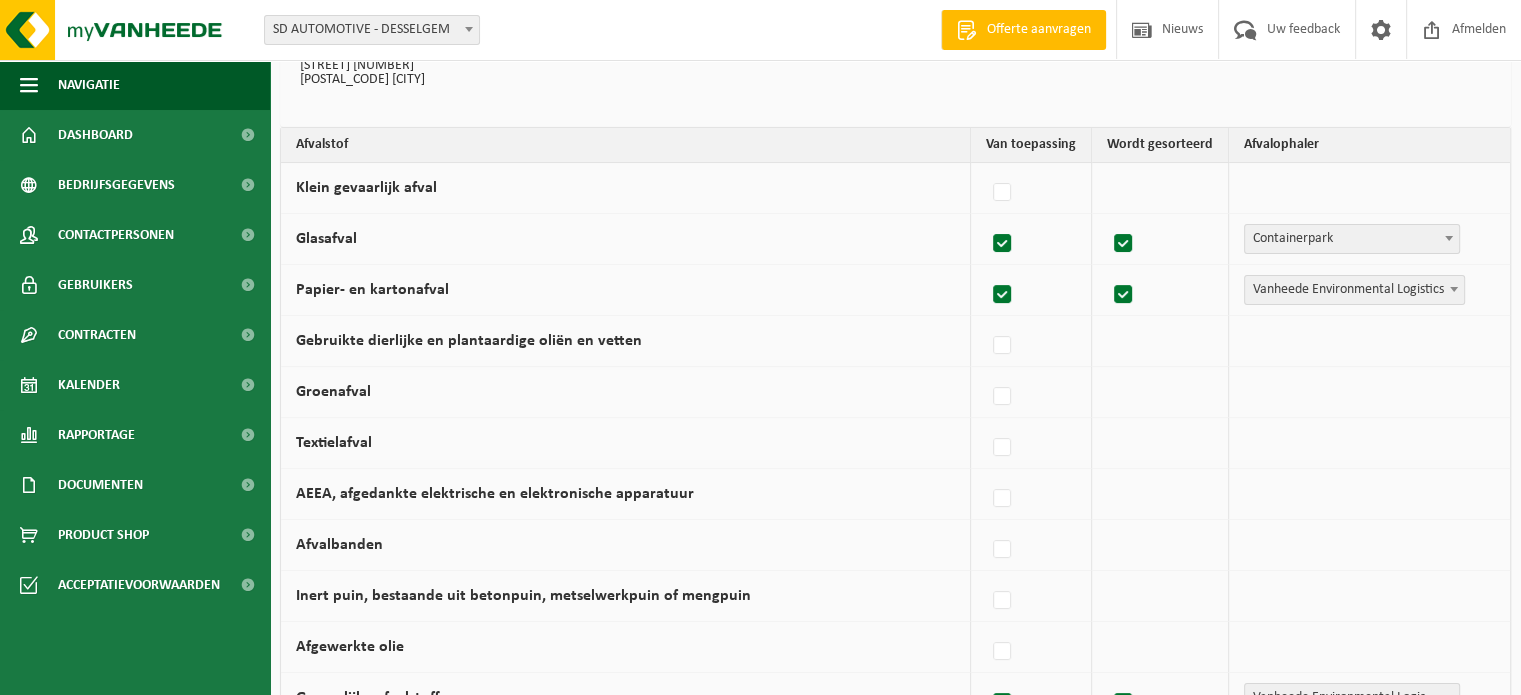 click on "Vanheede Environmental Logistics" at bounding box center [1354, 290] 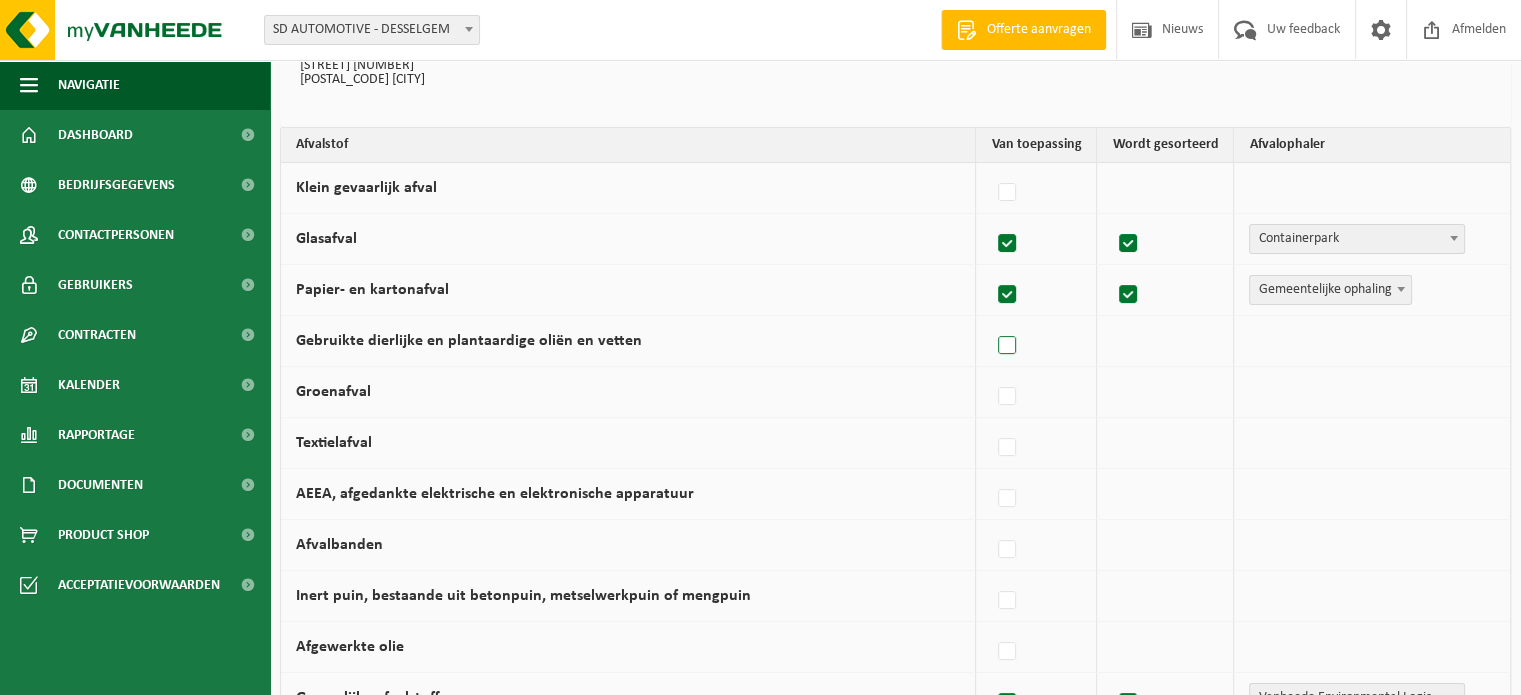 click at bounding box center (1008, 346) 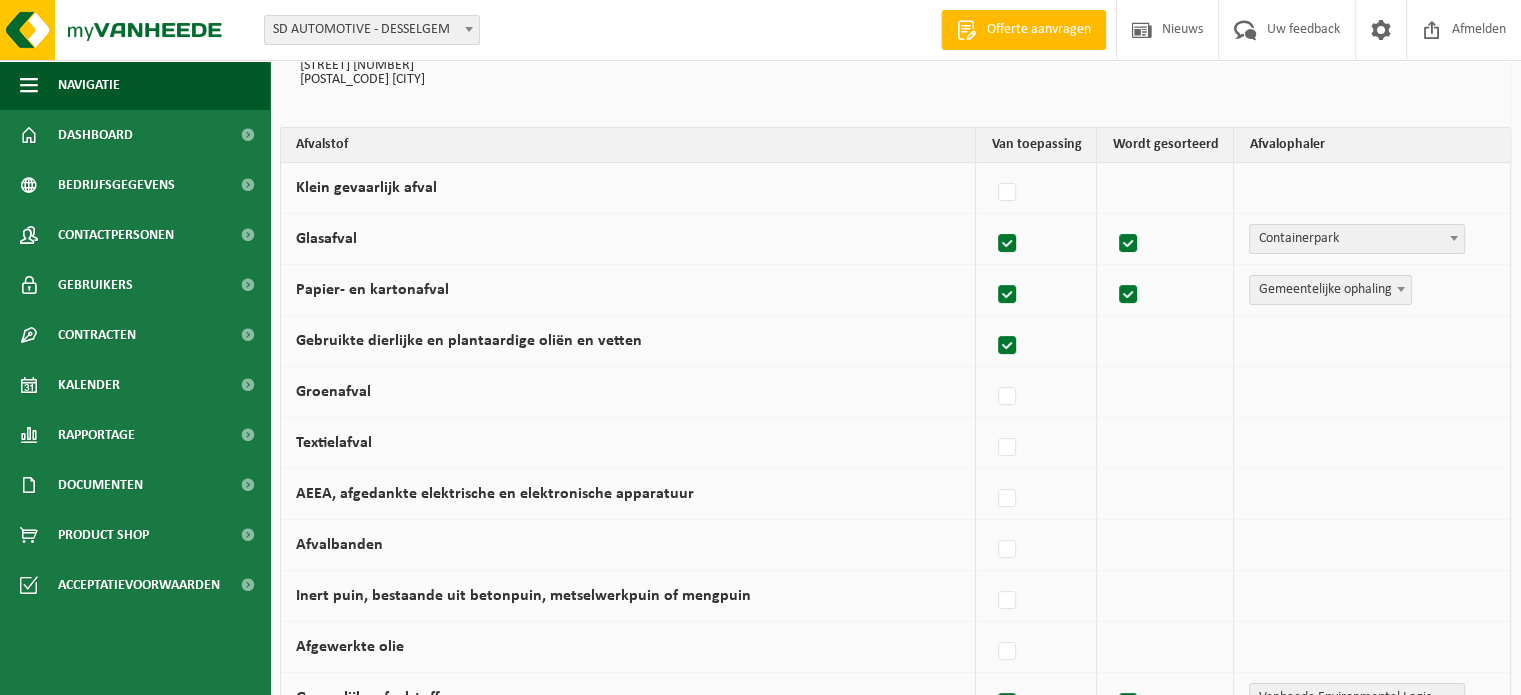 checkbox on "true" 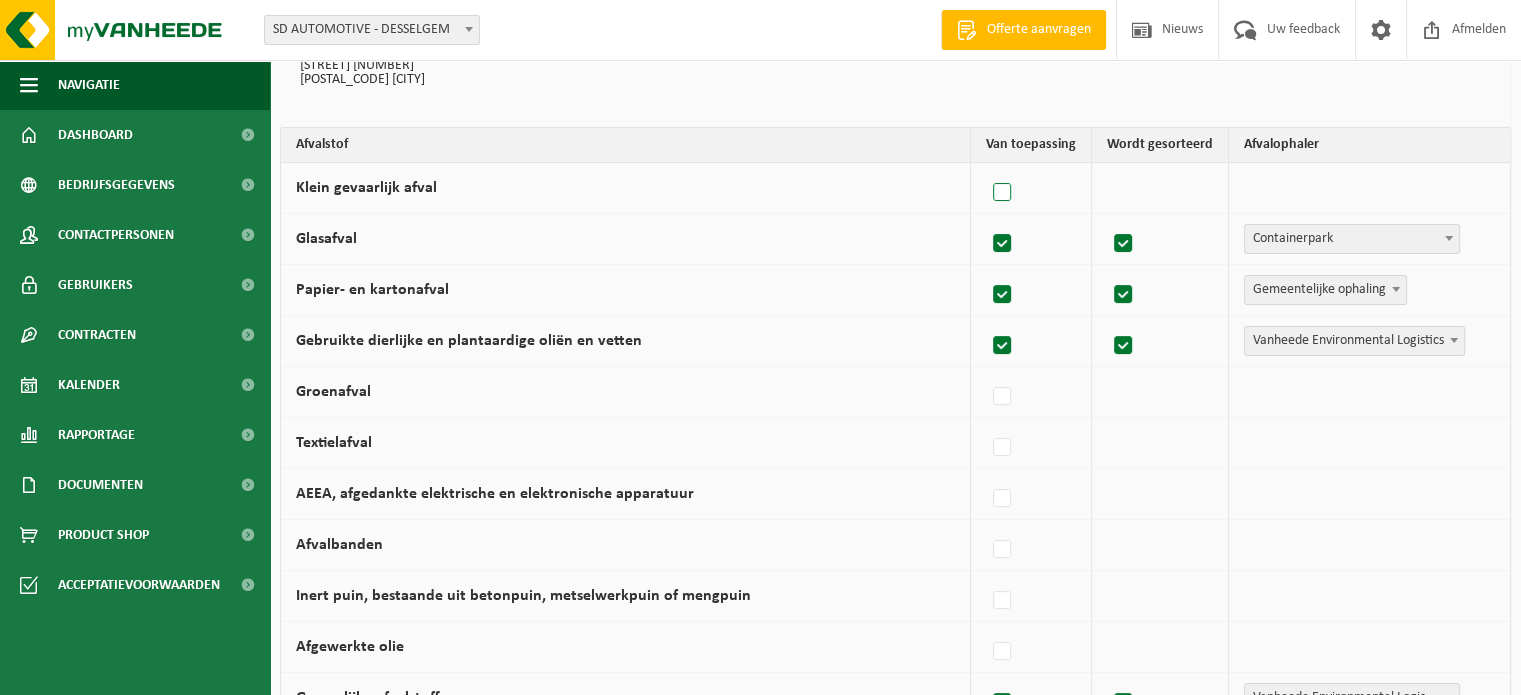 click at bounding box center (1003, 193) 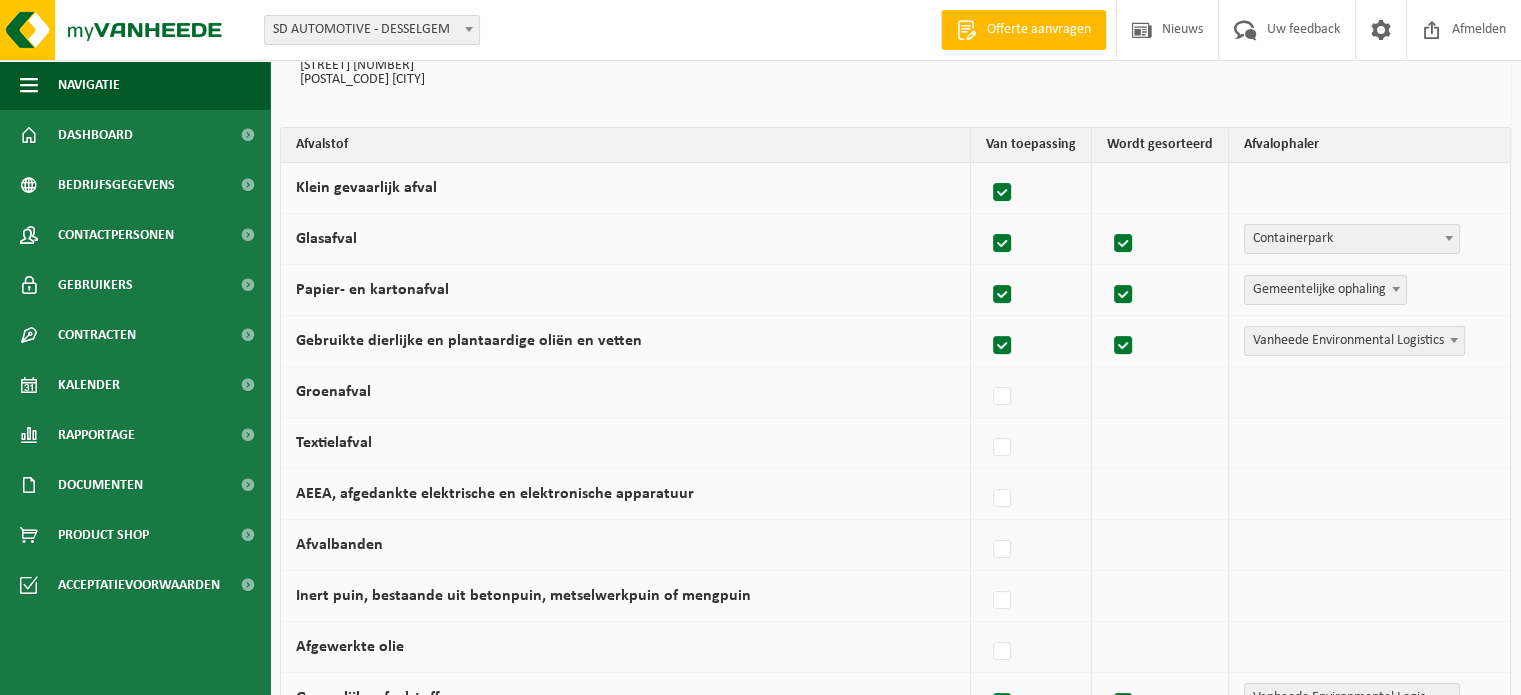 checkbox on "true" 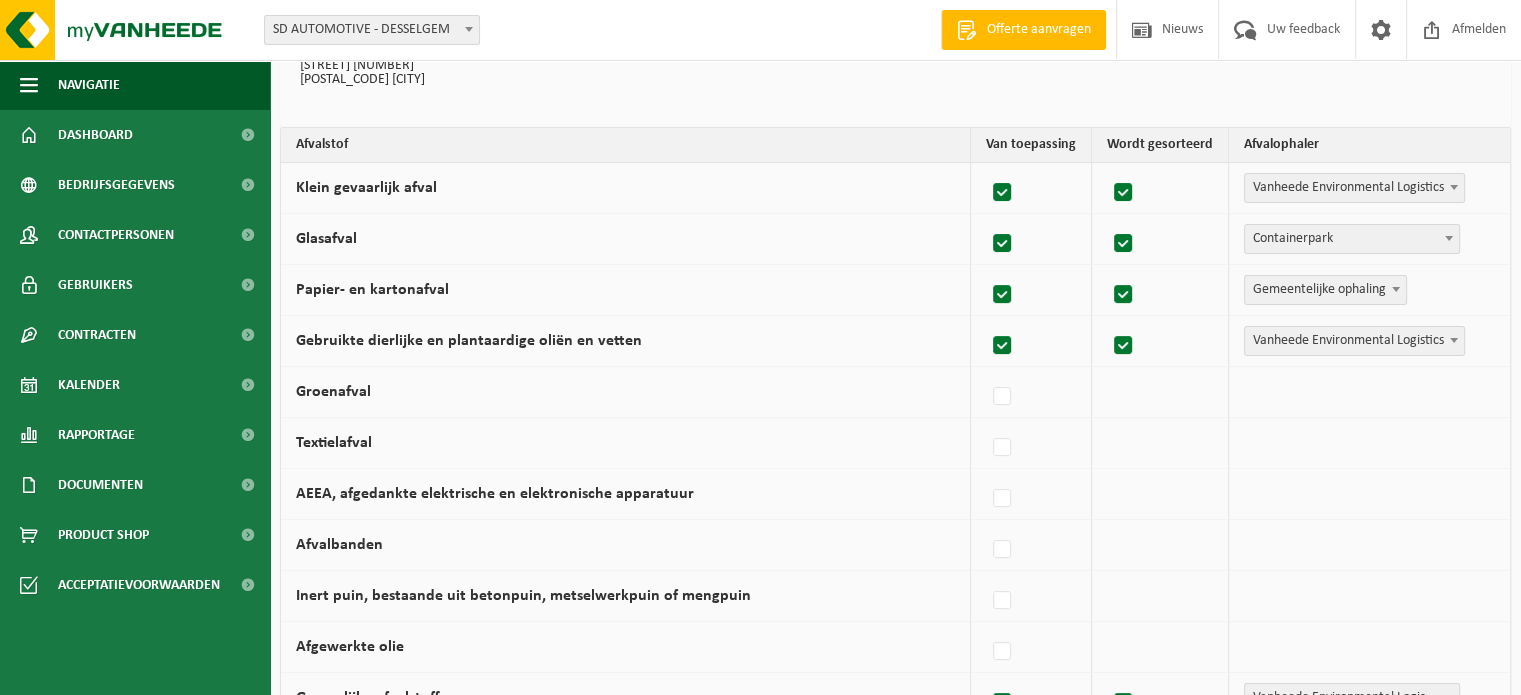 click on "Vanheede Environmental Logistics" at bounding box center (1354, 188) 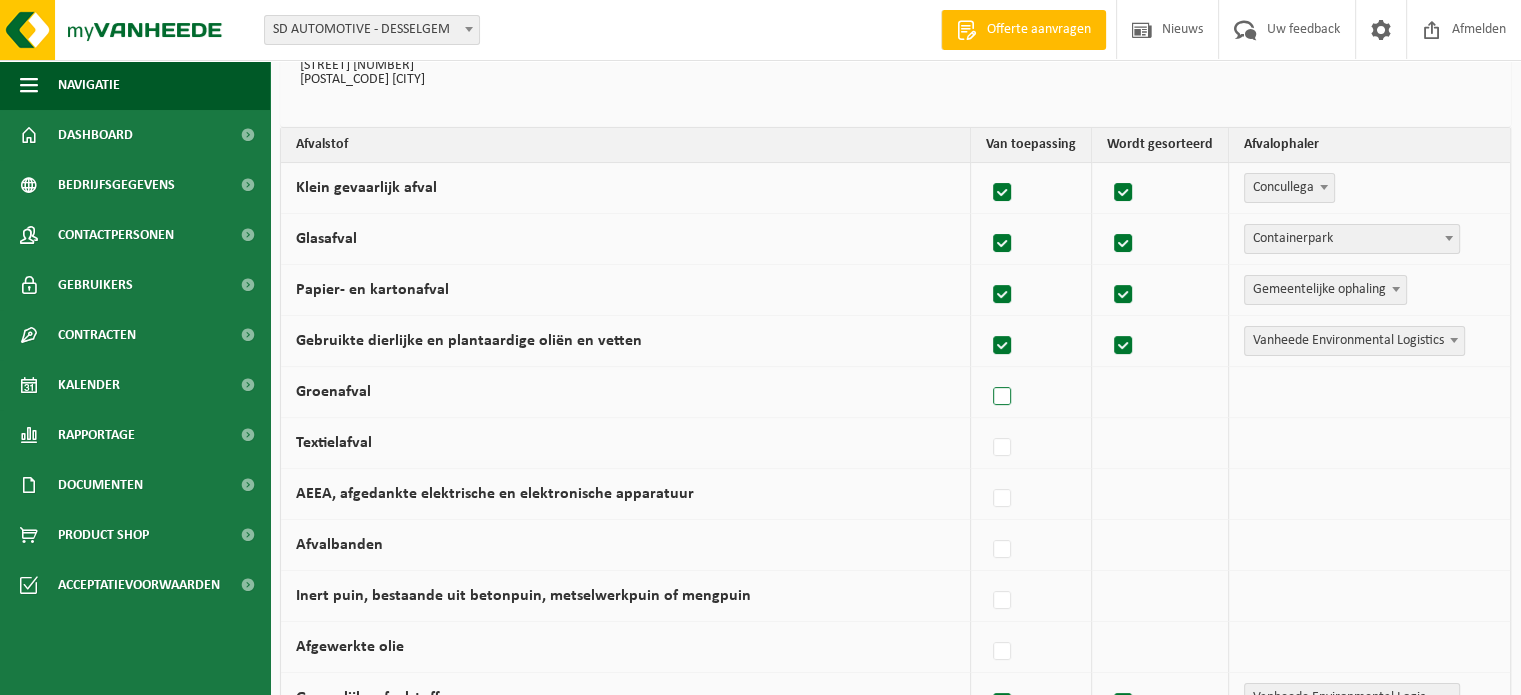 click at bounding box center (1003, 397) 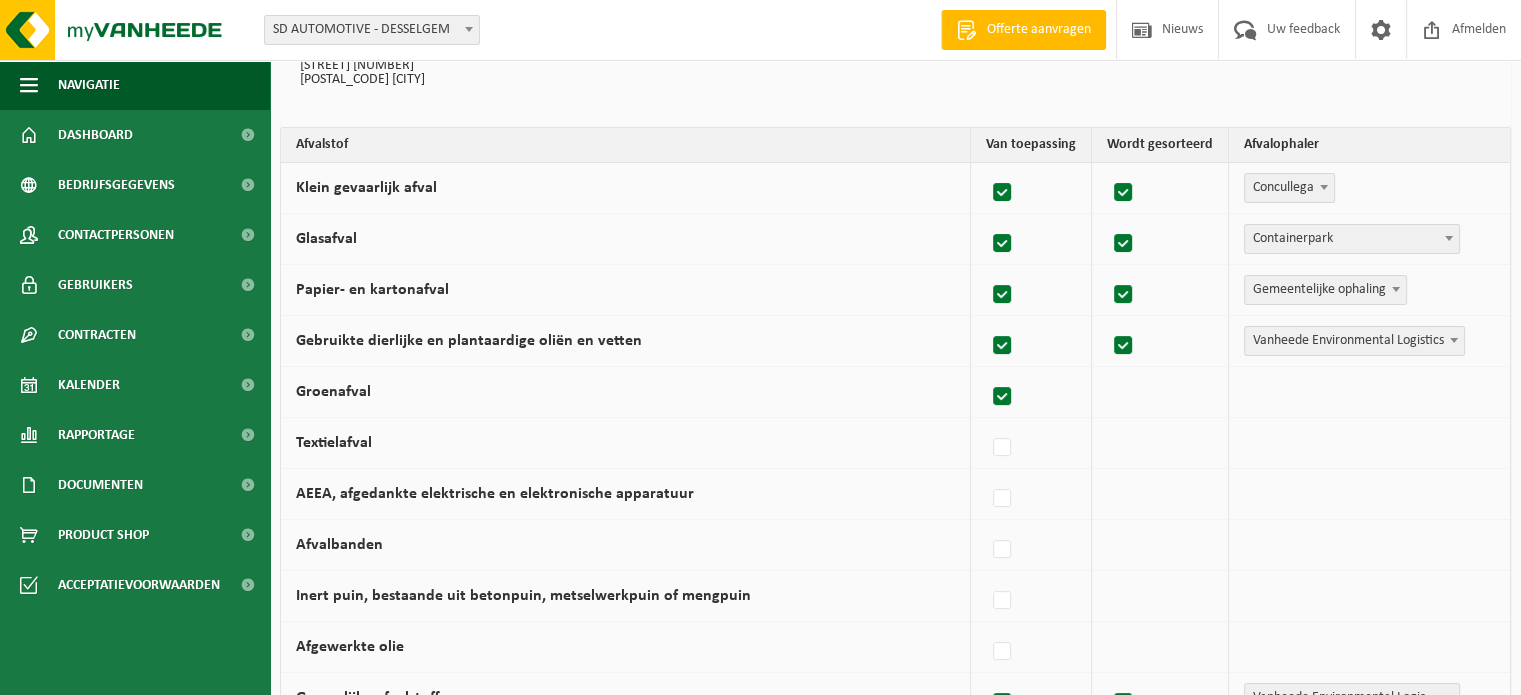 checkbox on "true" 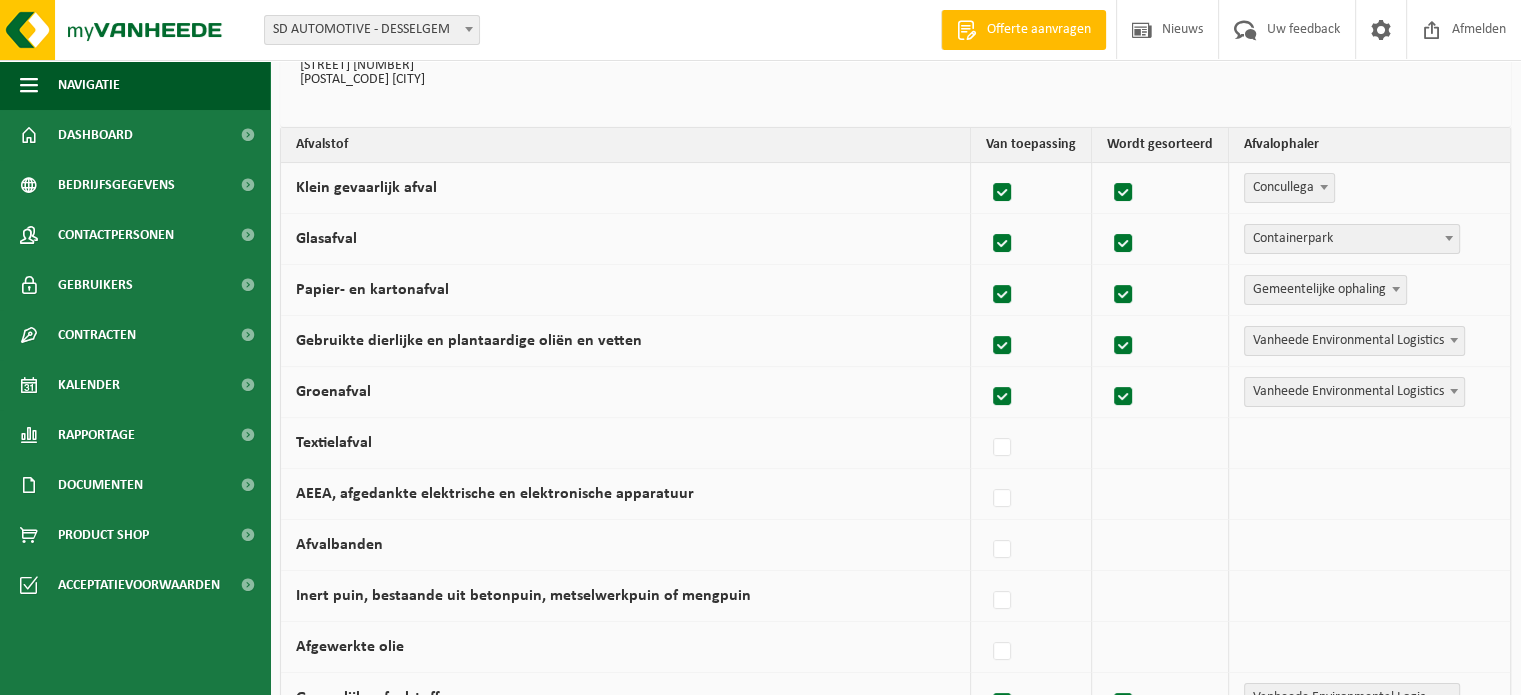 click on "Vanheede Environmental Logistics" at bounding box center [1354, 392] 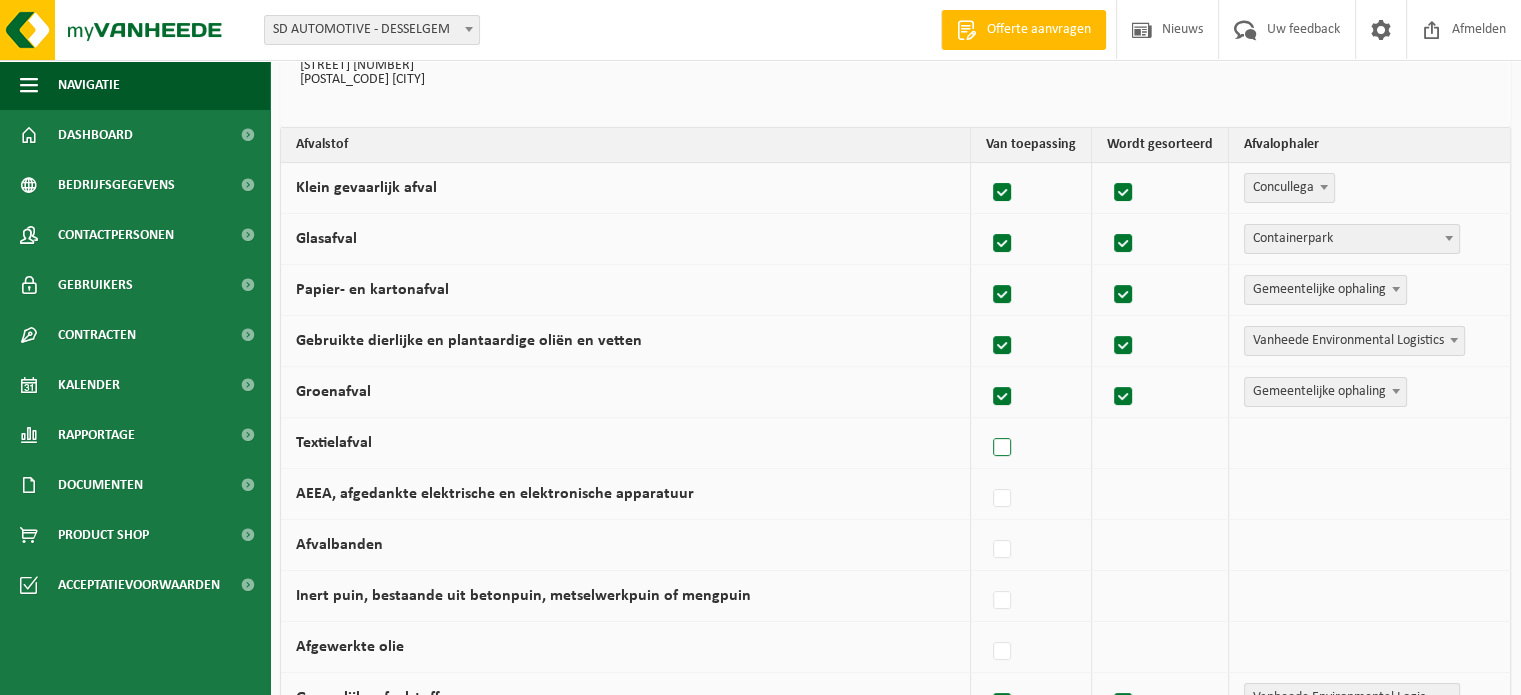 click at bounding box center [1003, 448] 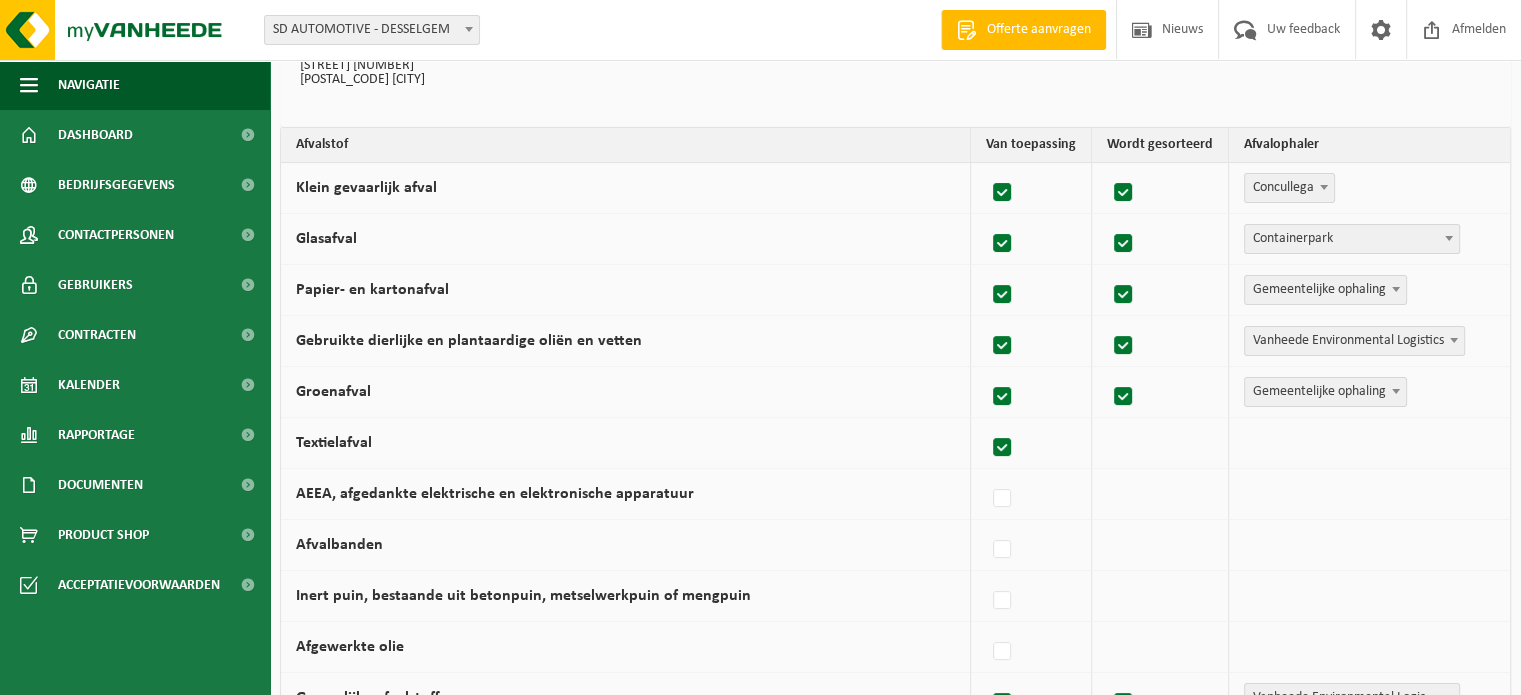 checkbox on "true" 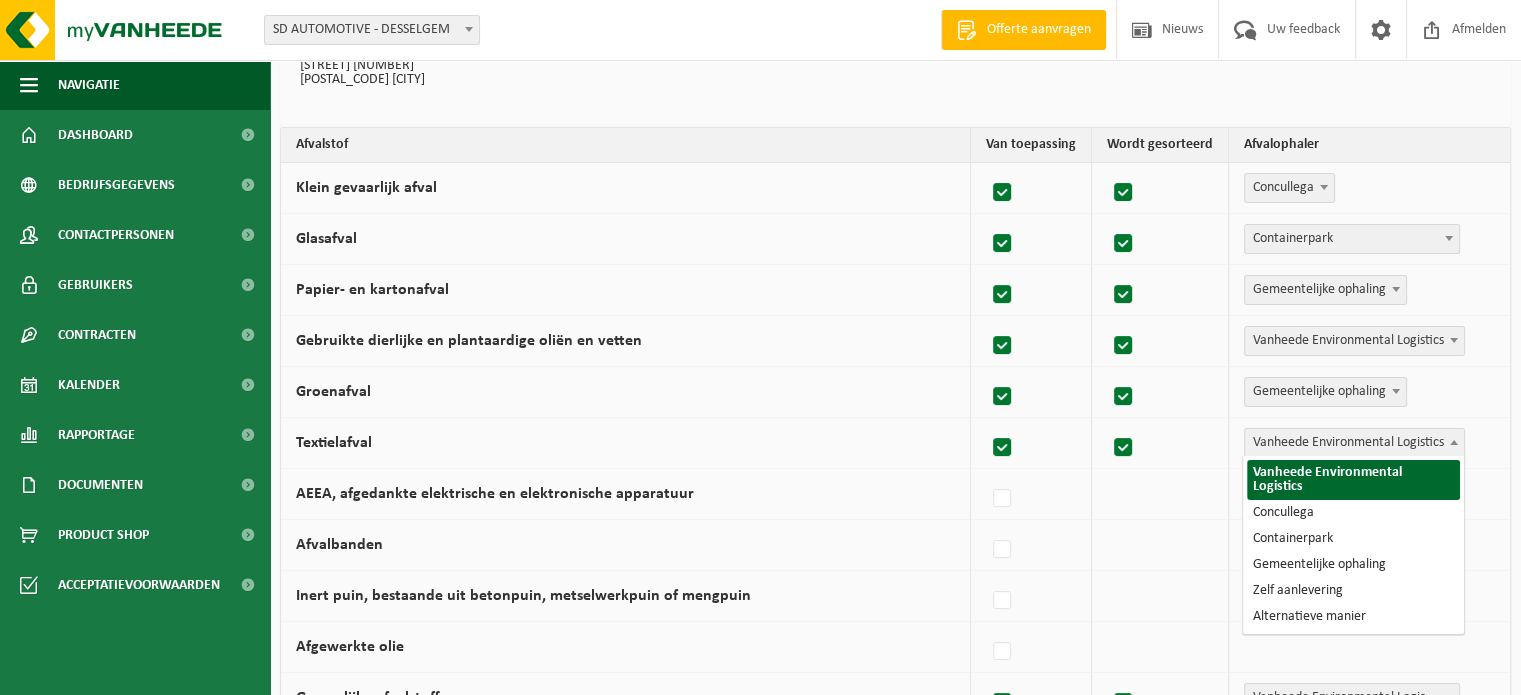 click on "Vanheede Environmental Logistics" at bounding box center [1354, 443] 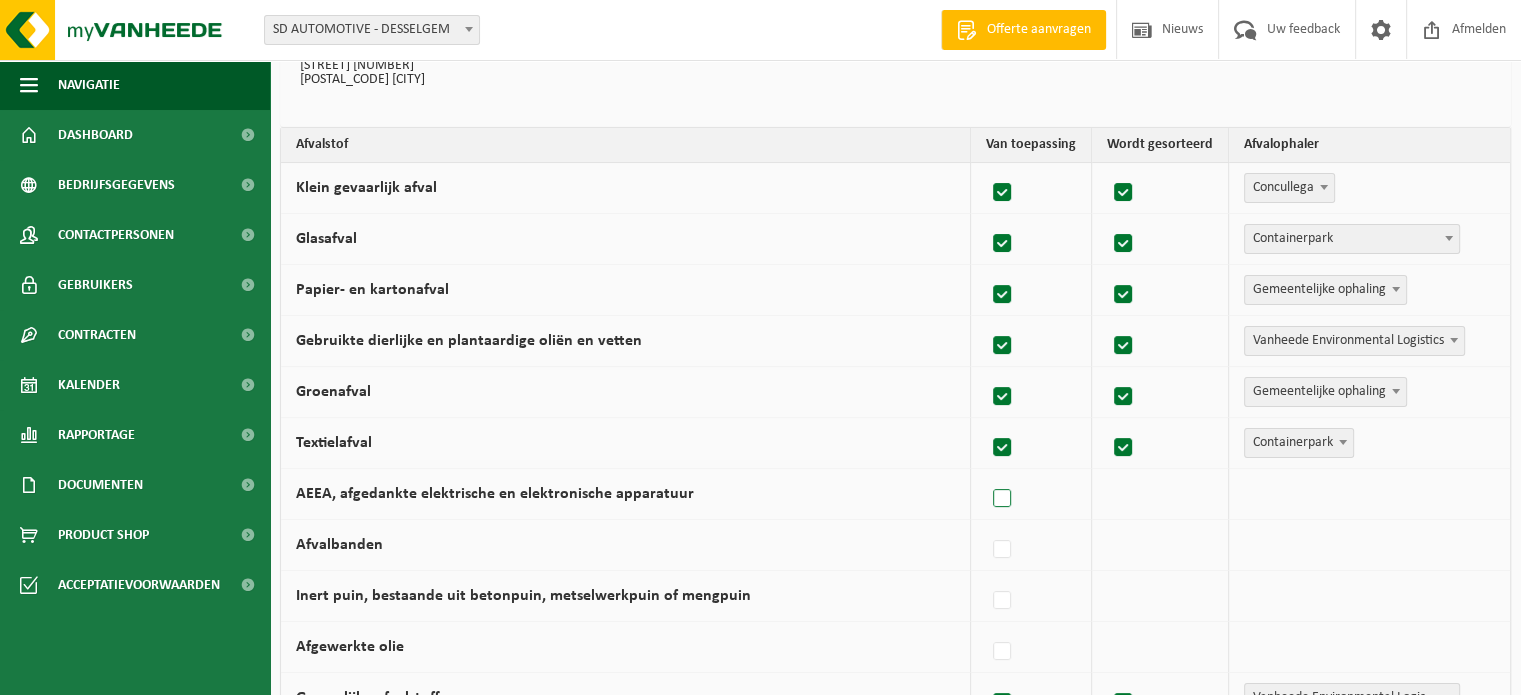 click at bounding box center [1003, 499] 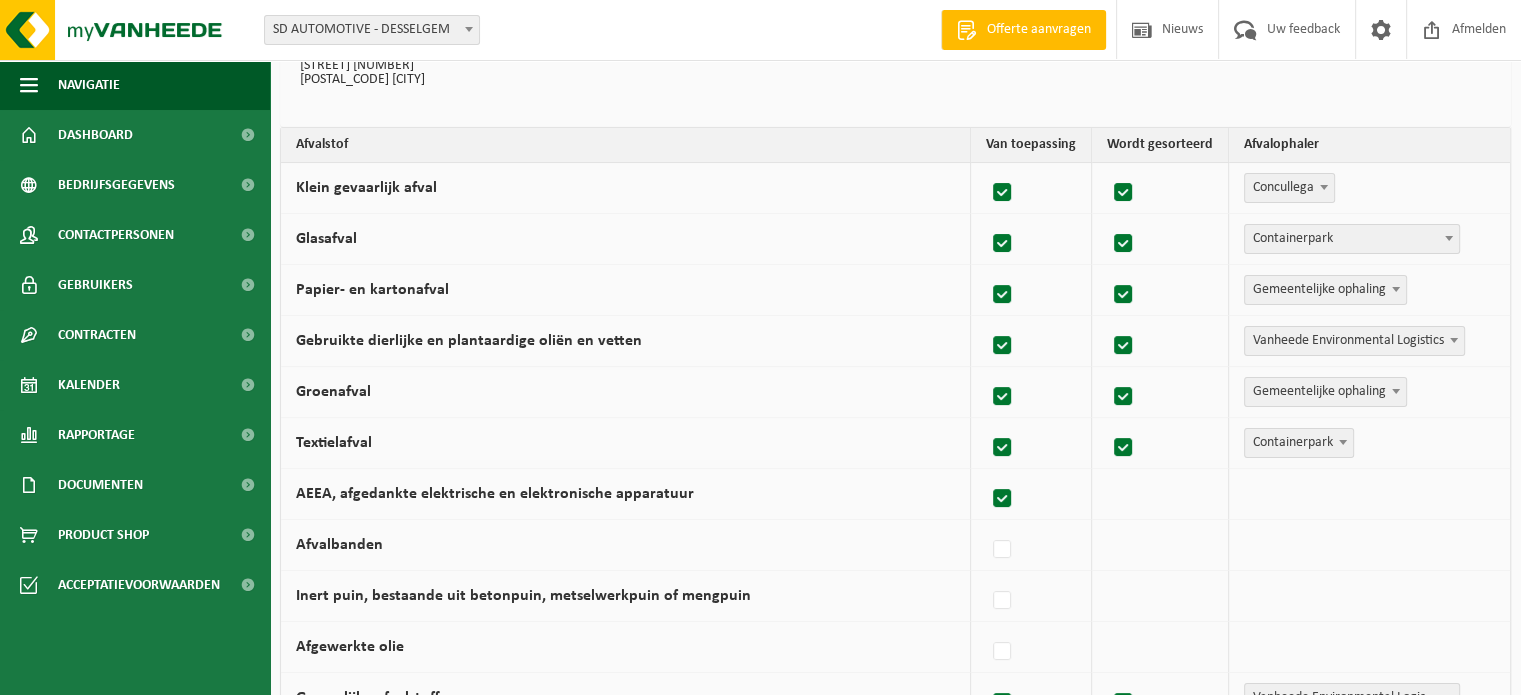 checkbox on "true" 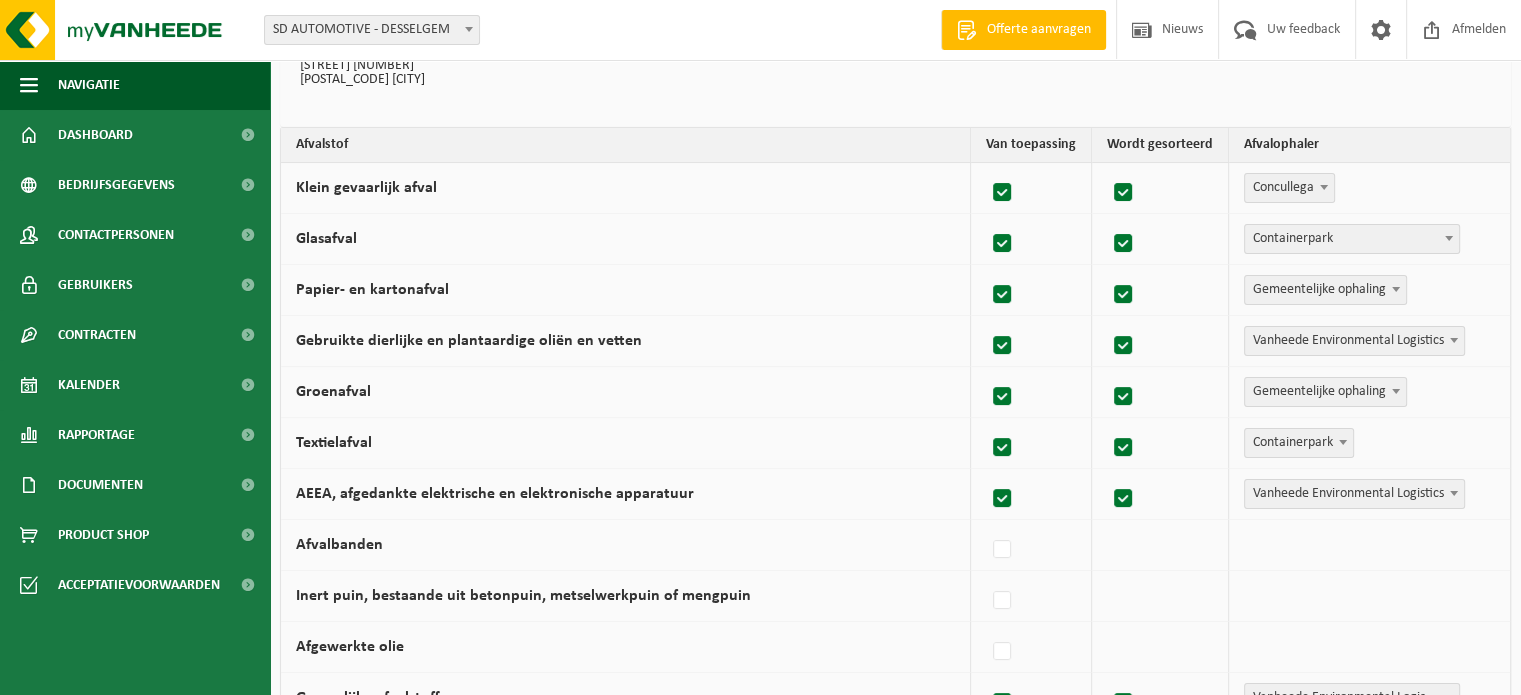 click on "Vanheede Environmental Logistics" at bounding box center [1354, 494] 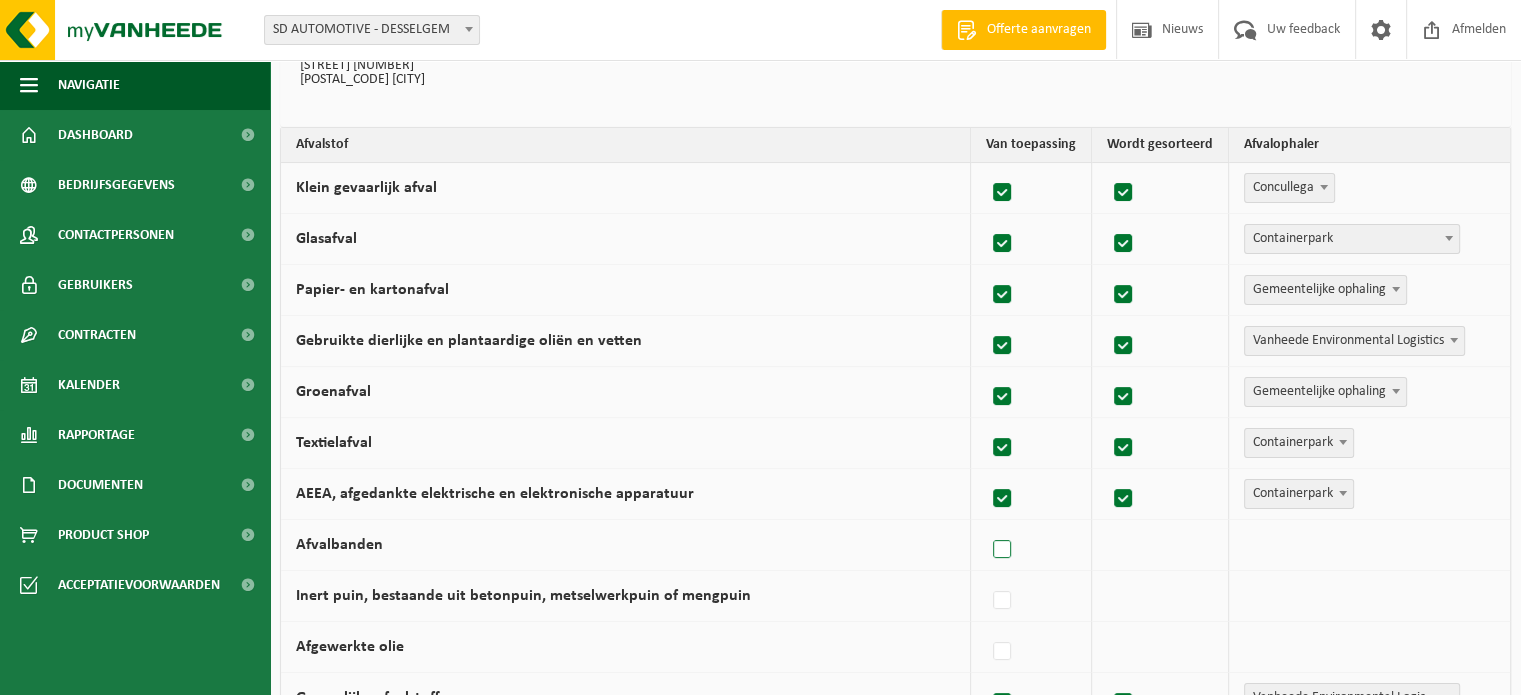 click at bounding box center (1003, 550) 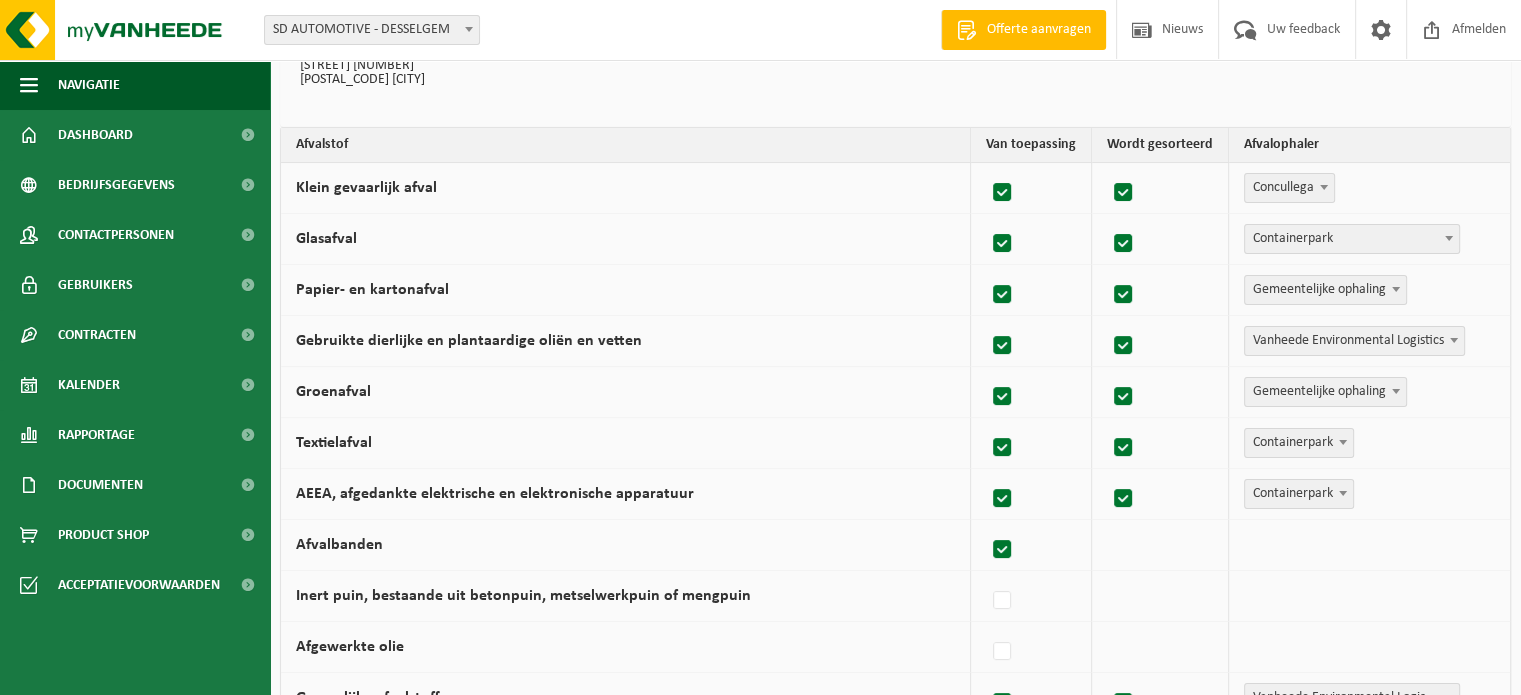 checkbox on "true" 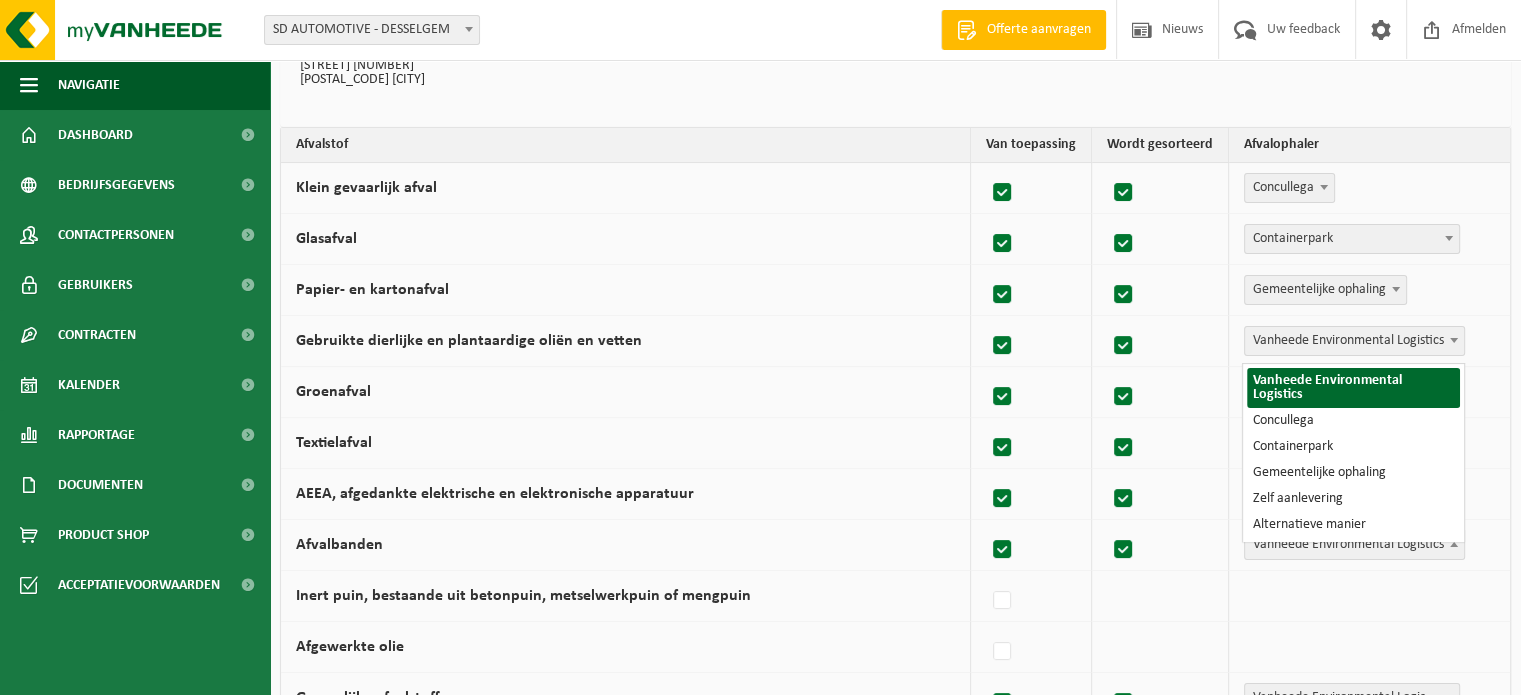 click on "Vanheede Environmental Logistics" at bounding box center (1354, 545) 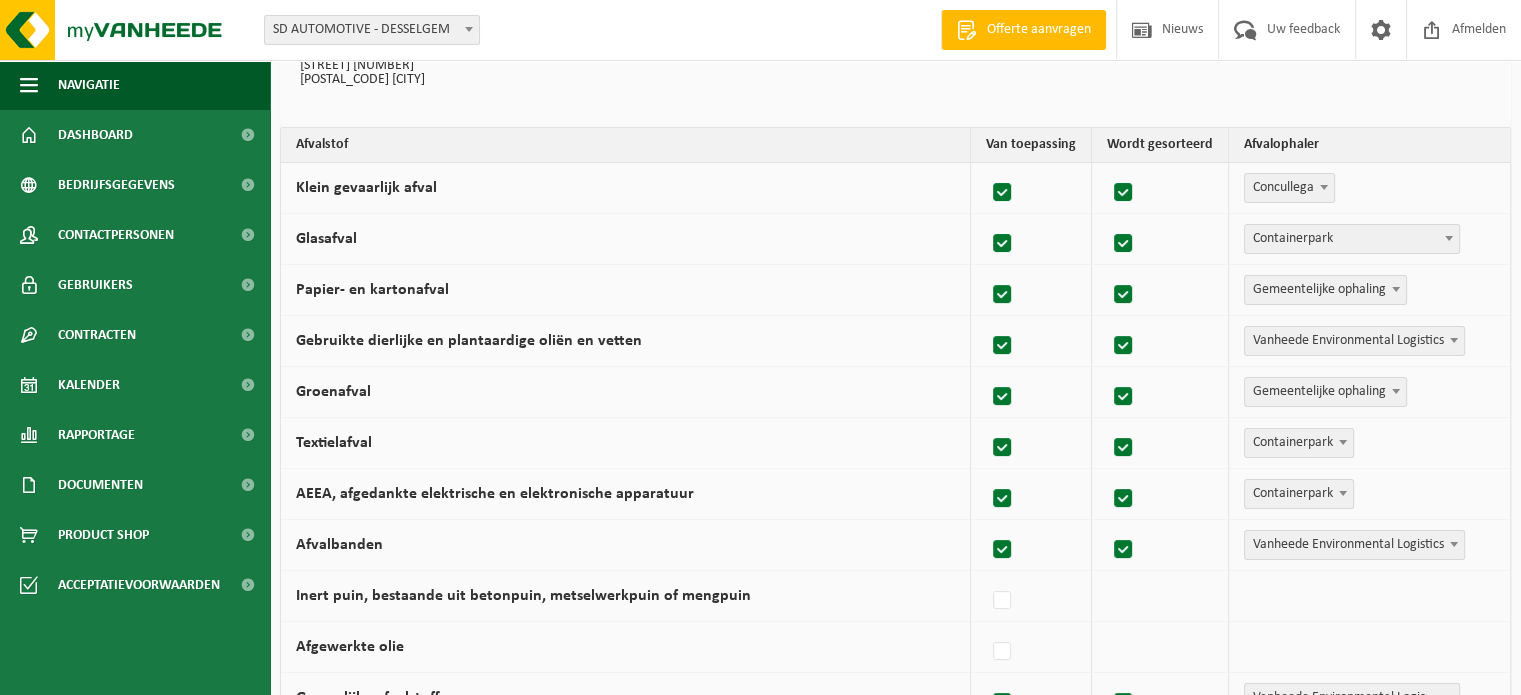 click on "Vanheede Environmental Logistics" at bounding box center (1354, 545) 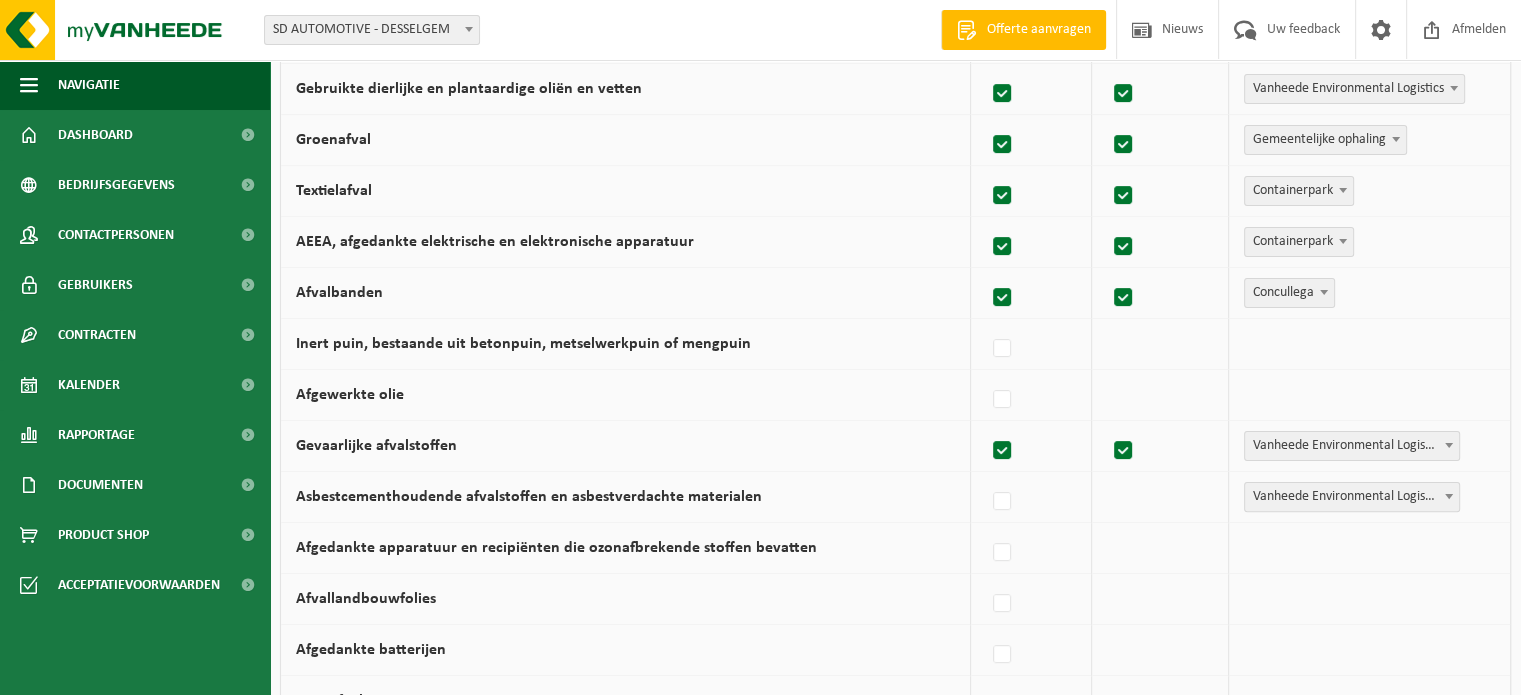 scroll, scrollTop: 500, scrollLeft: 0, axis: vertical 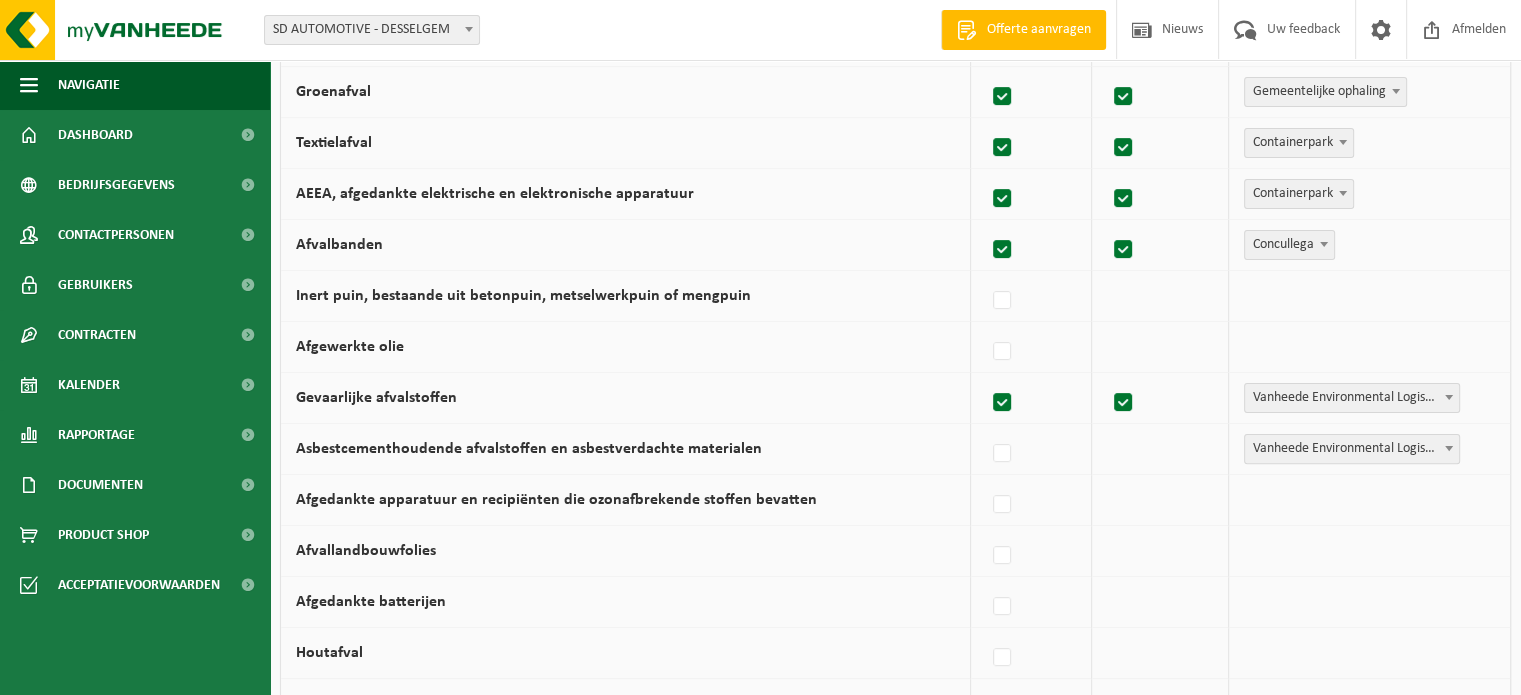 click at bounding box center (1324, 244) 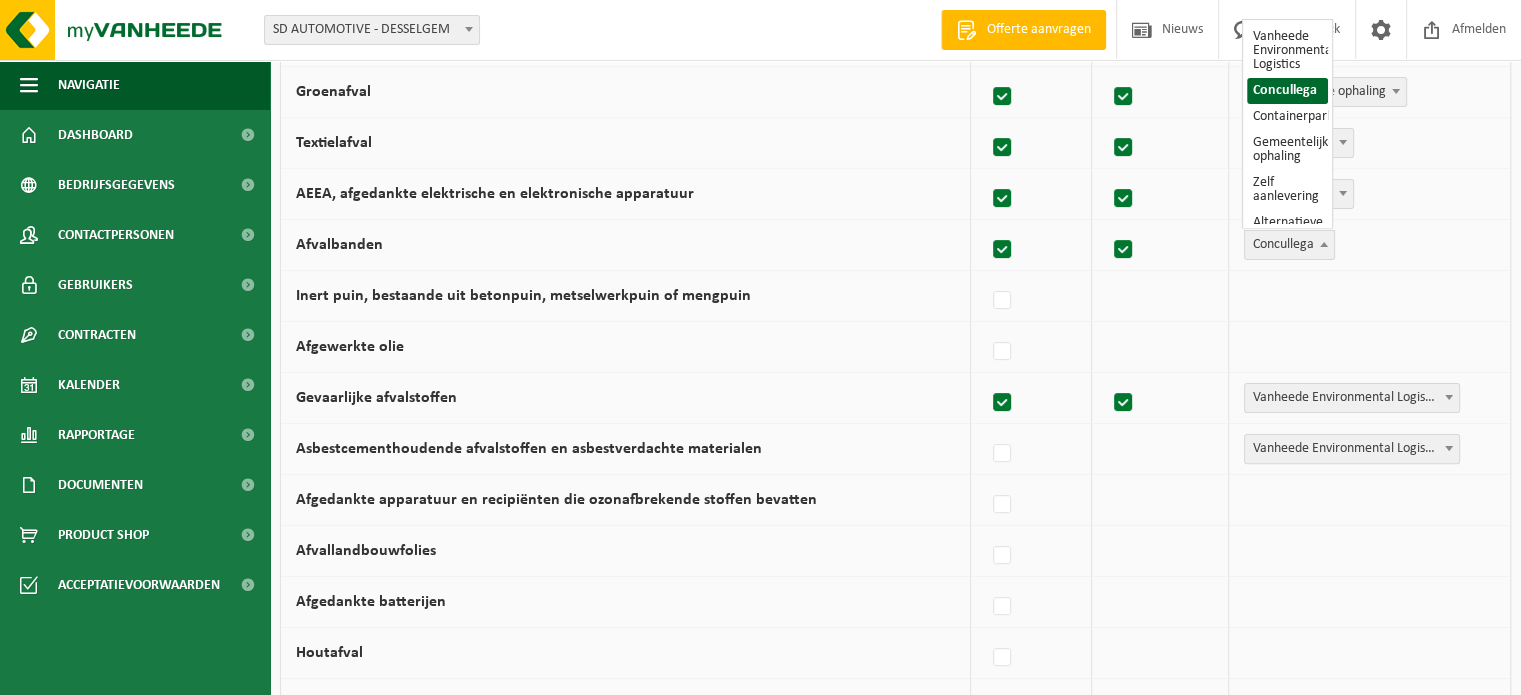 click at bounding box center [1324, 244] 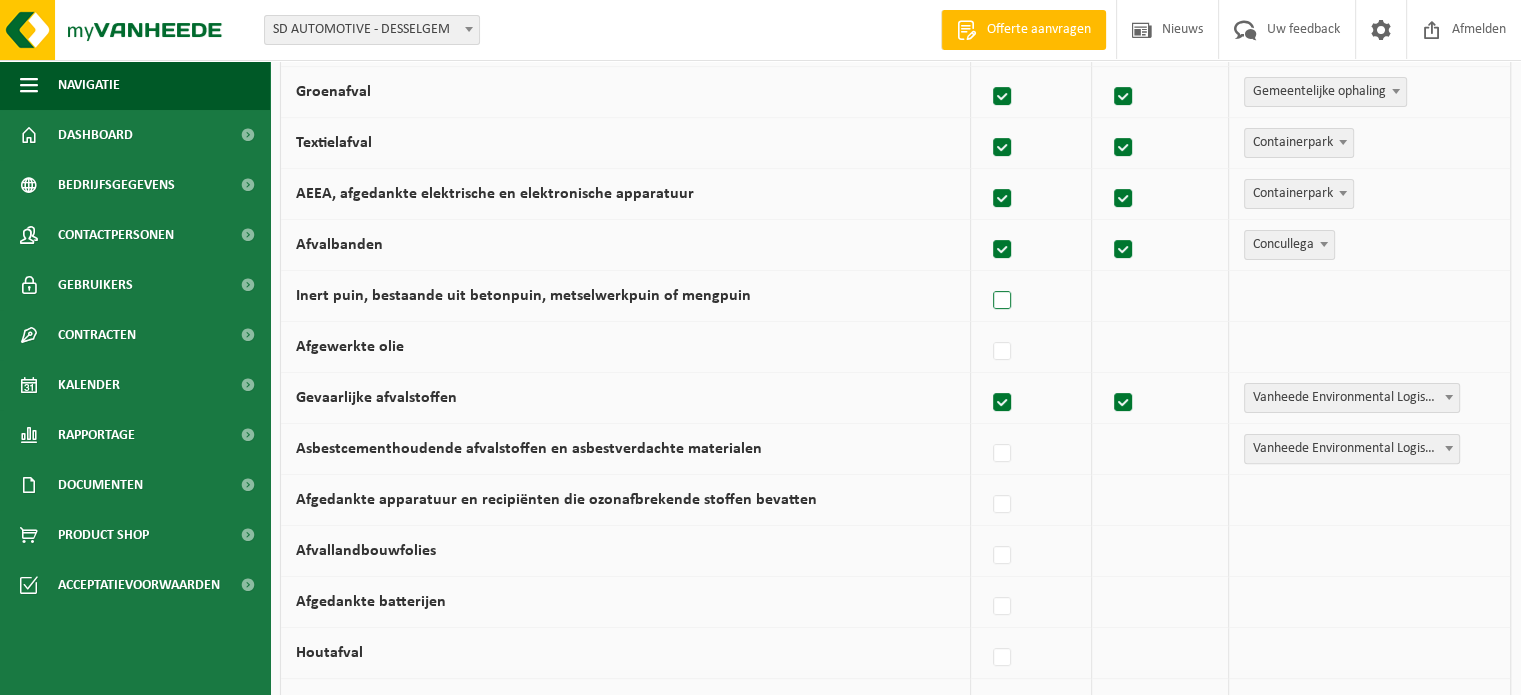 click at bounding box center [1003, 301] 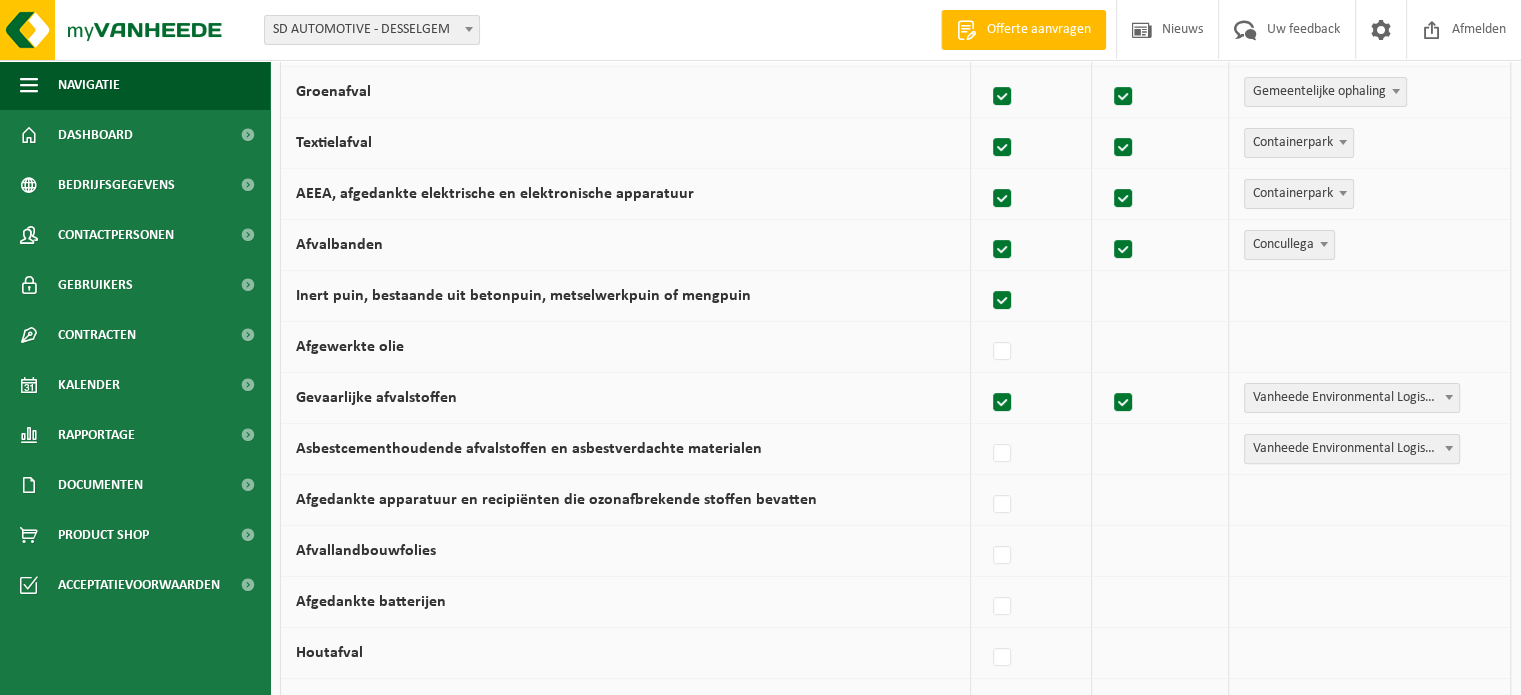 checkbox on "true" 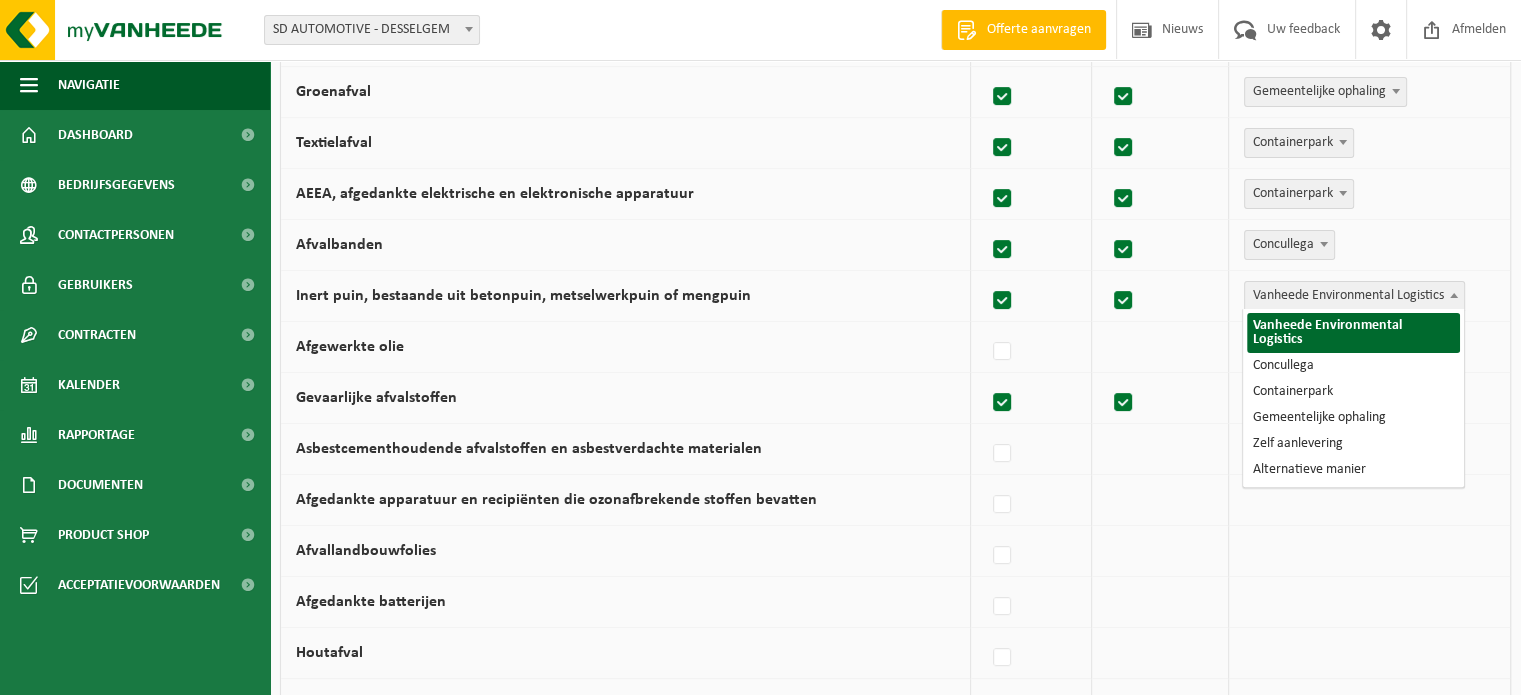click on "Vanheede Environmental Logistics" at bounding box center [1354, 296] 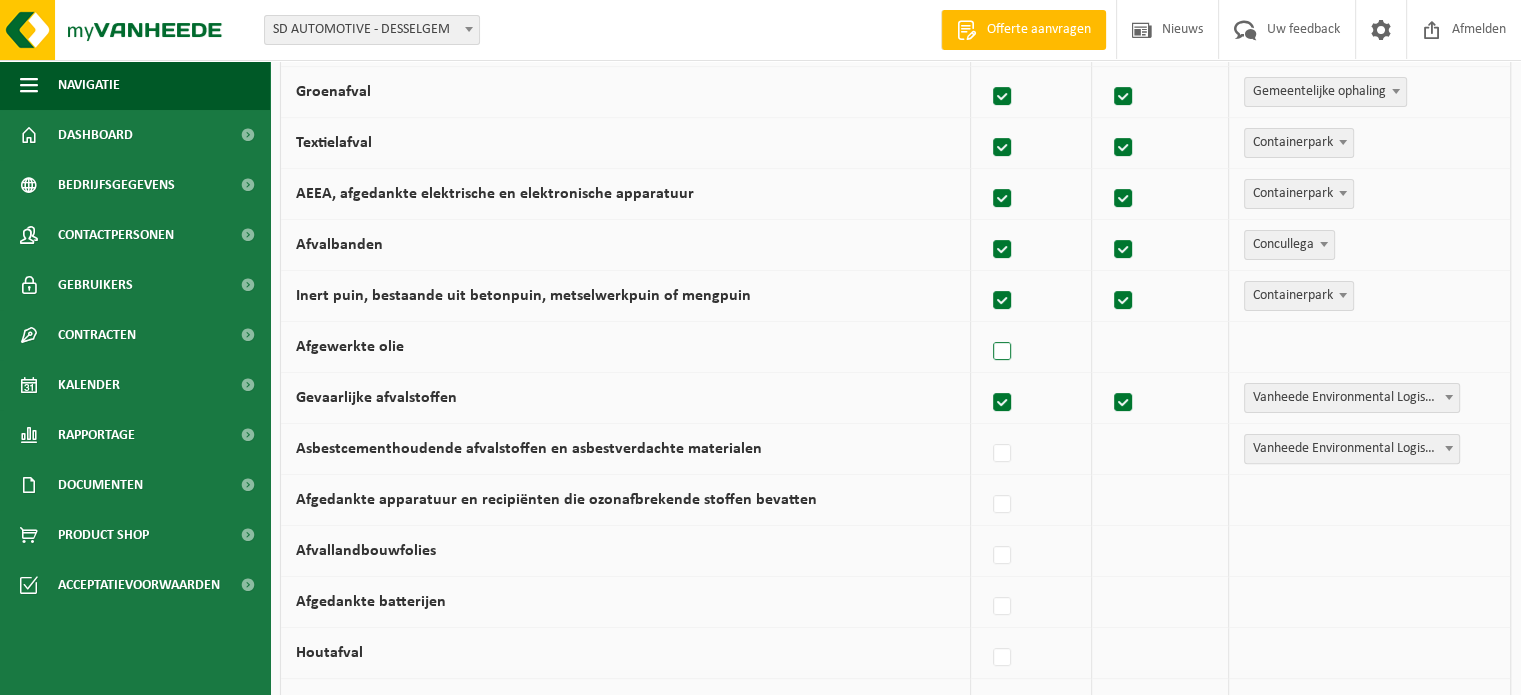 click at bounding box center [1003, 352] 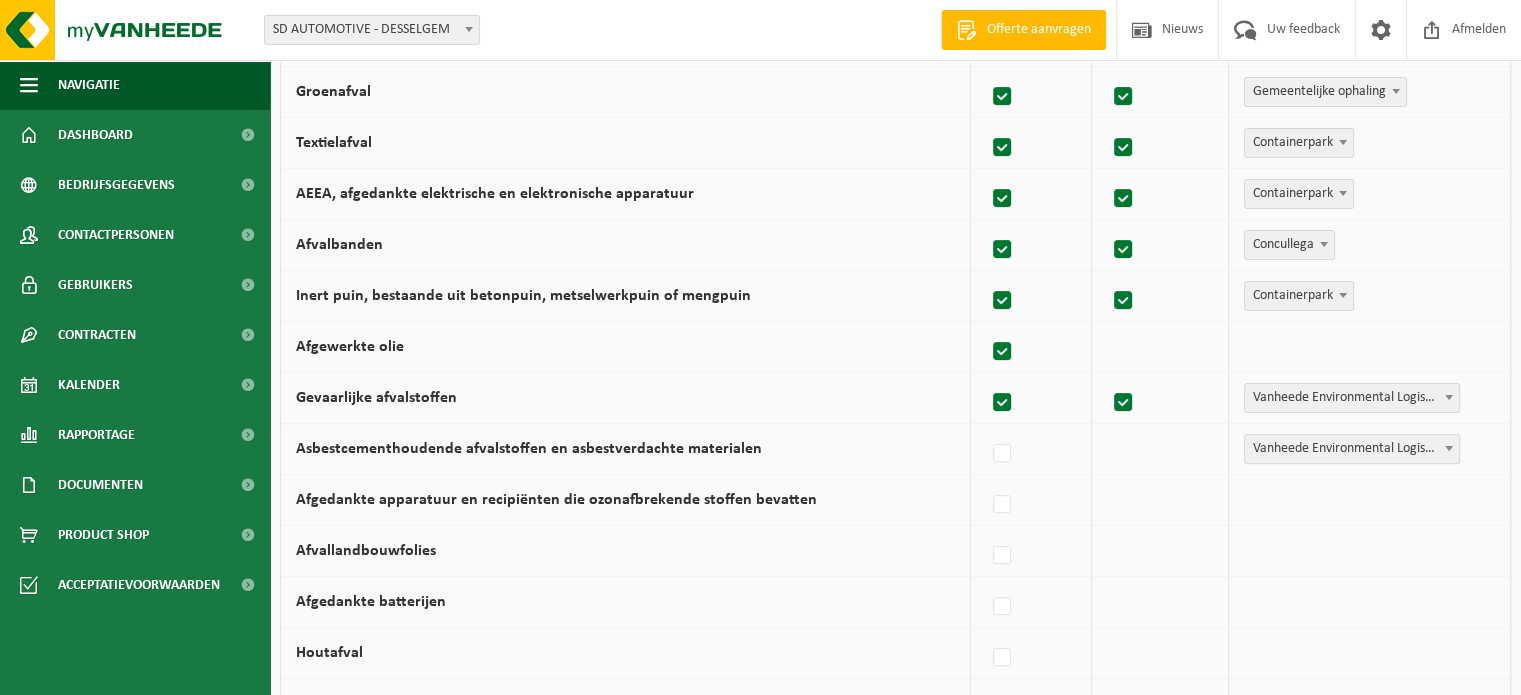 checkbox on "true" 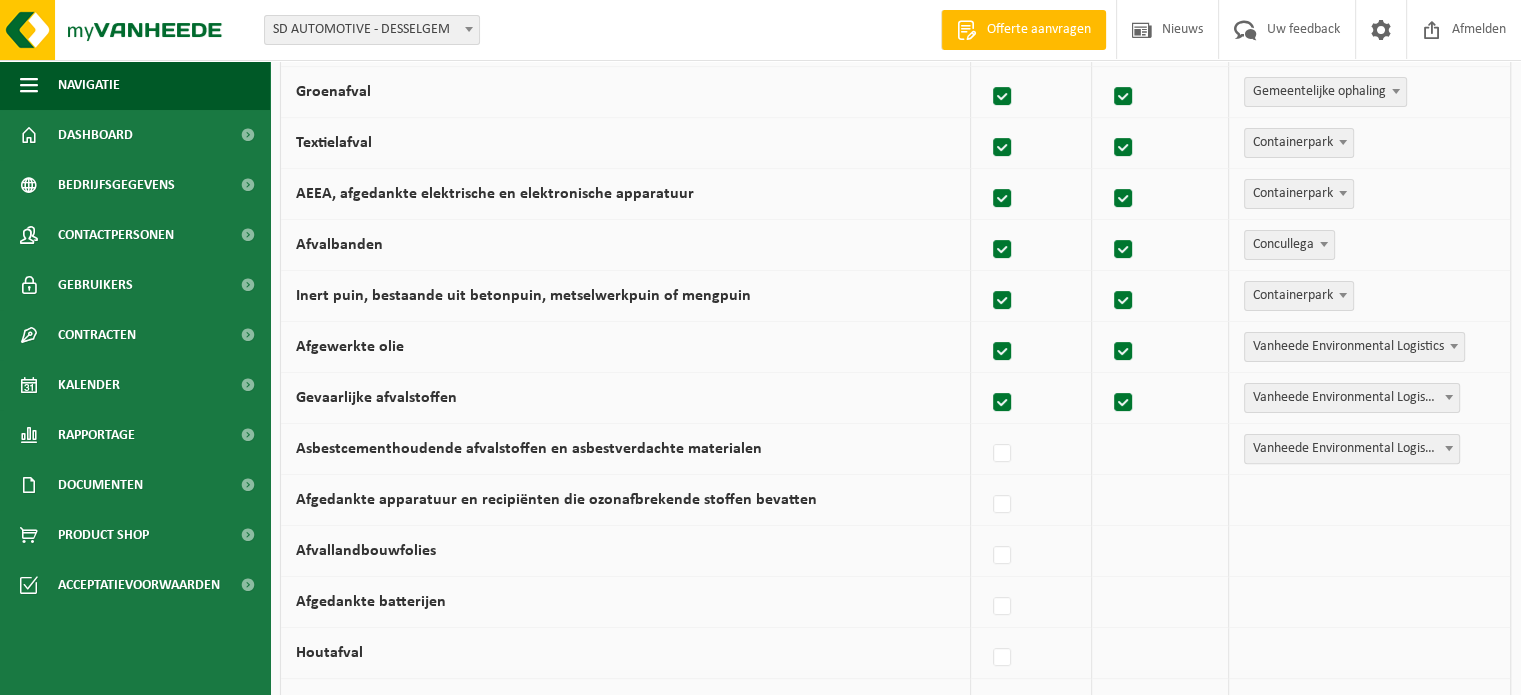 click on "Vanheede Environmental Logistics" at bounding box center [1354, 347] 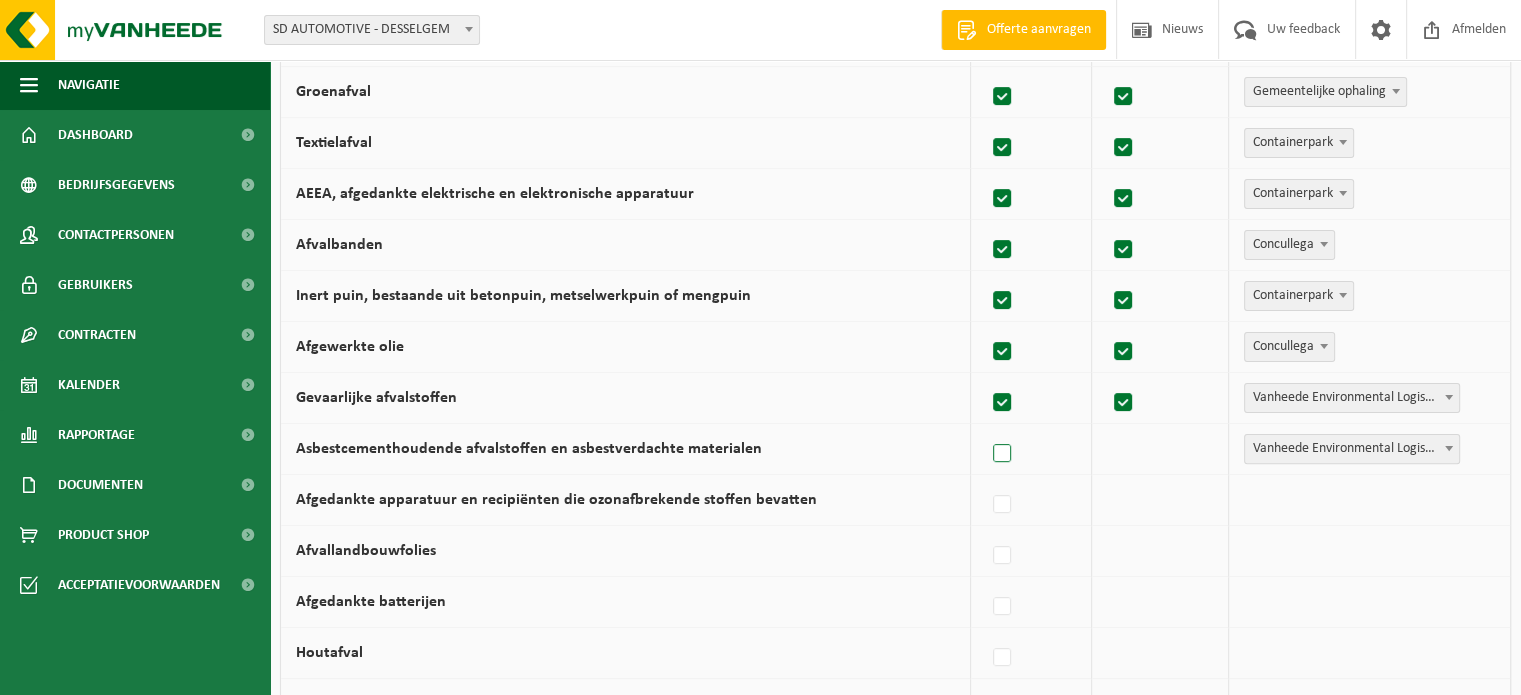 click at bounding box center [1003, 454] 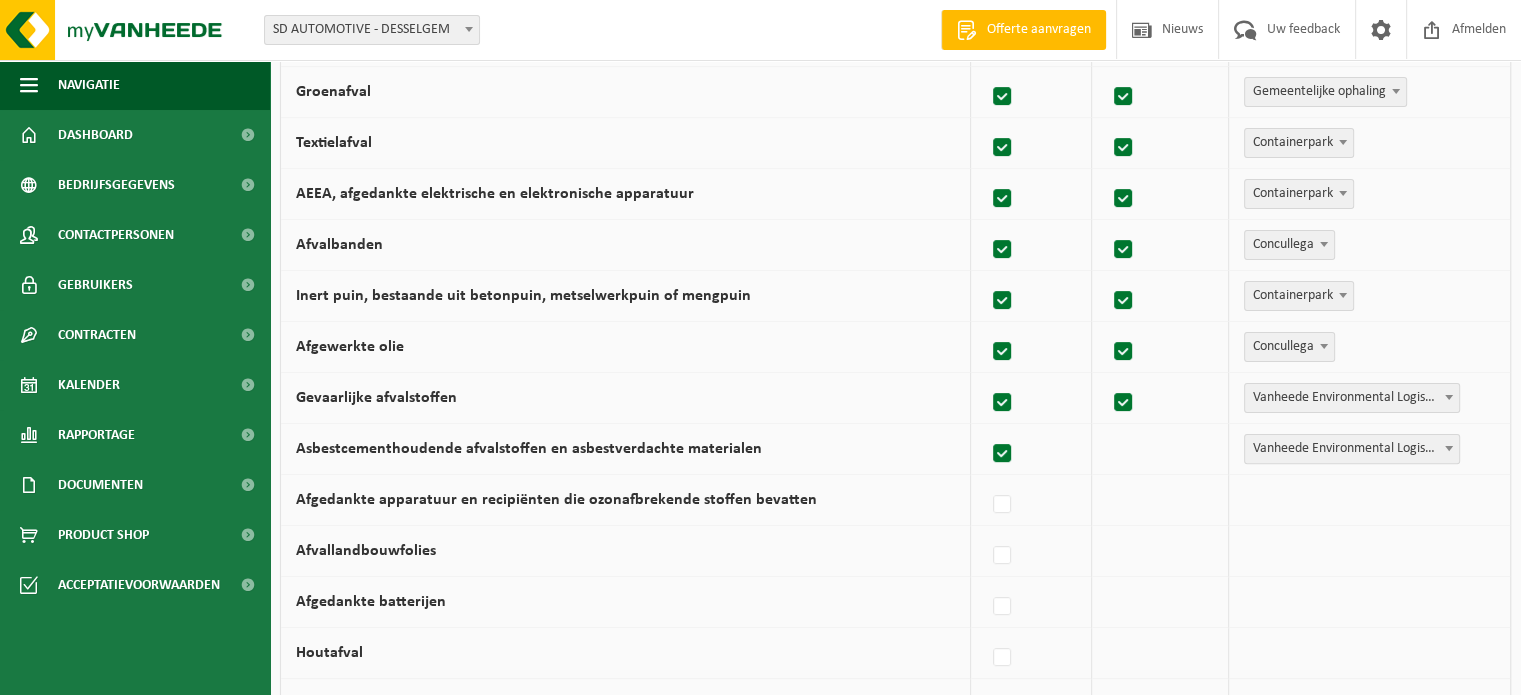 checkbox on "true" 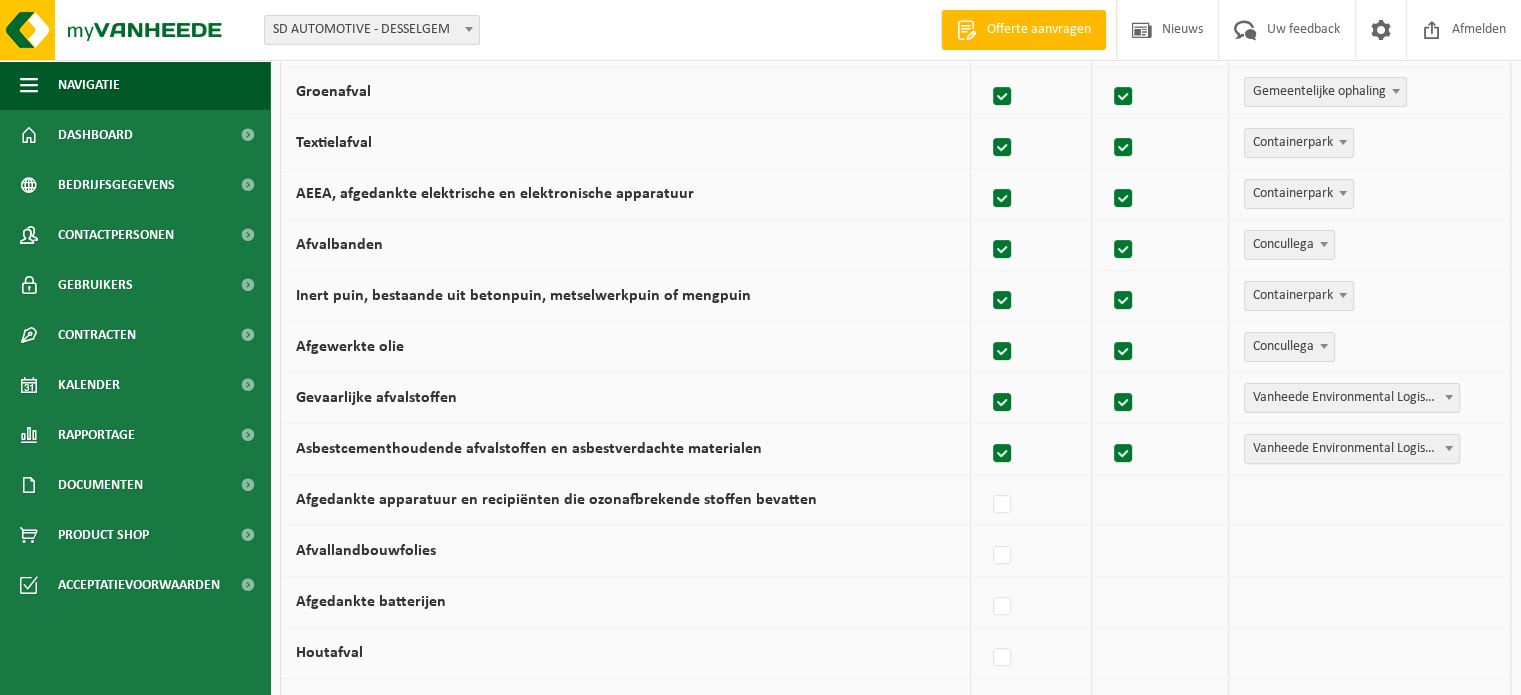 click at bounding box center (1003, 454) 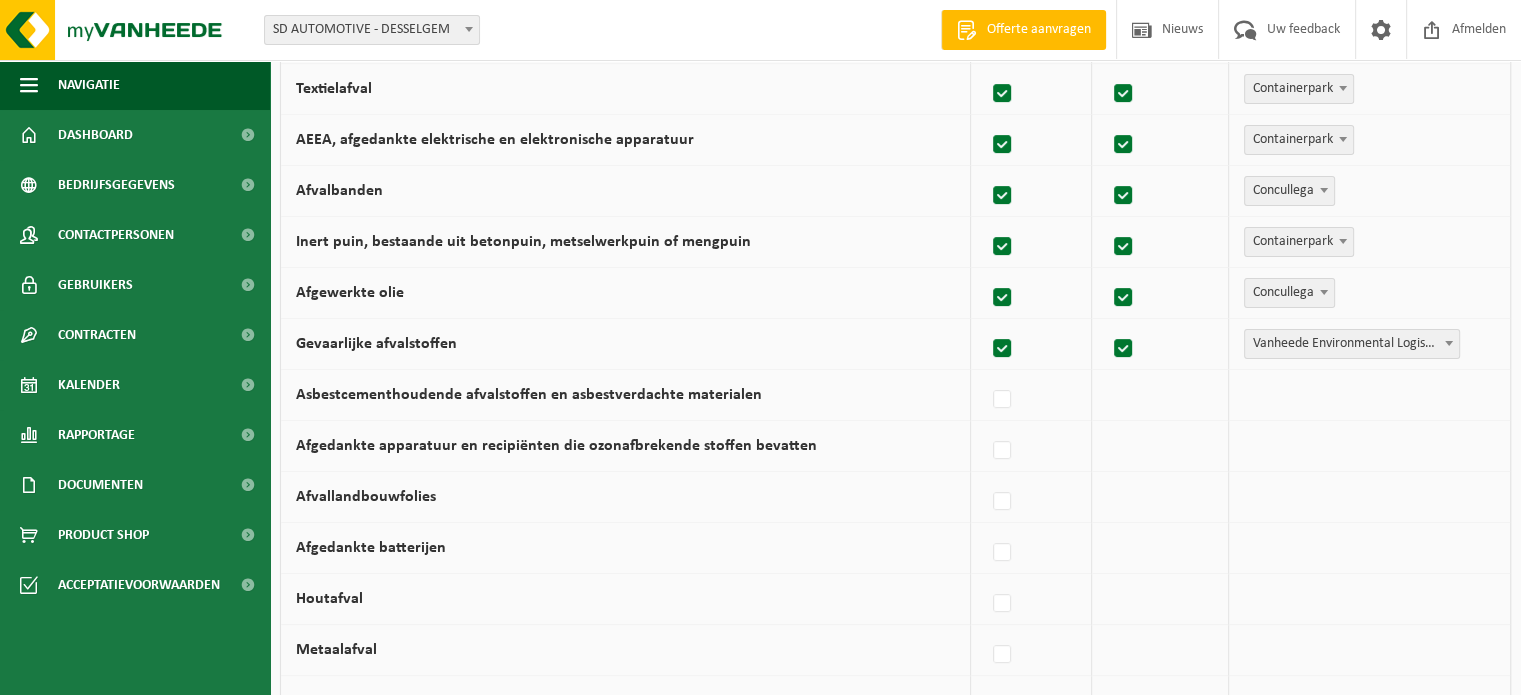 scroll, scrollTop: 600, scrollLeft: 0, axis: vertical 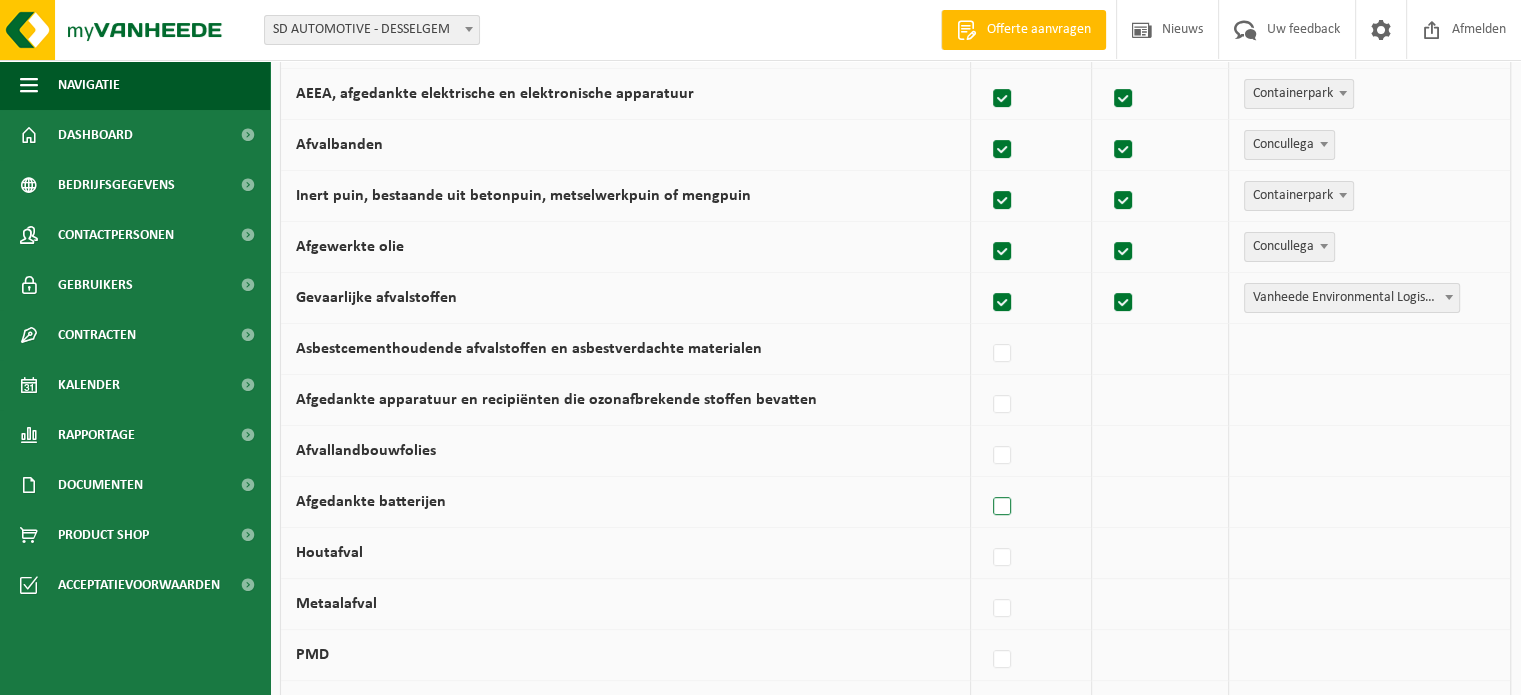 click at bounding box center (1003, 507) 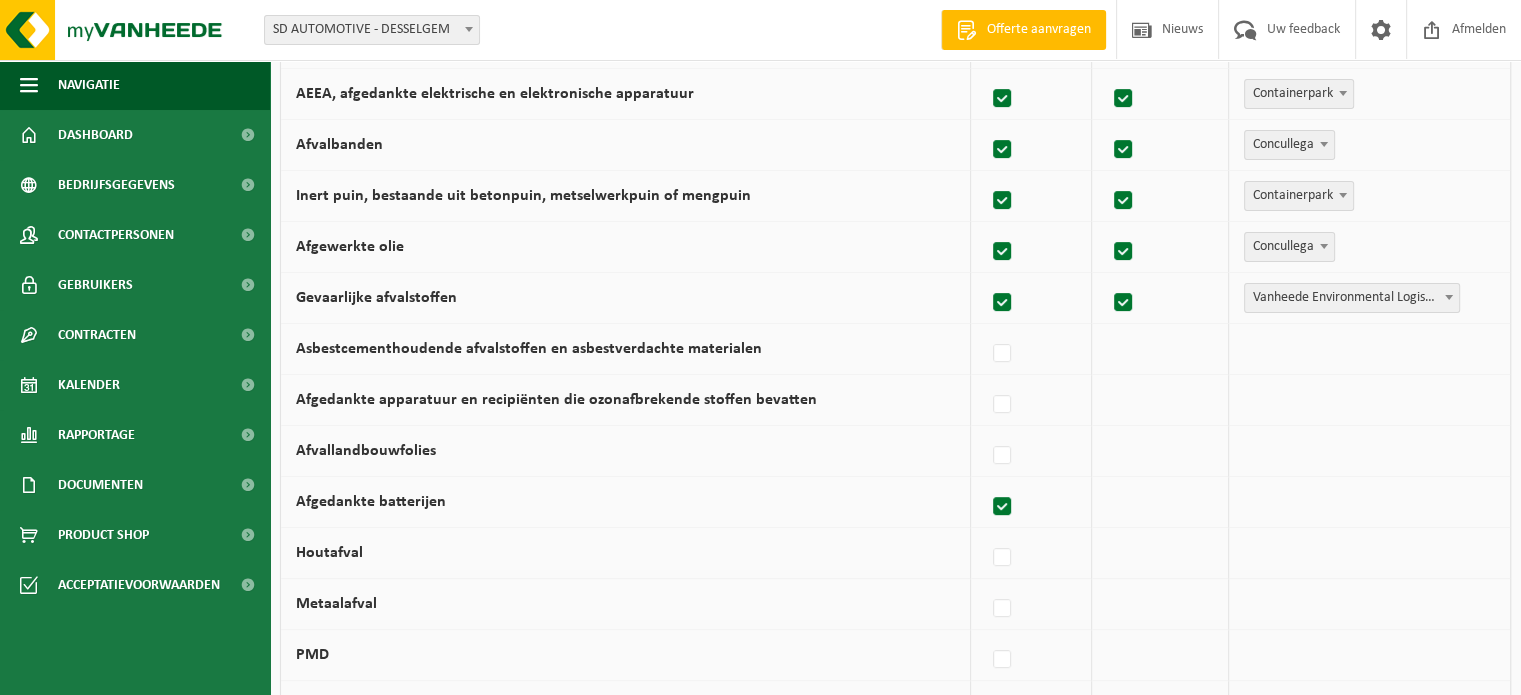 checkbox on "true" 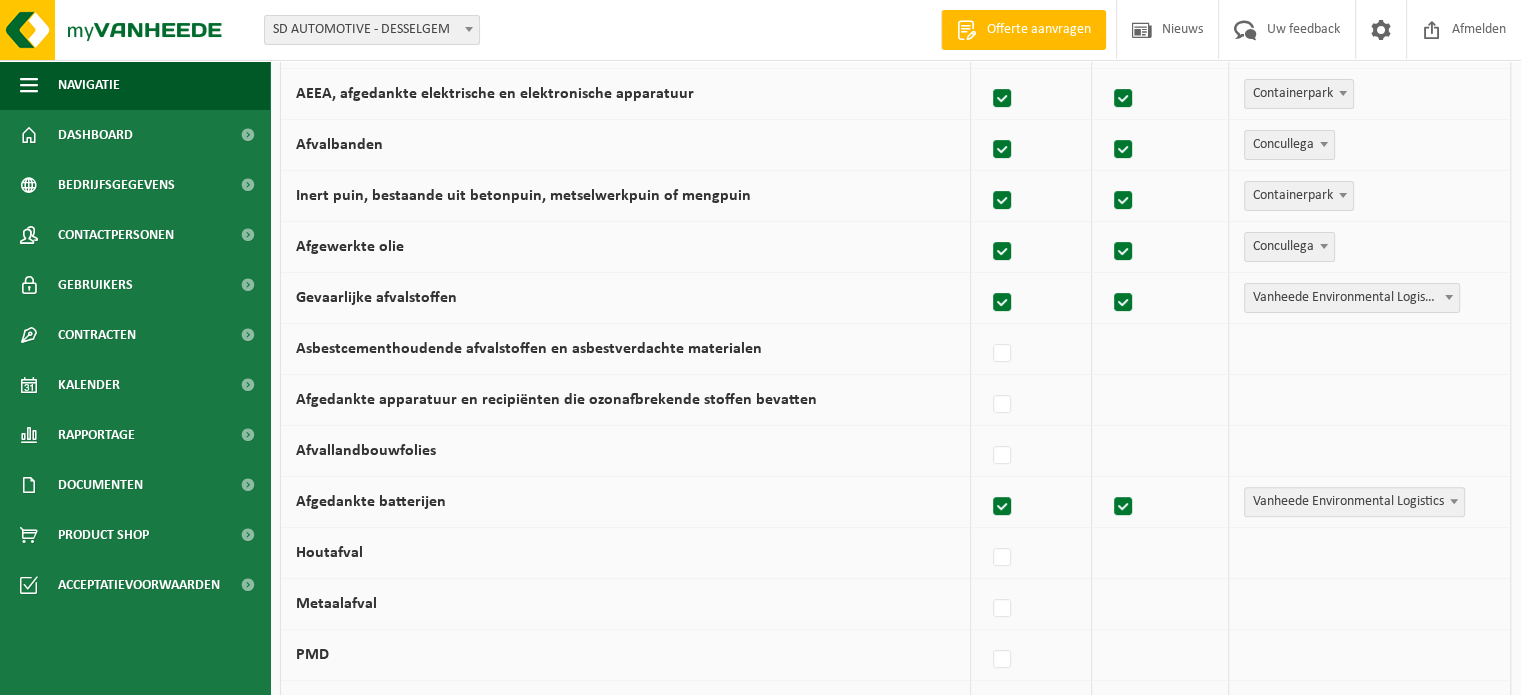 click on "Vanheede Environmental Logistics" at bounding box center [1354, 502] 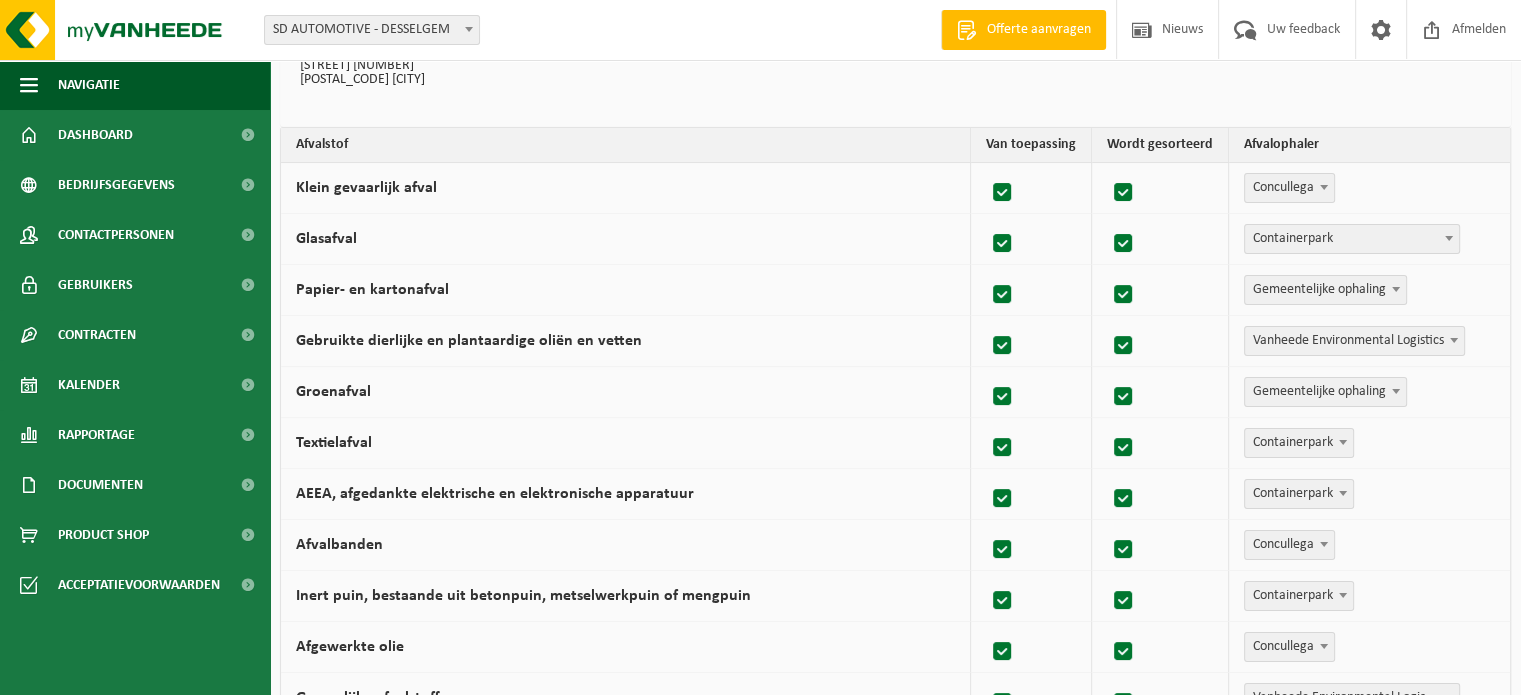 scroll, scrollTop: 0, scrollLeft: 0, axis: both 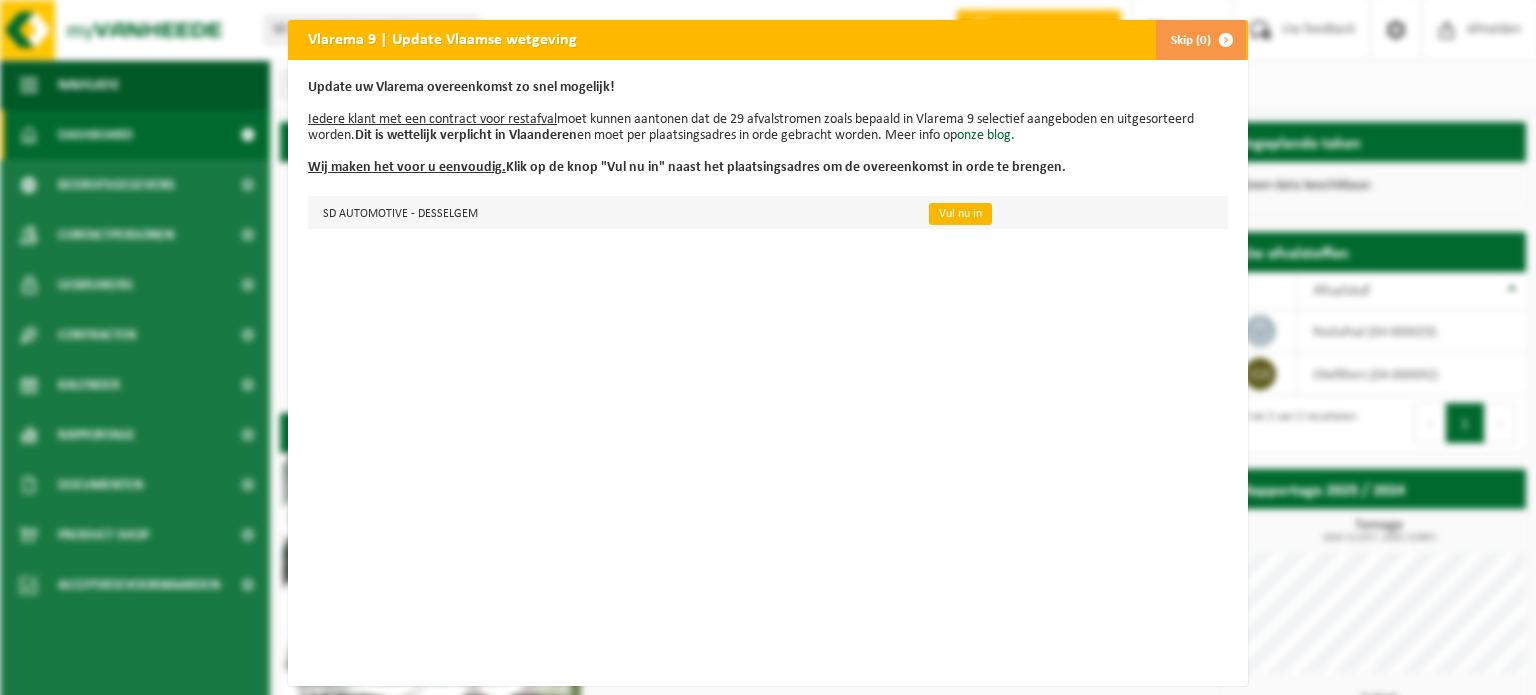 click on "Vul nu in" at bounding box center [960, 214] 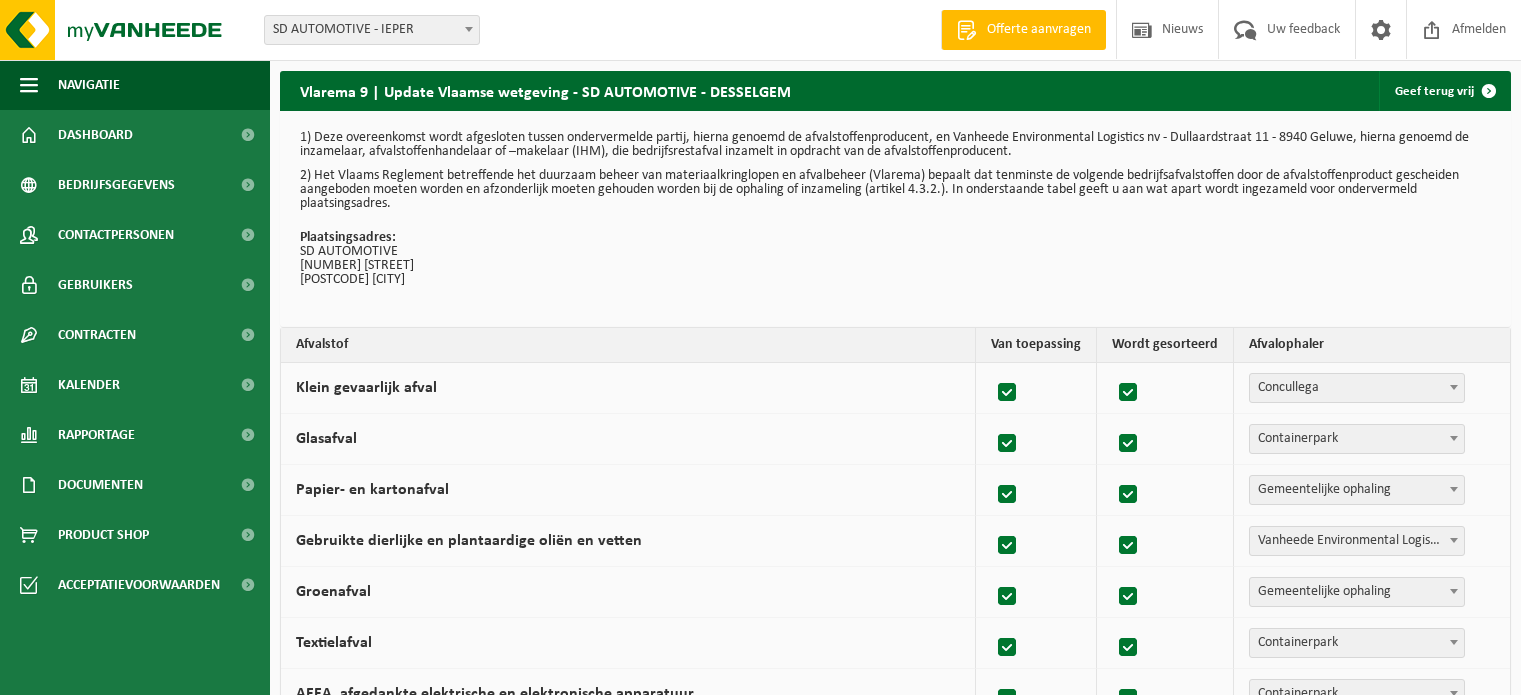 scroll, scrollTop: 0, scrollLeft: 0, axis: both 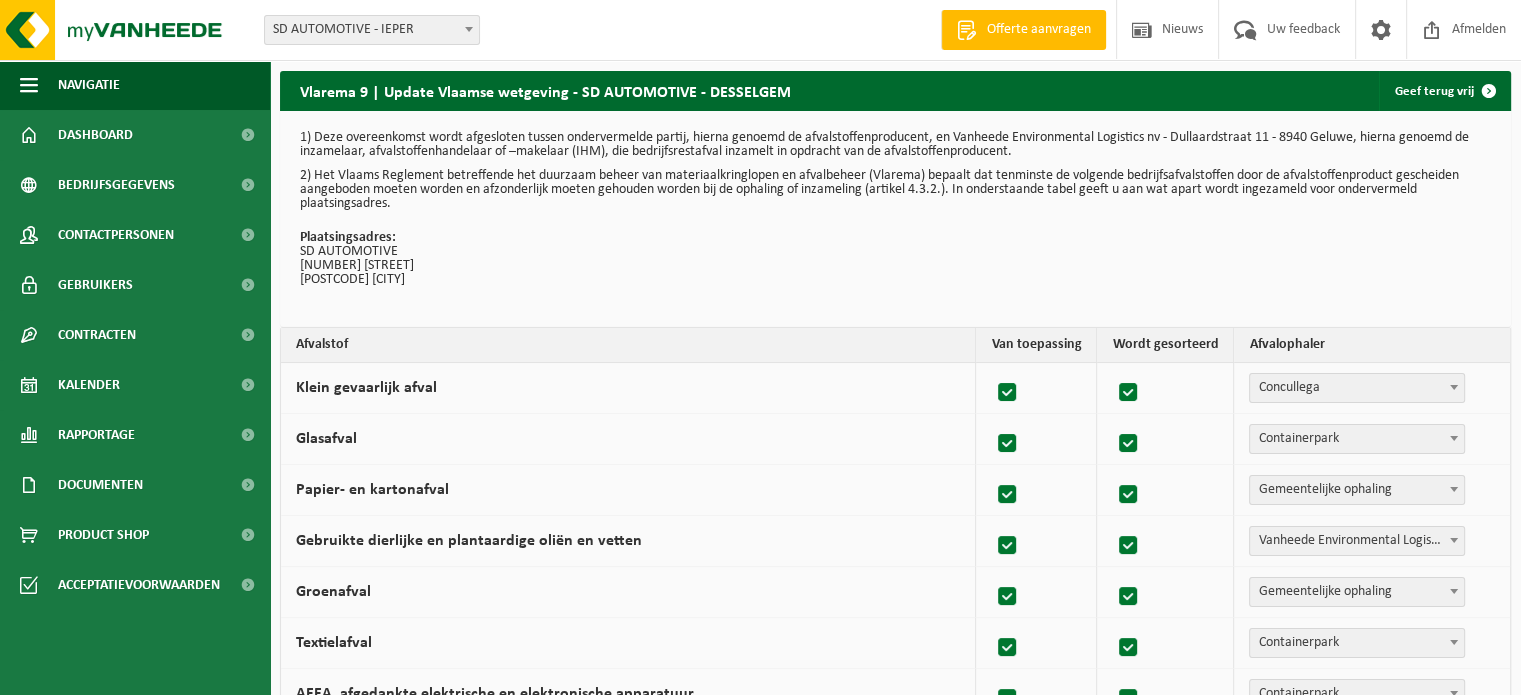 click at bounding box center [1008, 393] 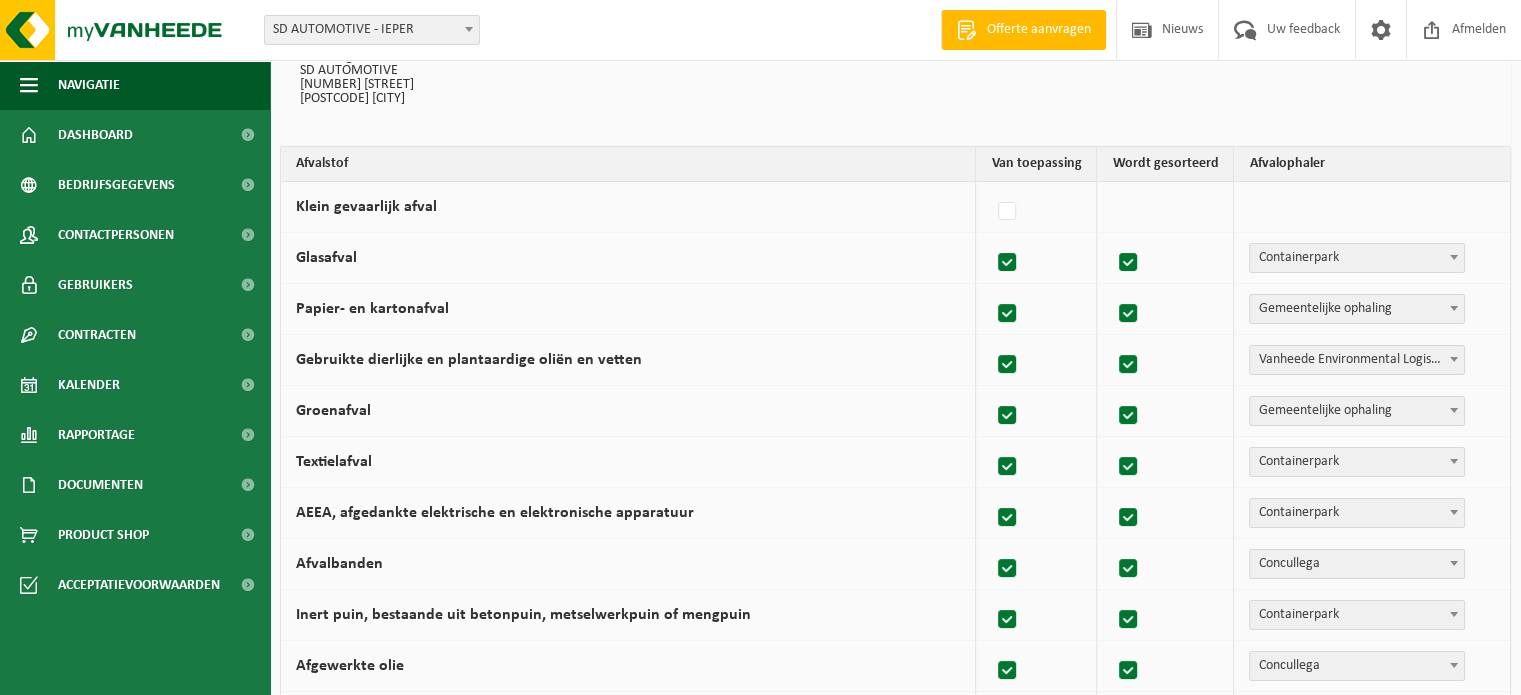 scroll, scrollTop: 200, scrollLeft: 0, axis: vertical 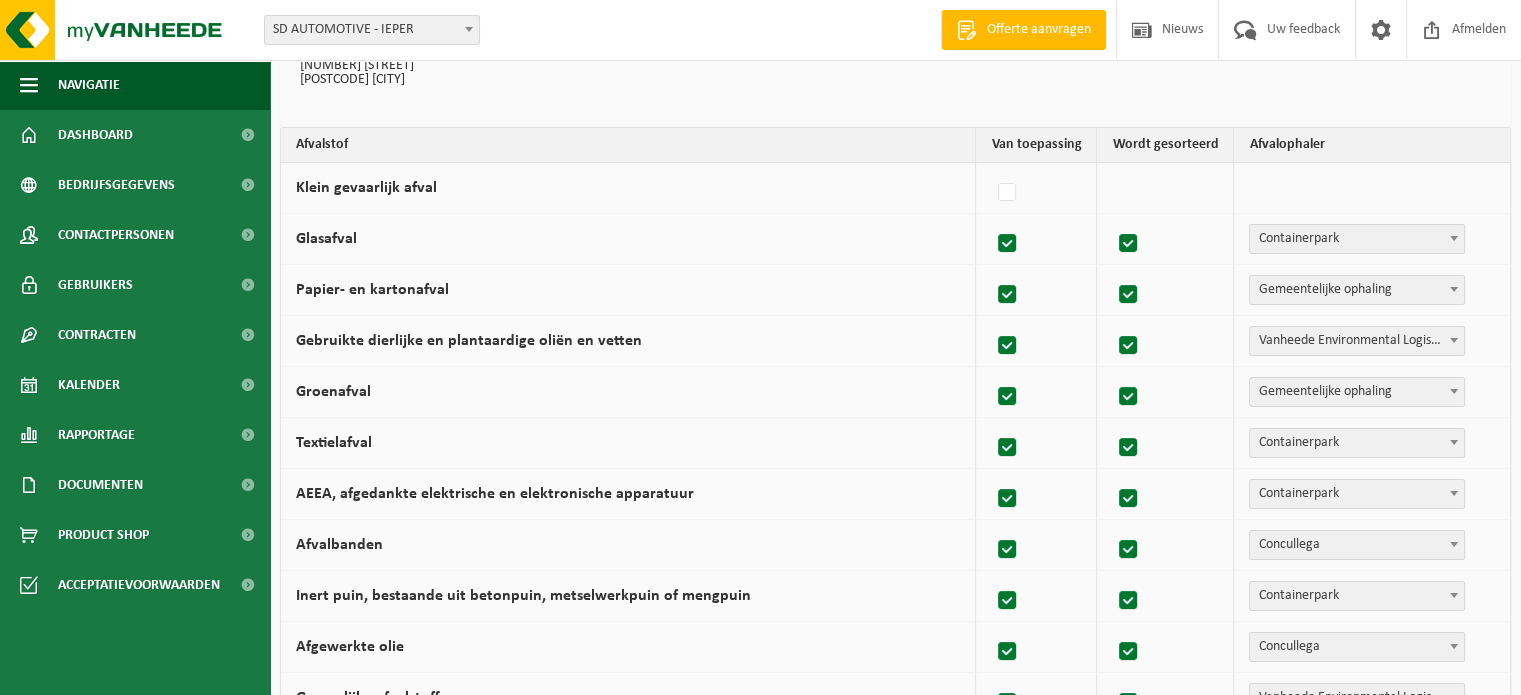 click at bounding box center (1008, 244) 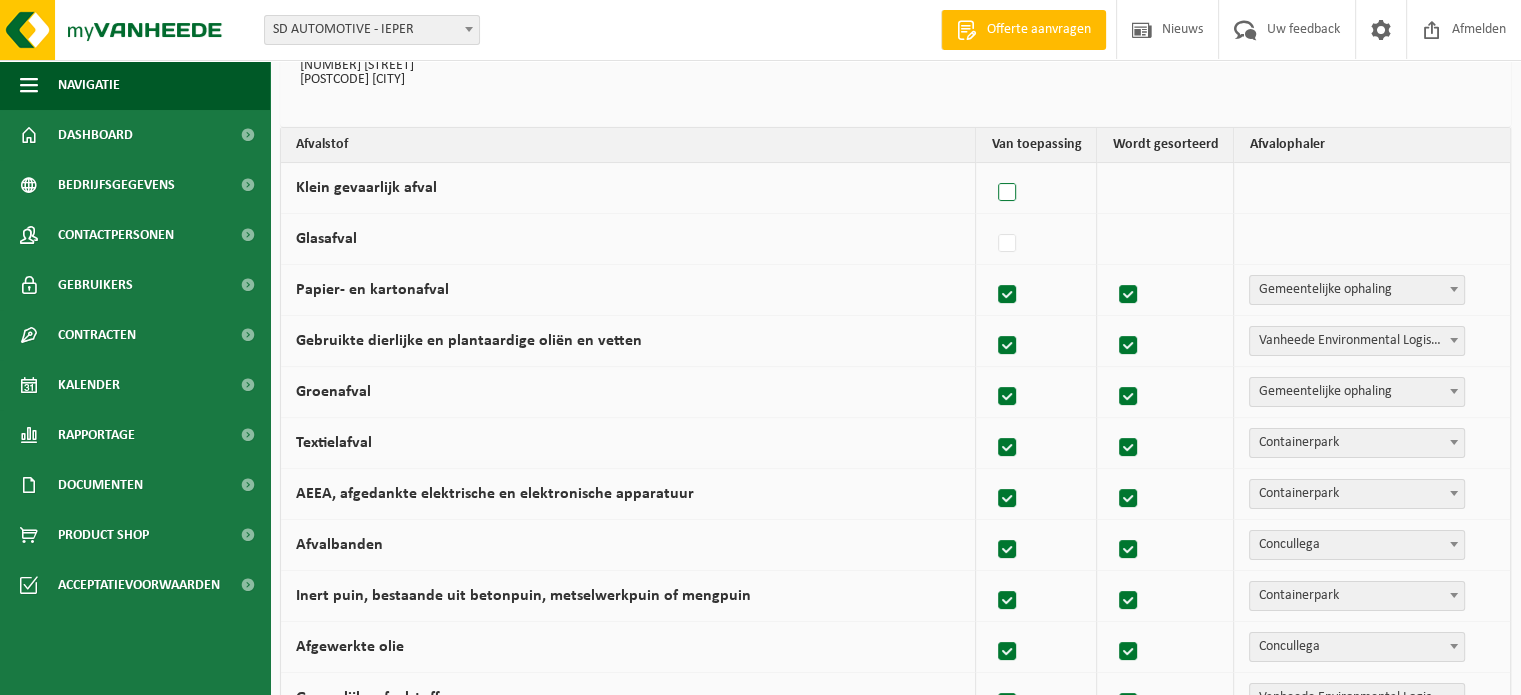 click at bounding box center (1008, 193) 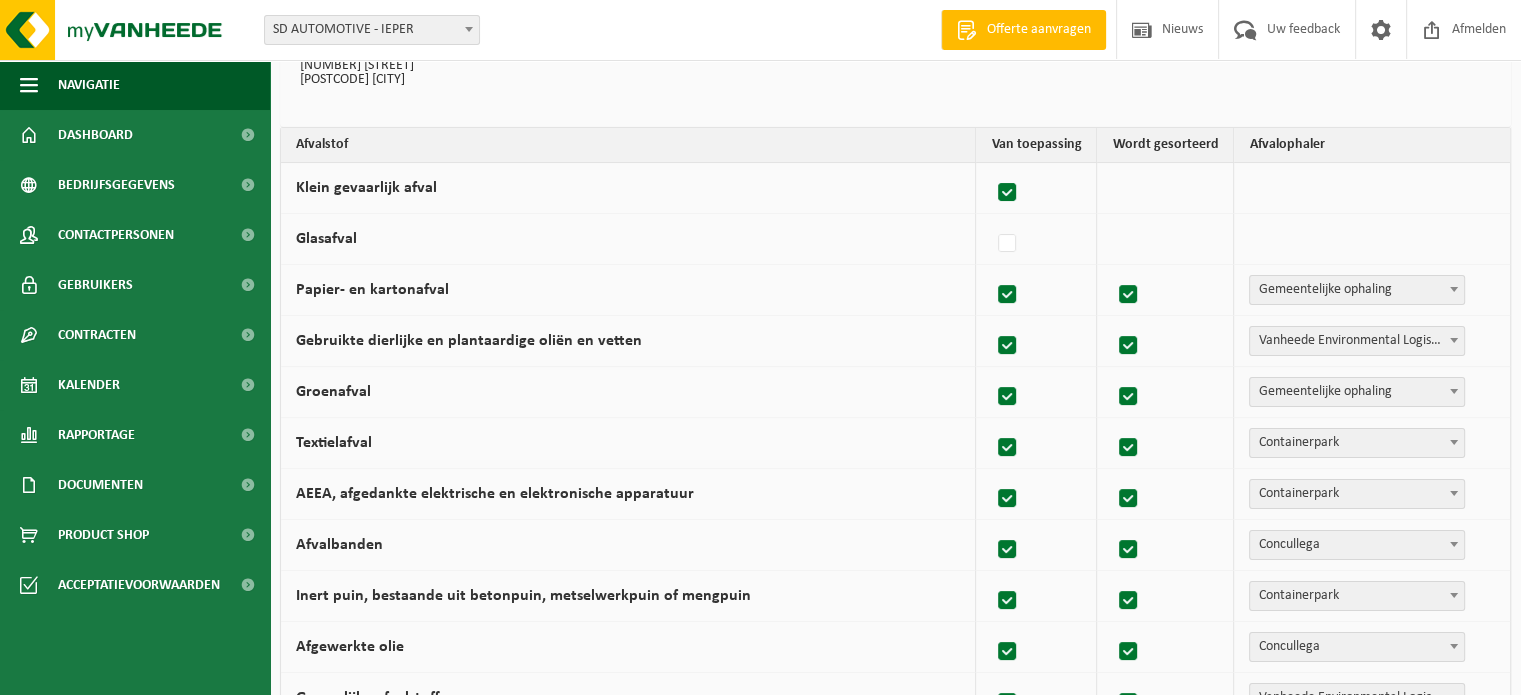 checkbox on "true" 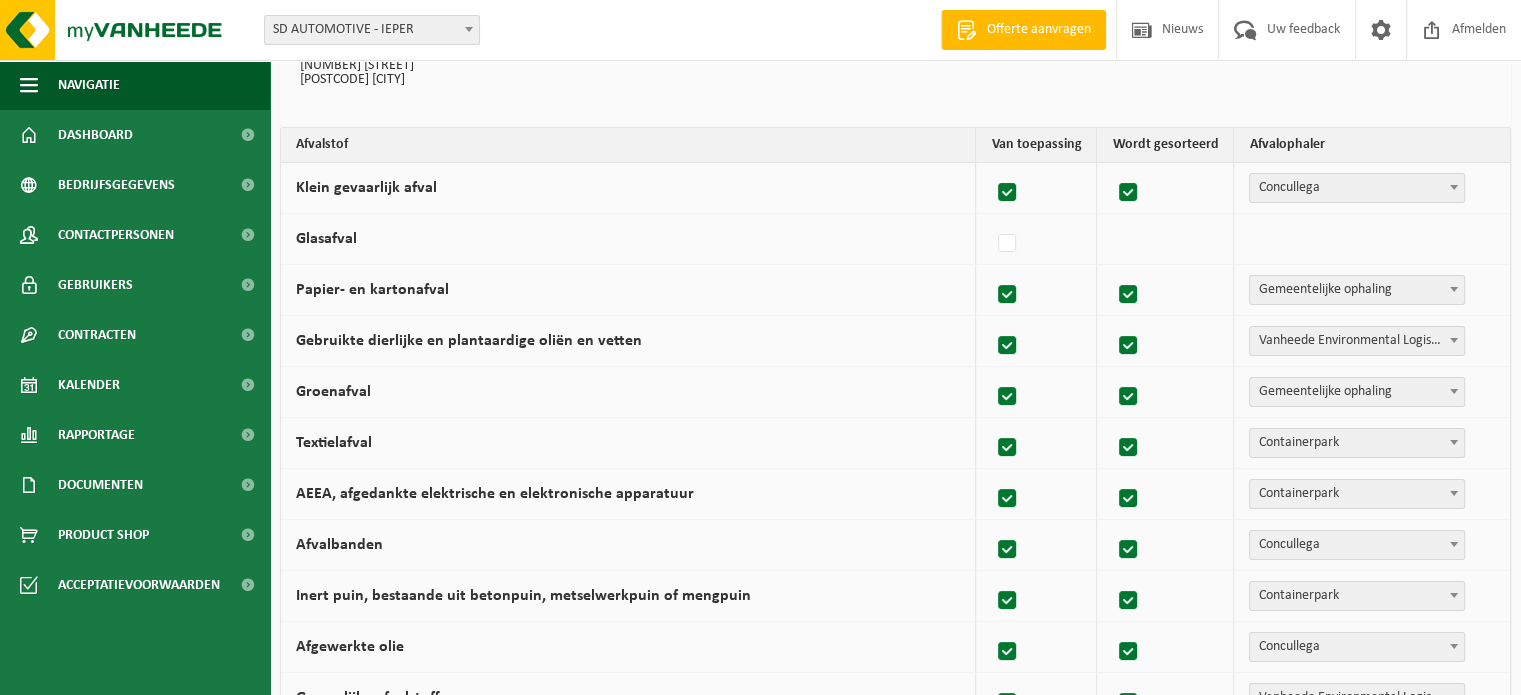click on "Concullega" at bounding box center (1357, 188) 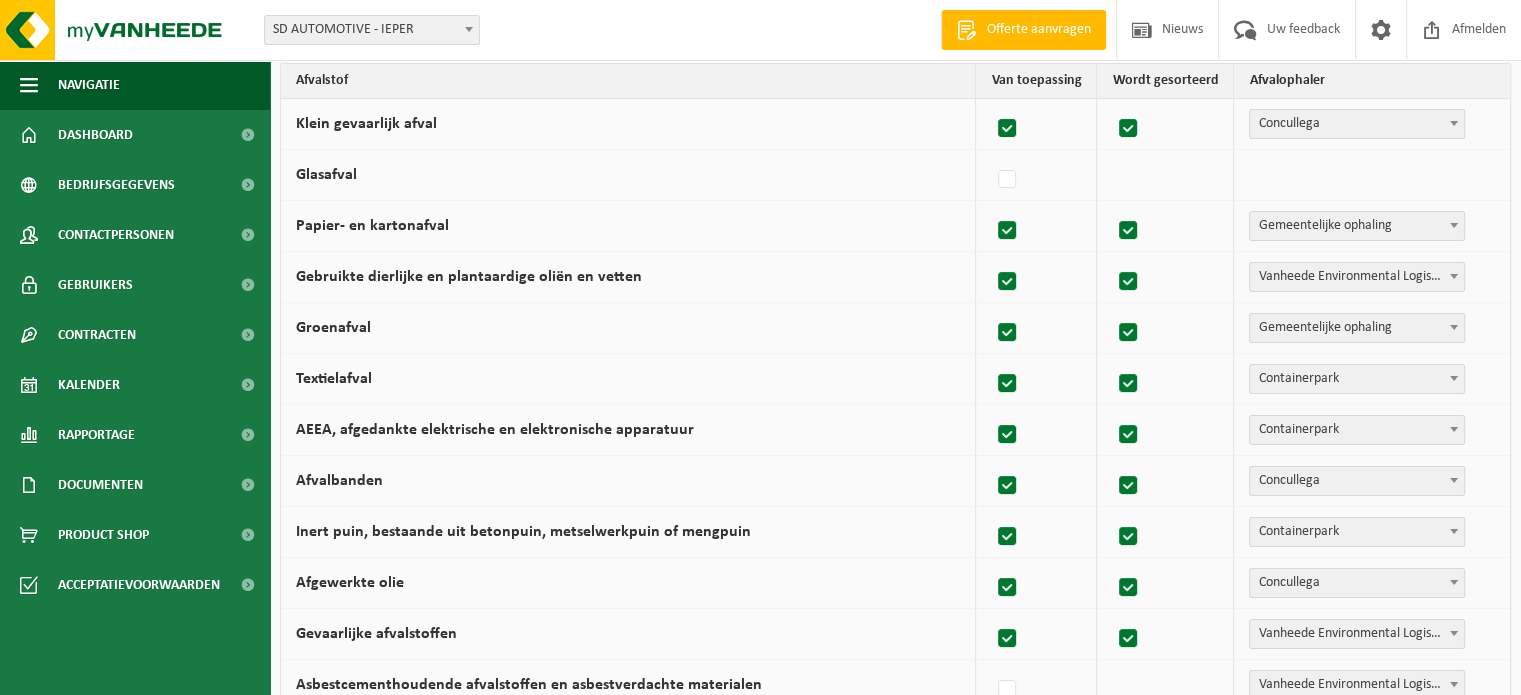 scroll, scrollTop: 300, scrollLeft: 0, axis: vertical 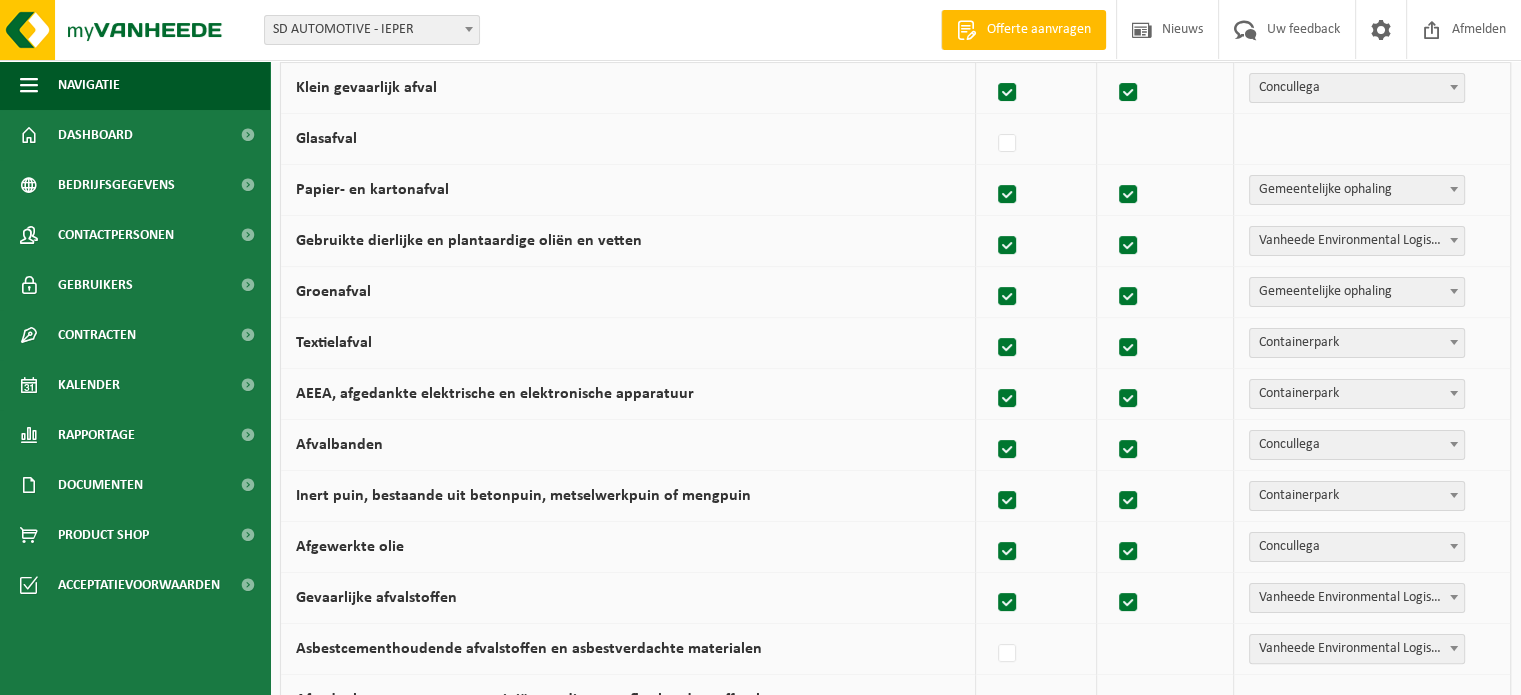 click at bounding box center [1008, 246] 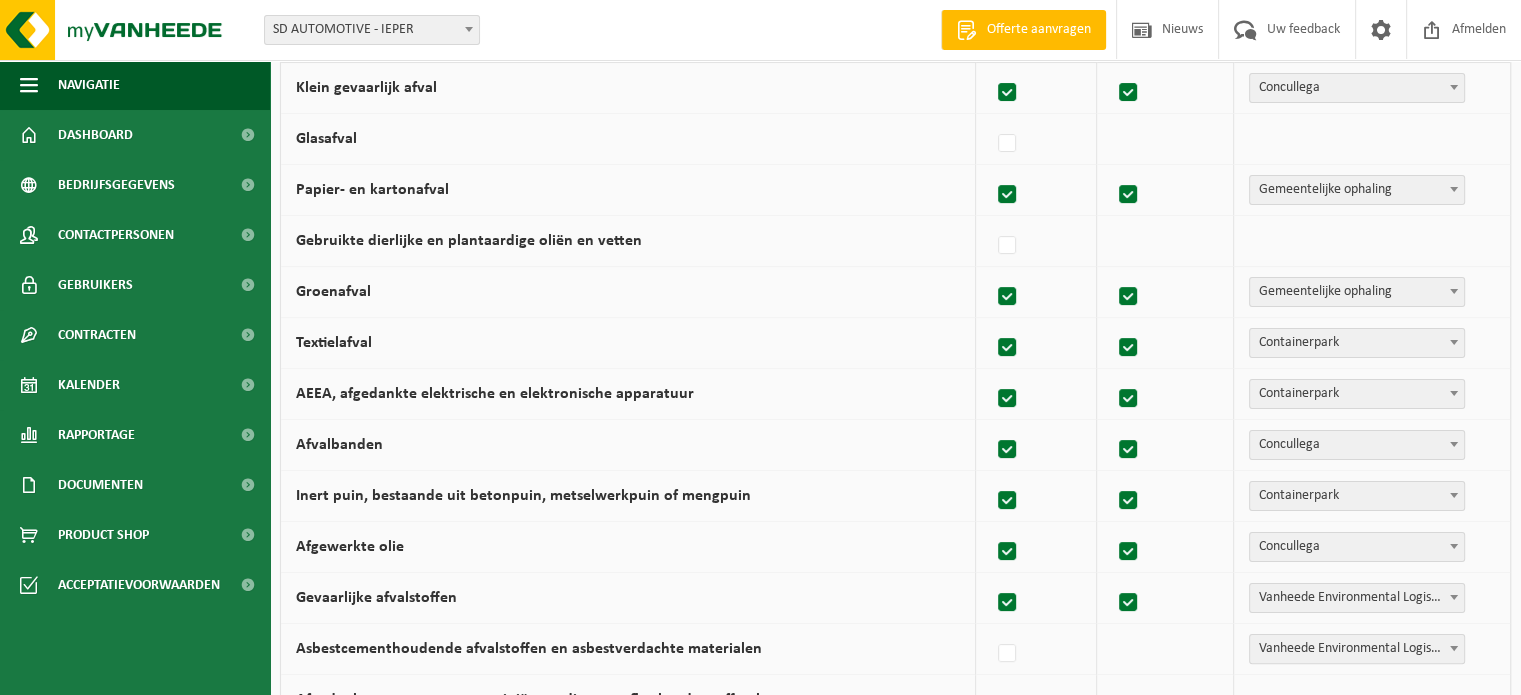 click at bounding box center (1008, 297) 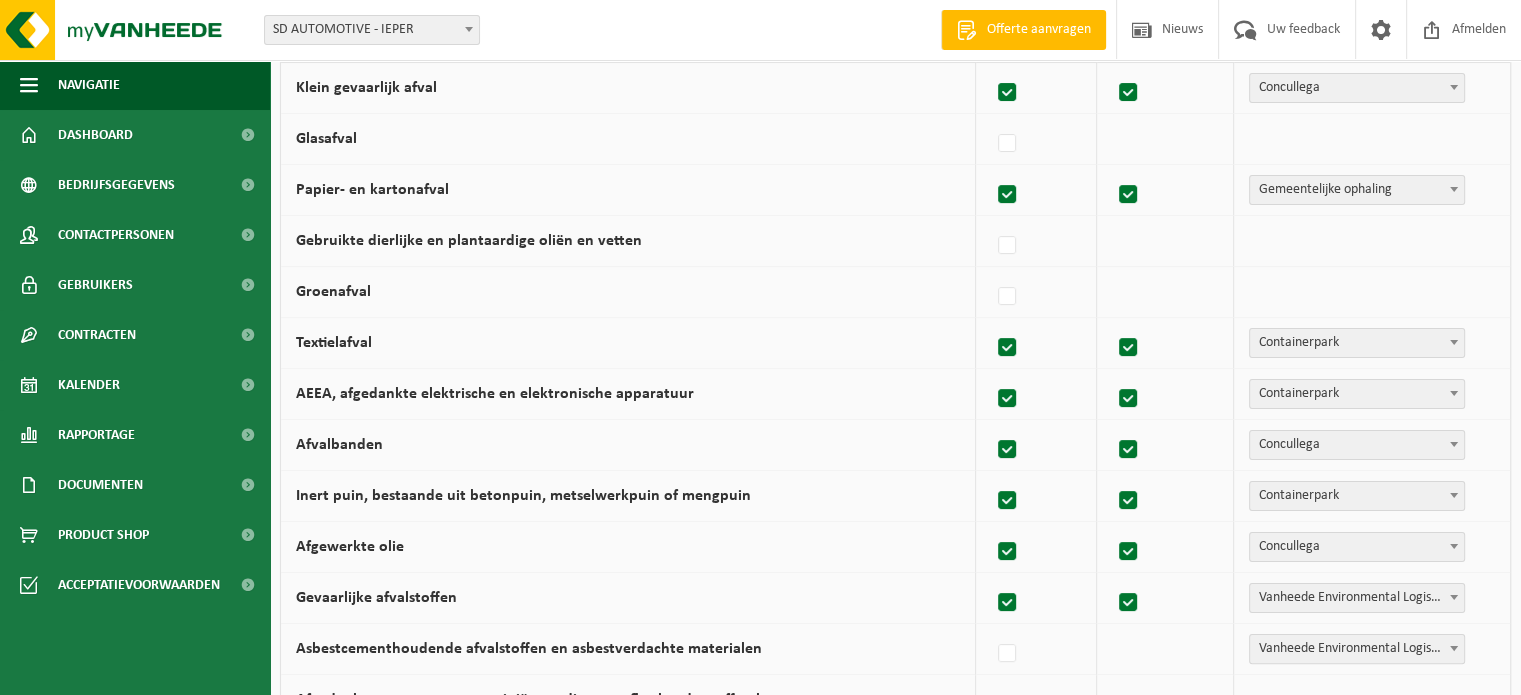 click at bounding box center [1008, 348] 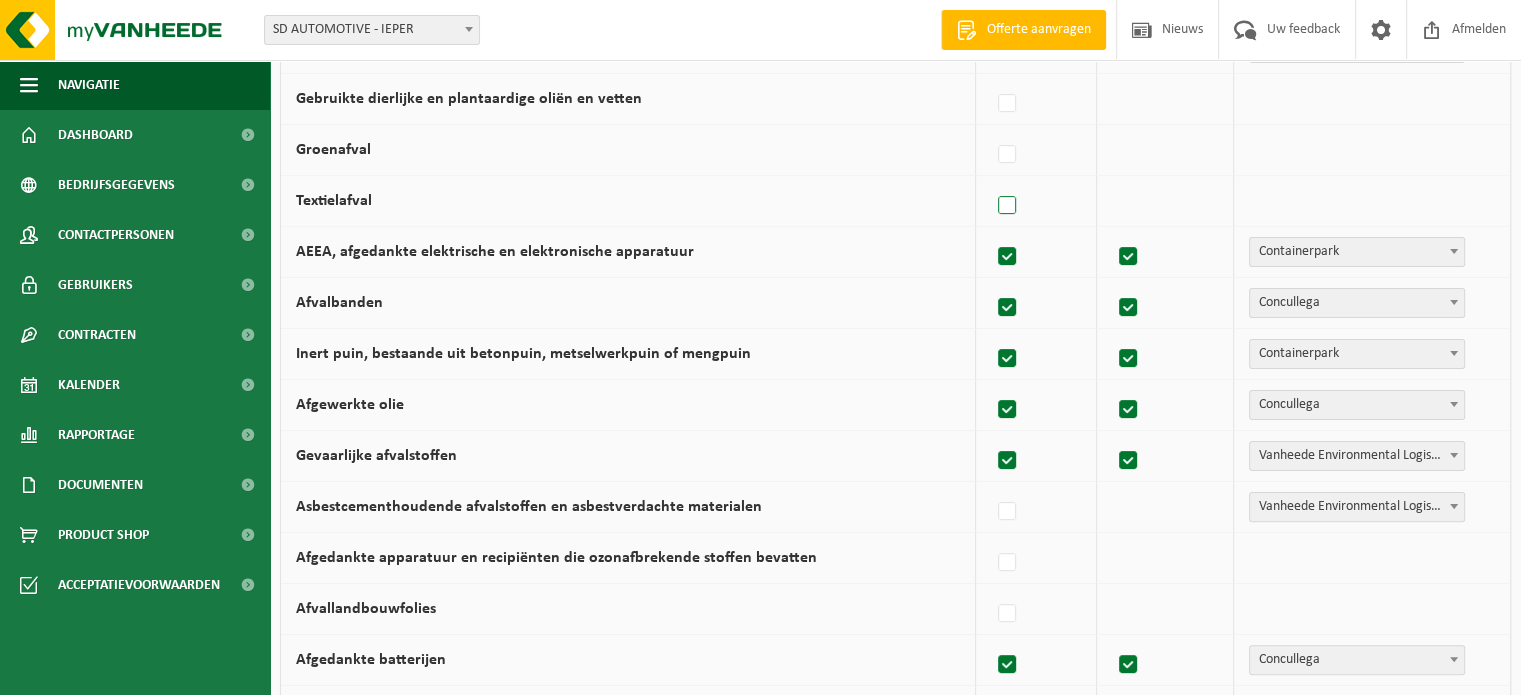 scroll, scrollTop: 500, scrollLeft: 0, axis: vertical 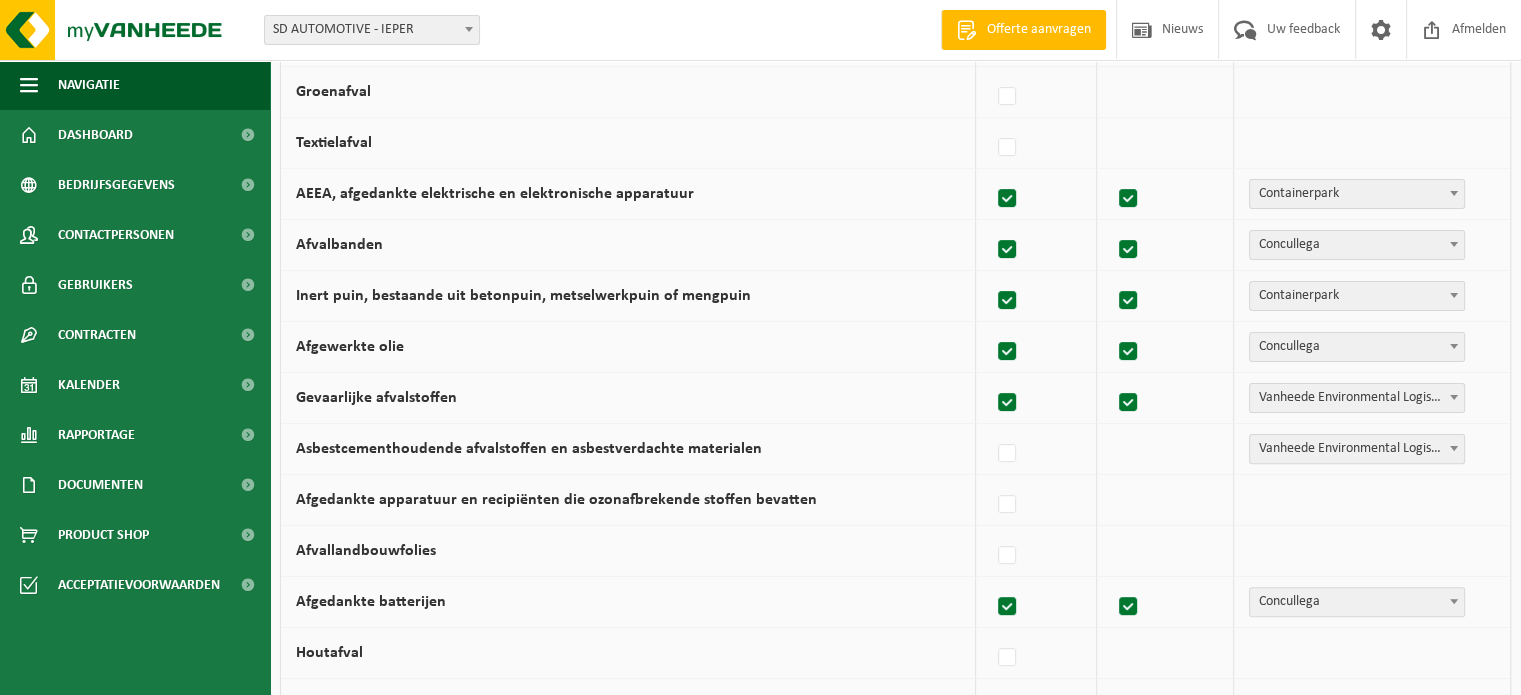 click at bounding box center [1008, 301] 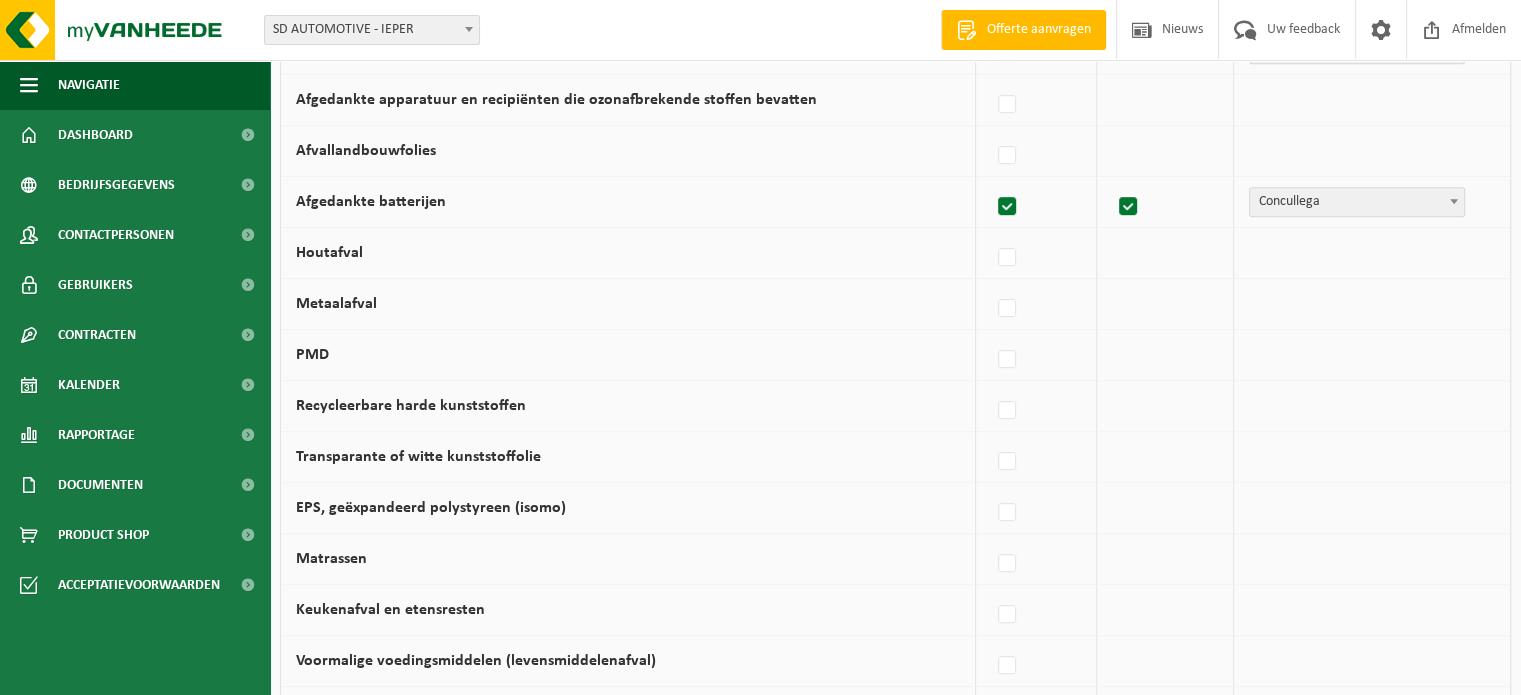 scroll, scrollTop: 1000, scrollLeft: 0, axis: vertical 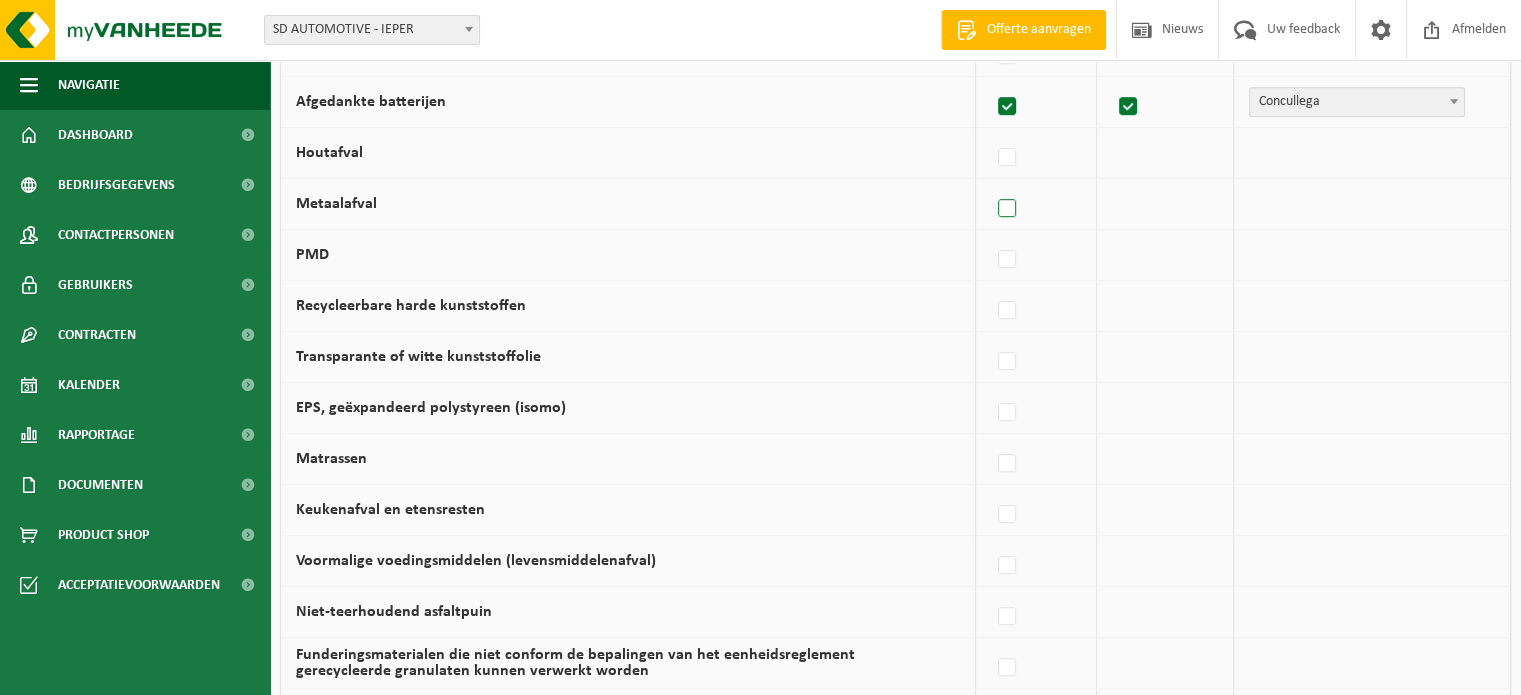 click at bounding box center (1008, 209) 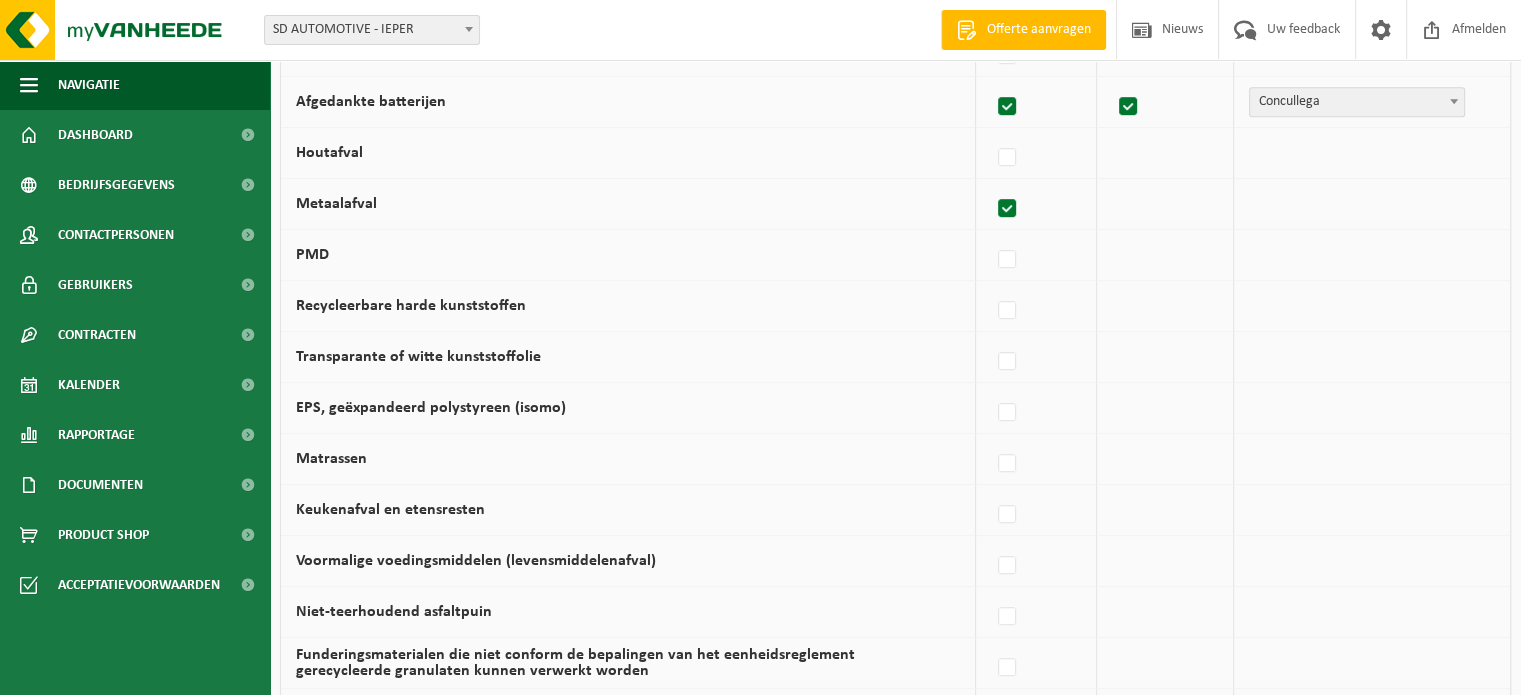 checkbox on "true" 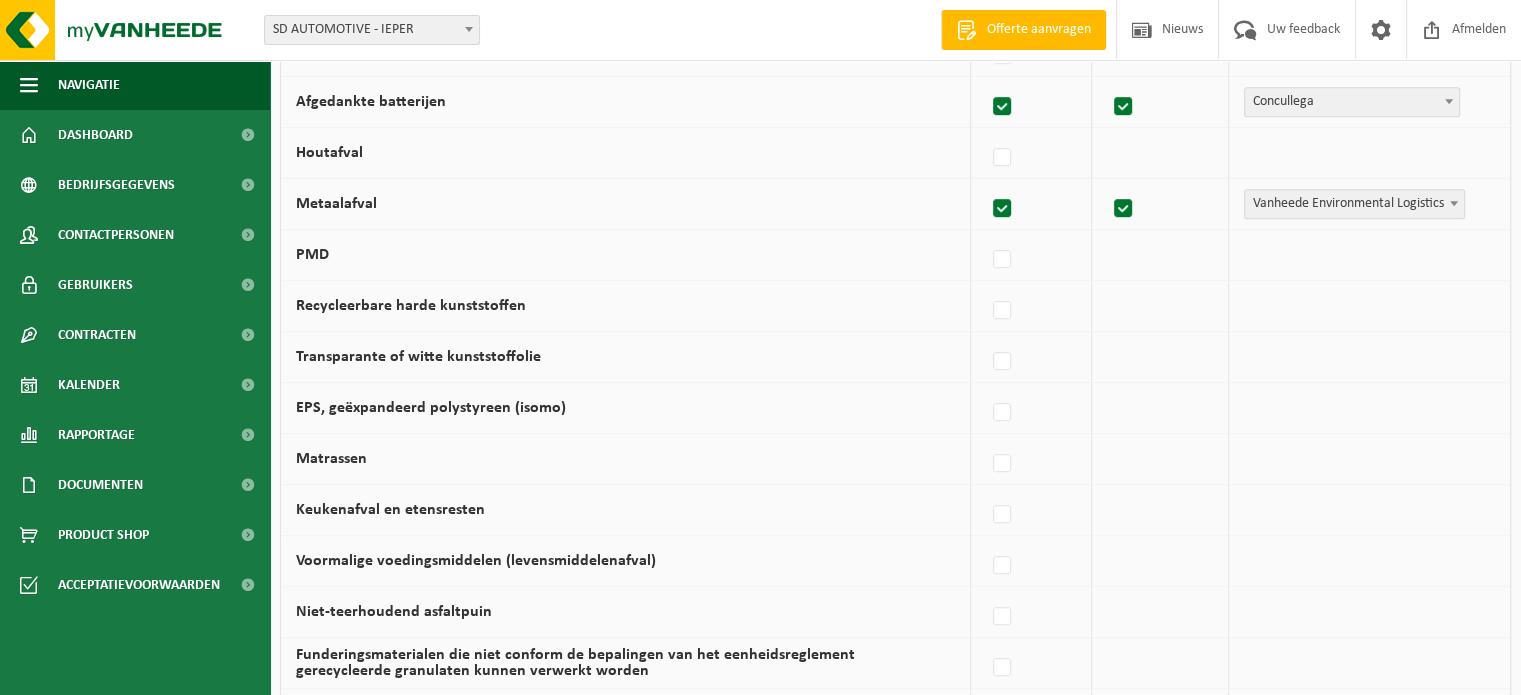click on "Vanheede Environmental Logistics   Concullega   Containerpark   Gemeentelijke ophaling   Zelf aanlevering   Alternatieve manier   Vanheede Environmental Logistics" at bounding box center [1369, 204] 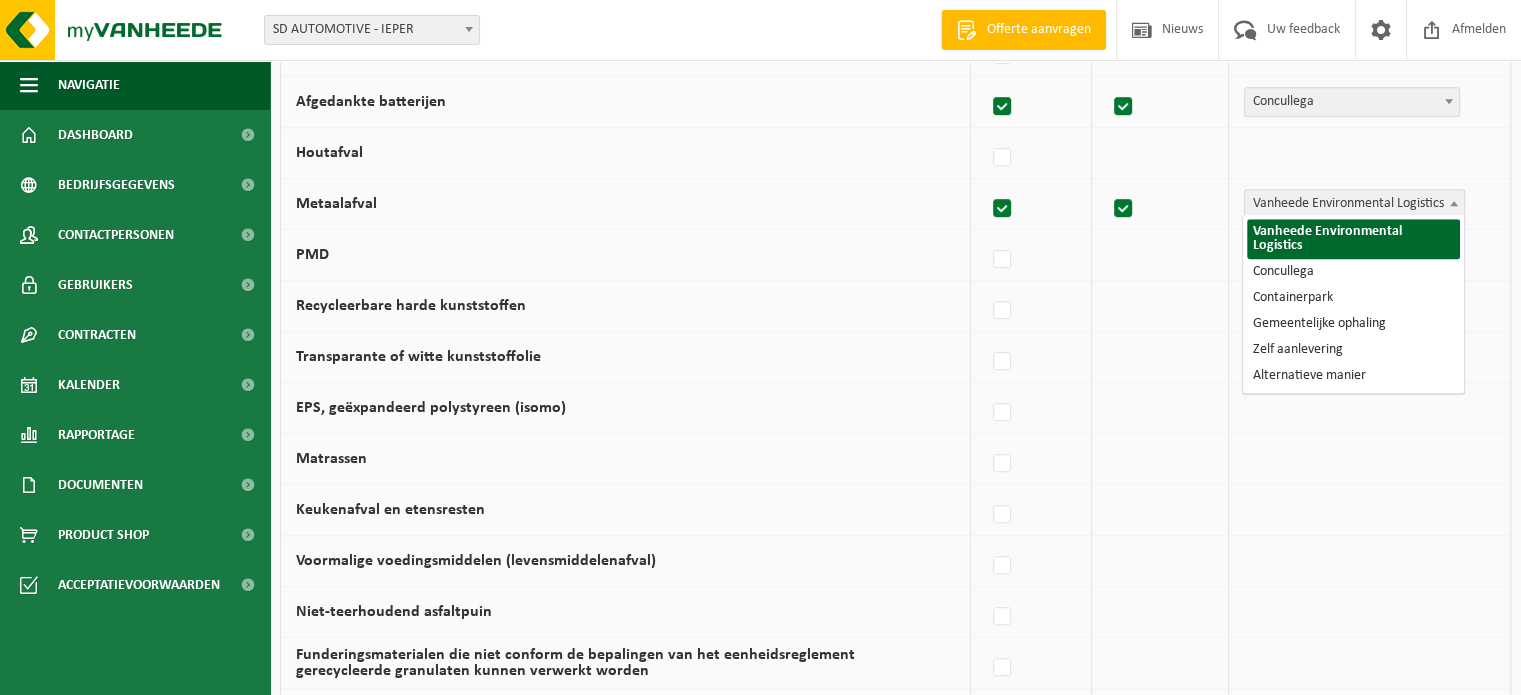 click on "Vanheede Environmental Logistics" at bounding box center [1354, 204] 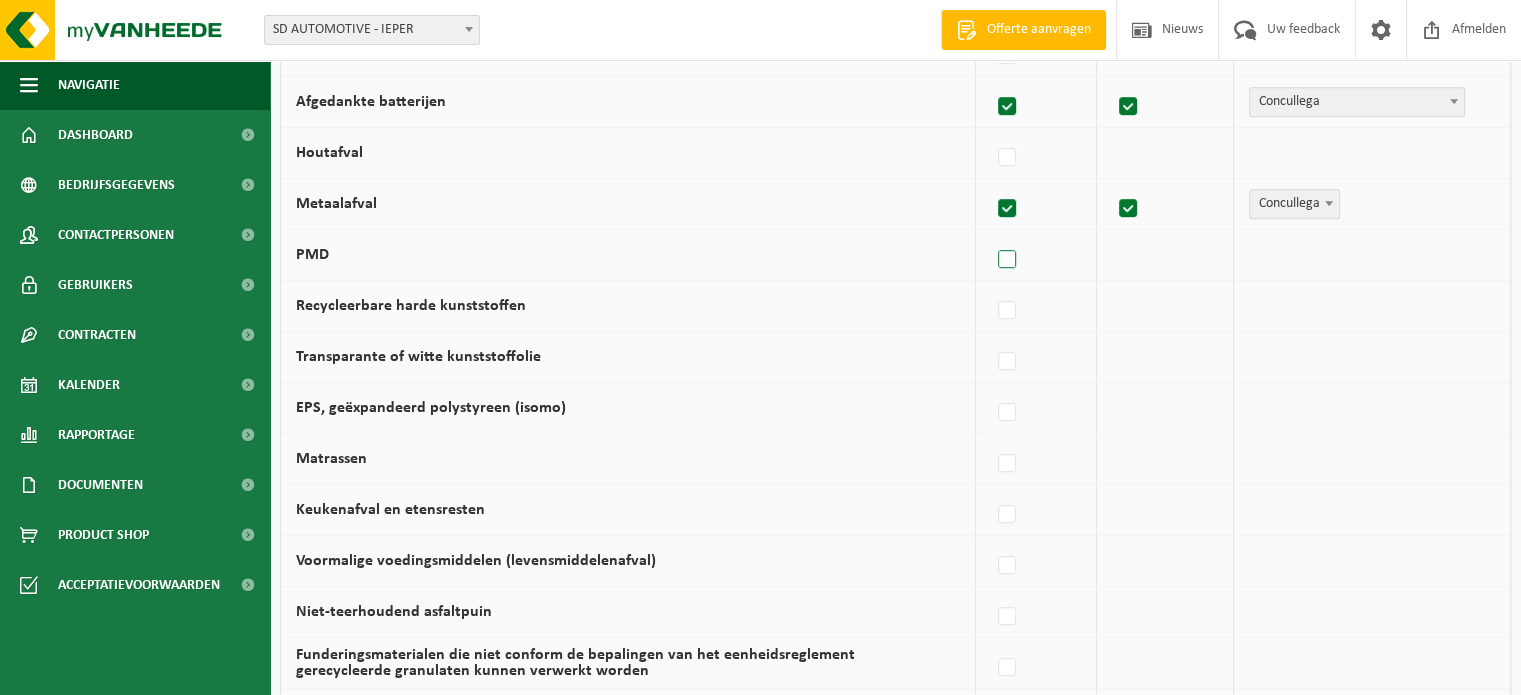click at bounding box center (1008, 260) 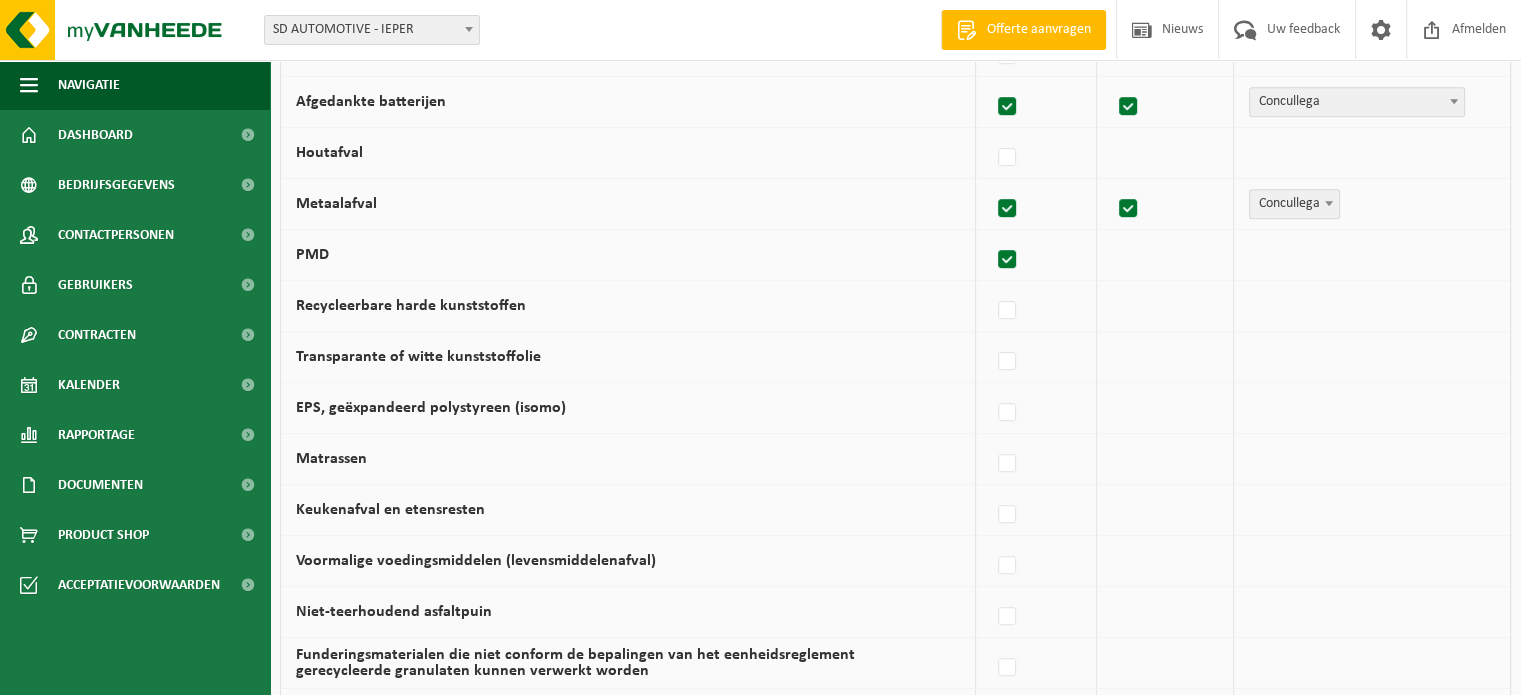 checkbox on "true" 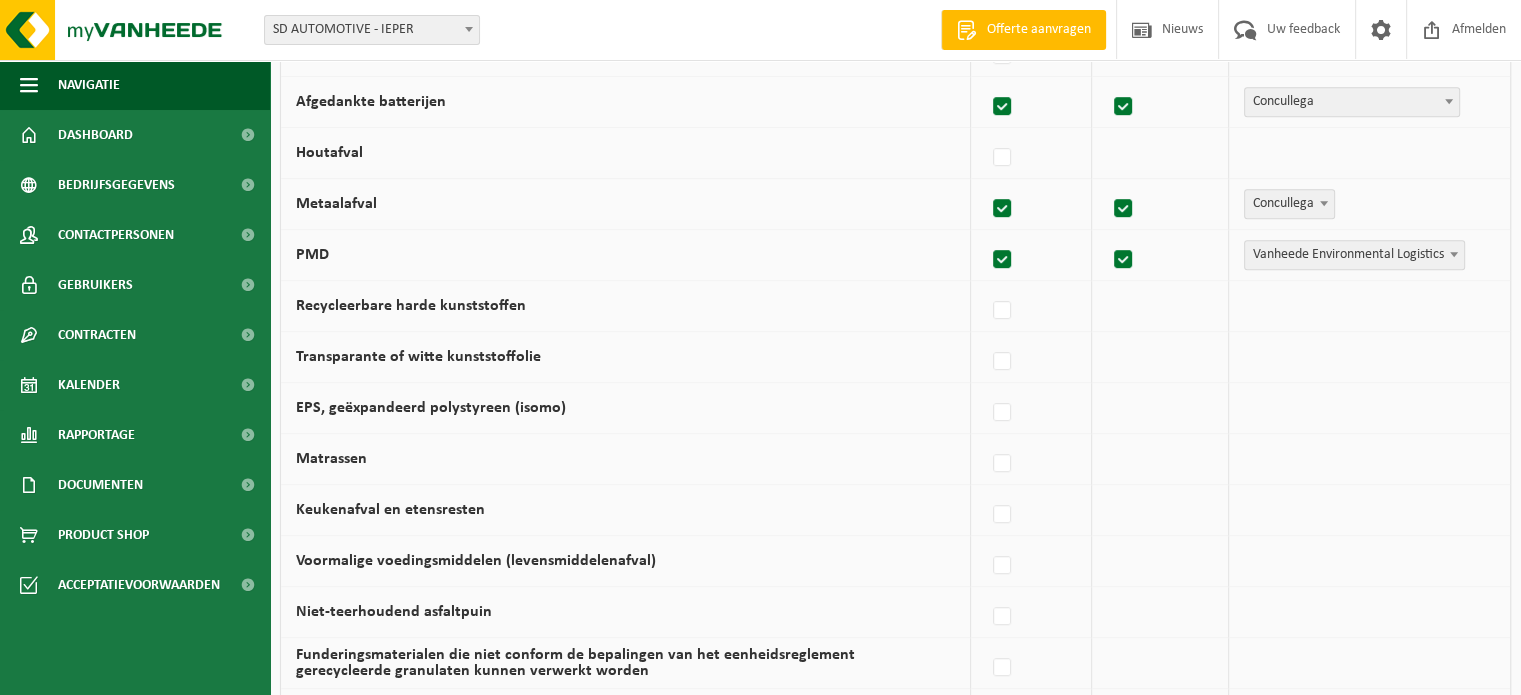 click on "Vanheede Environmental Logistics" at bounding box center [1354, 255] 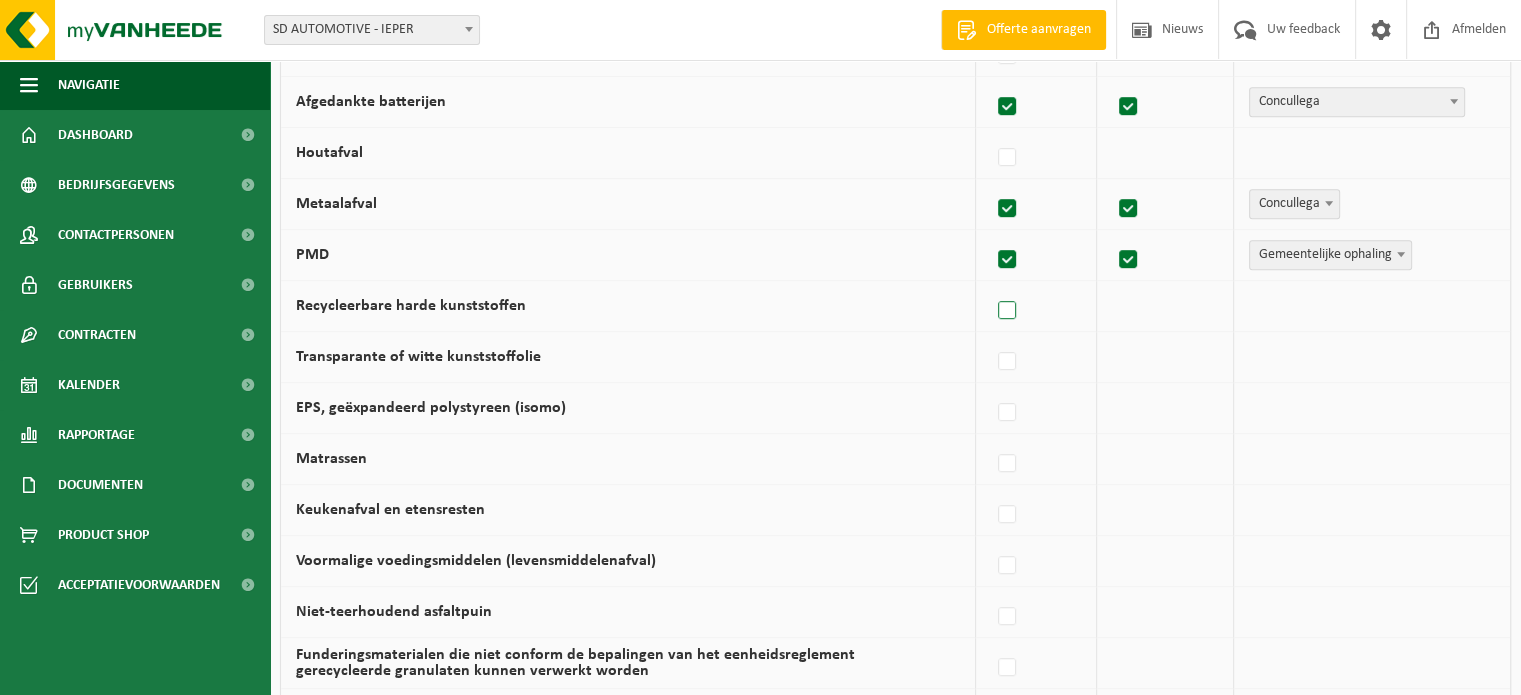 click at bounding box center (1008, 311) 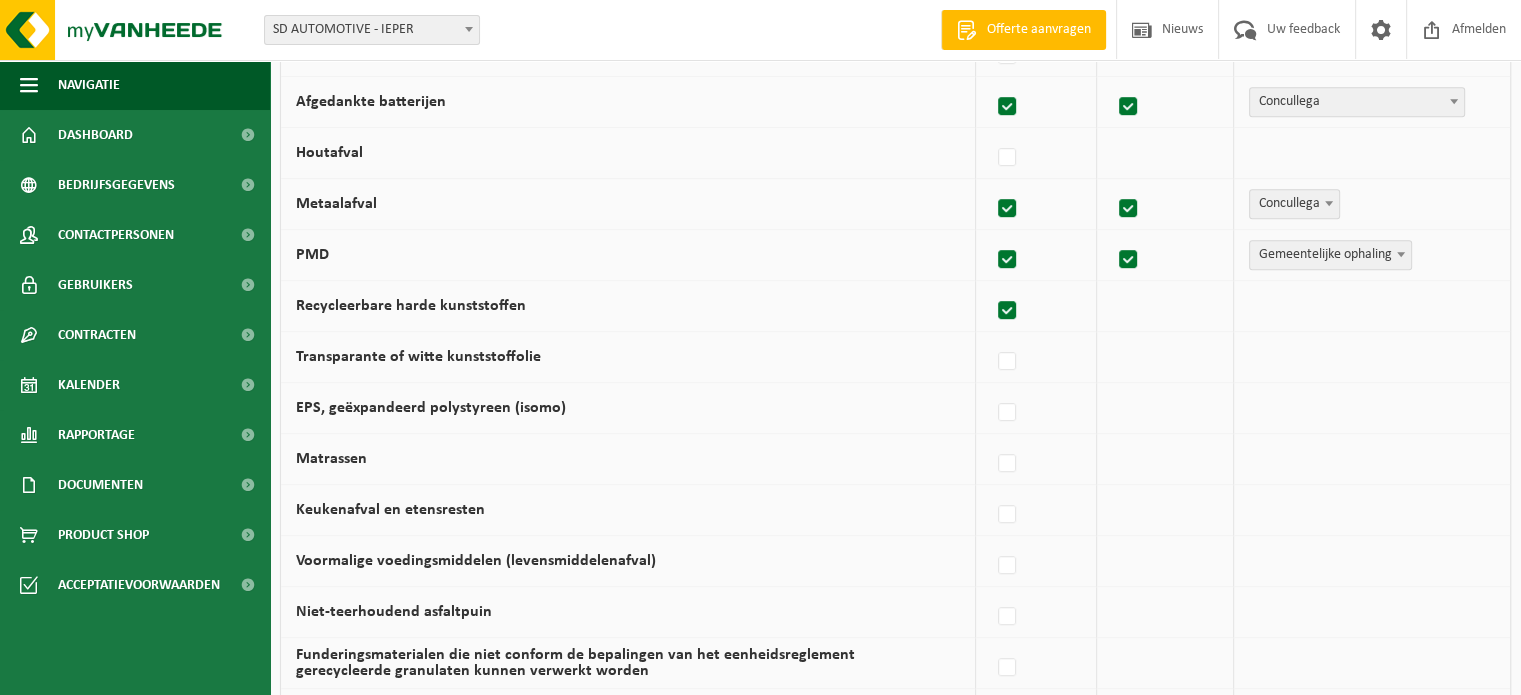 checkbox on "true" 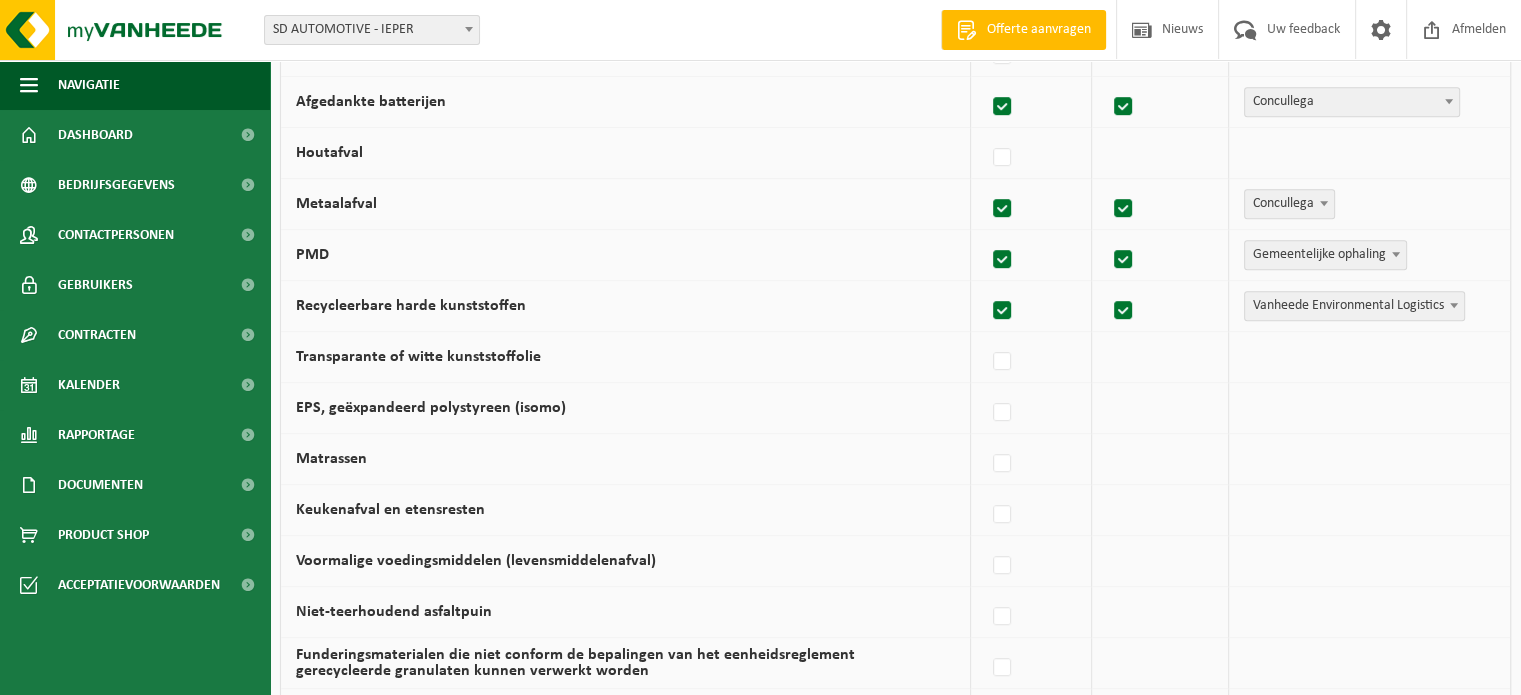 click at bounding box center (1003, 311) 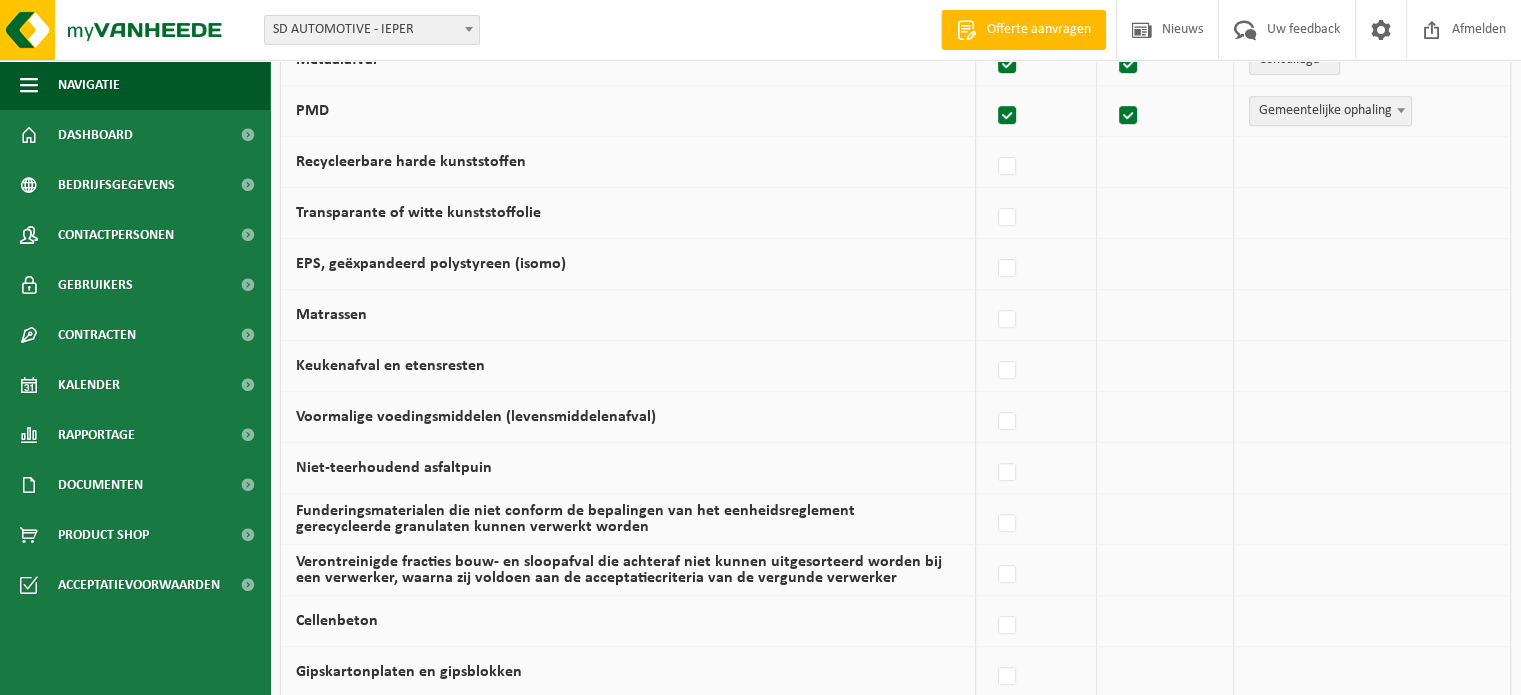 scroll, scrollTop: 1100, scrollLeft: 0, axis: vertical 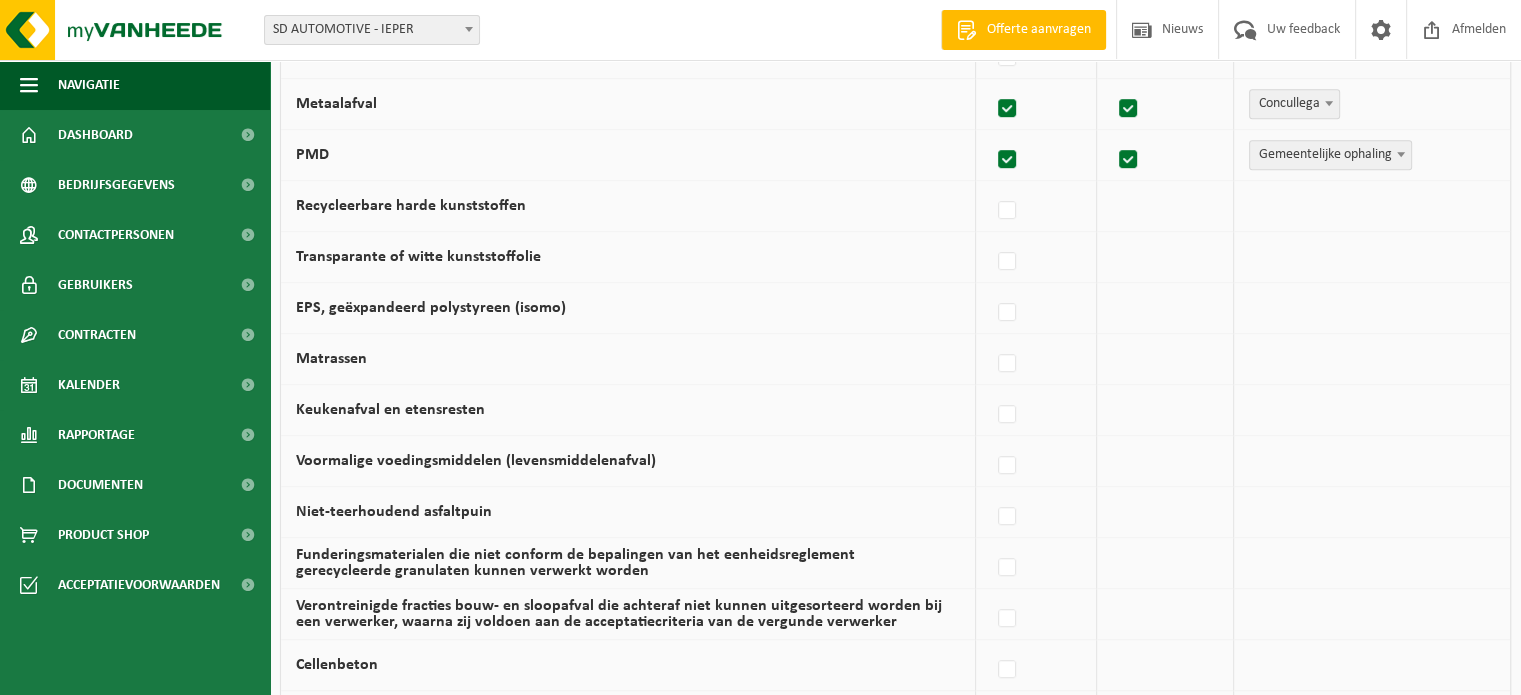 click on "Recycleerbare harde kunststoffen" at bounding box center (411, 206) 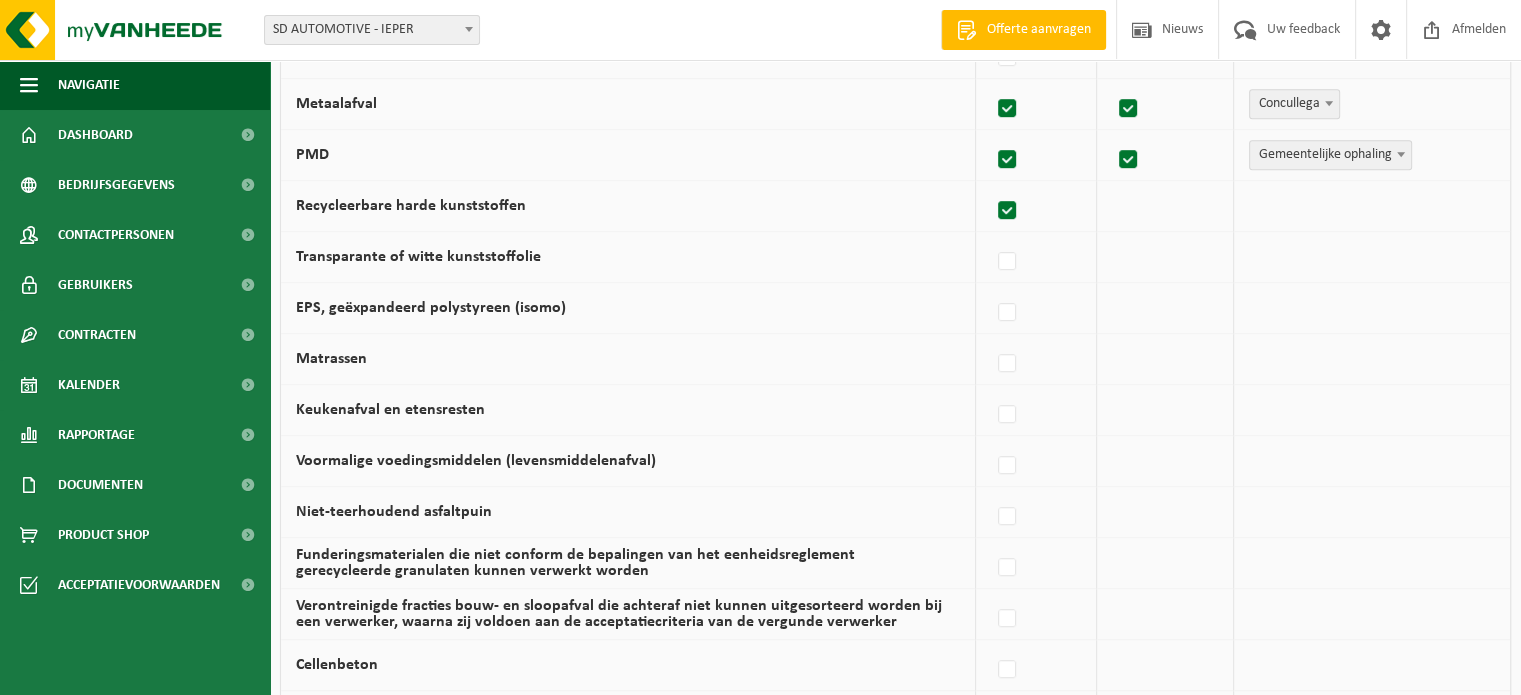 checkbox on "true" 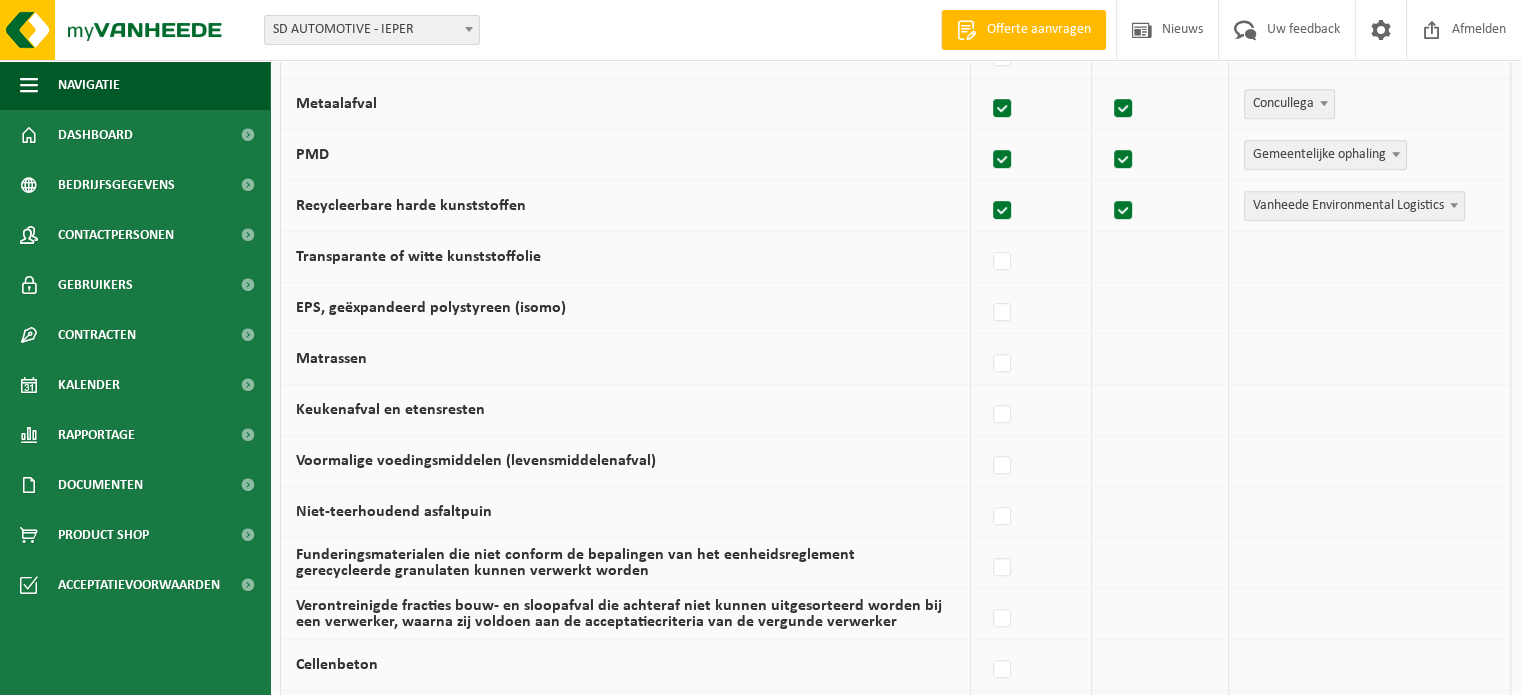 click on "Recycleerbare harde kunststoffen" at bounding box center [411, 206] 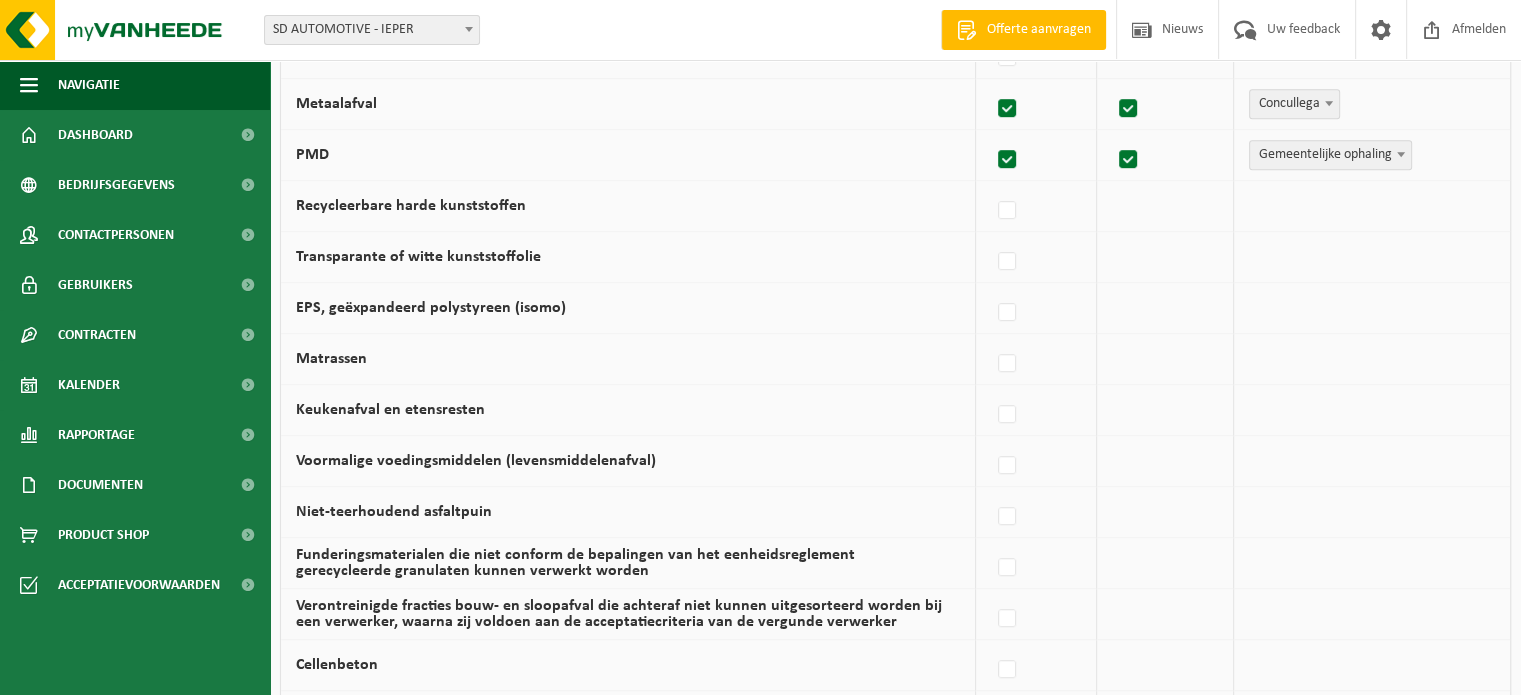 click on "Recycleerbare harde kunststoffen" at bounding box center [411, 206] 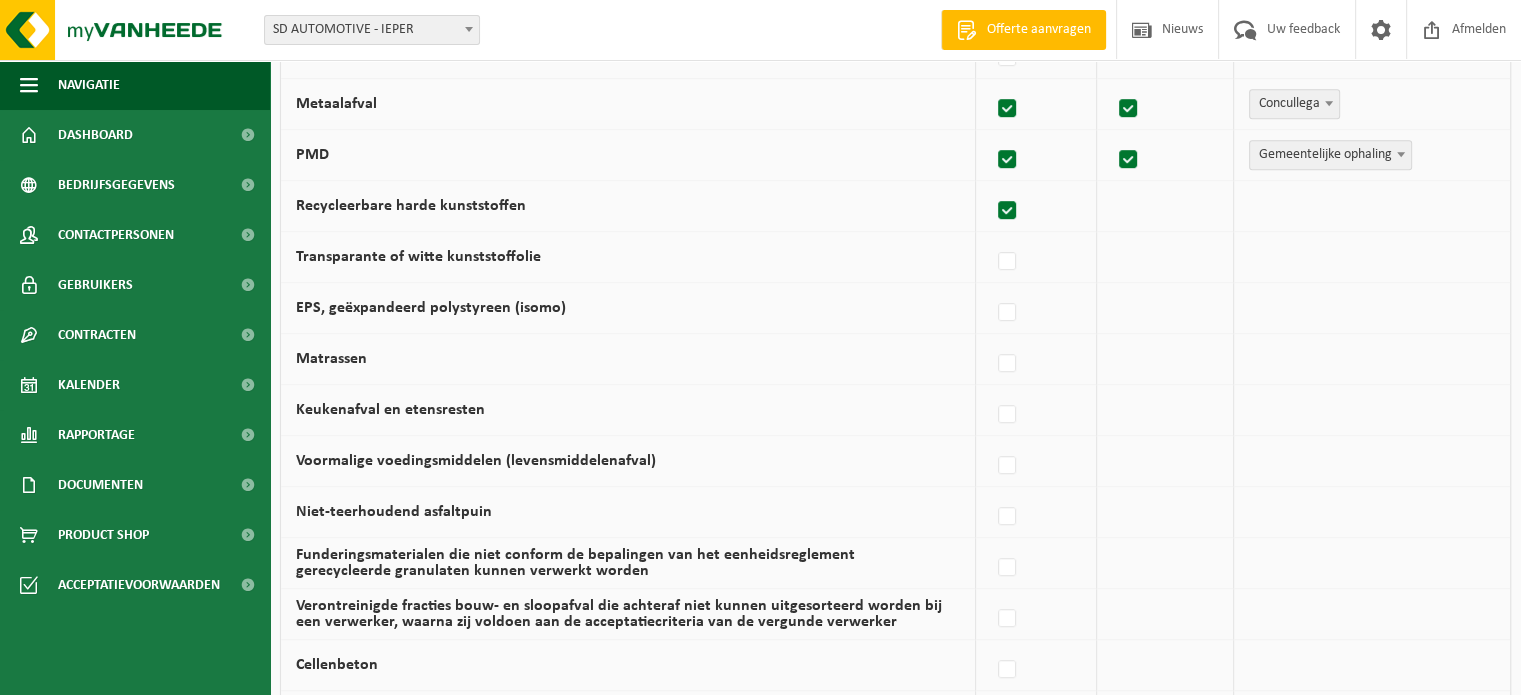 checkbox on "true" 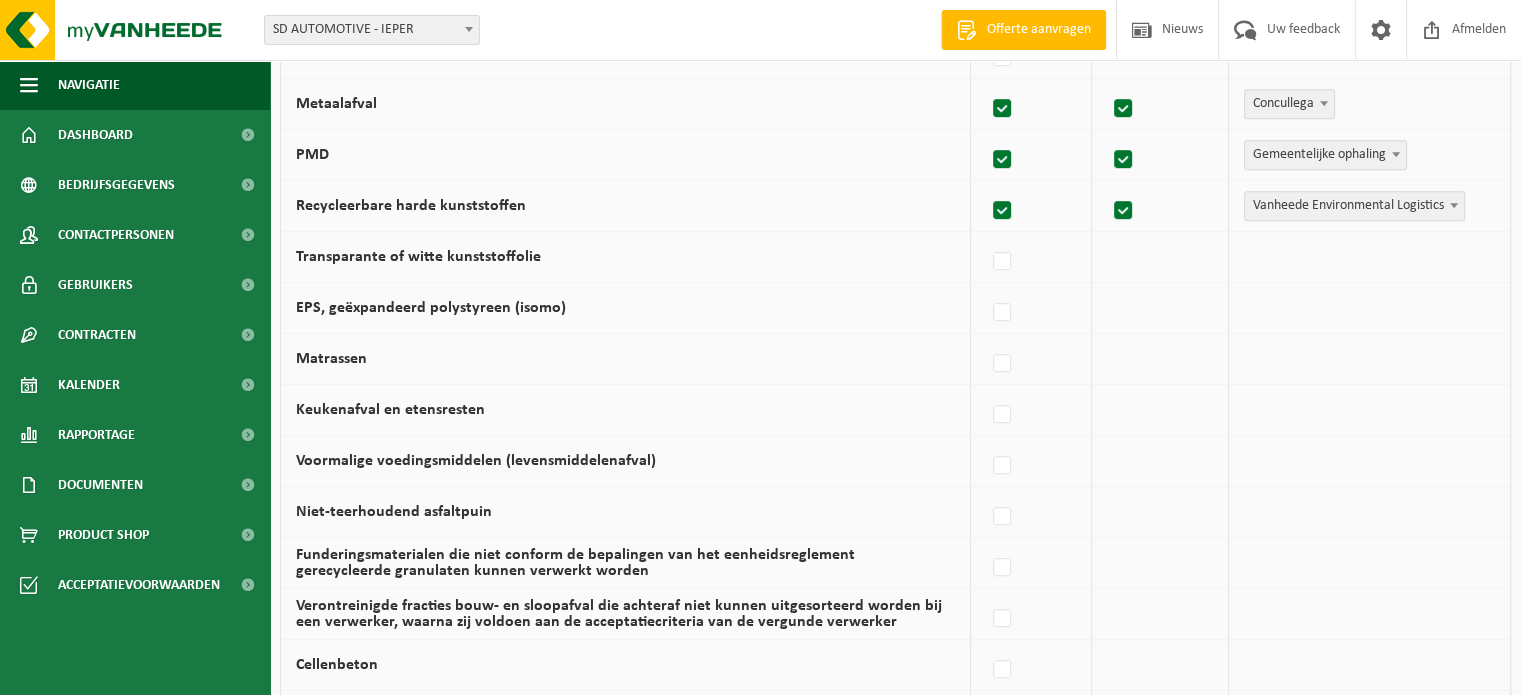 click on "Vanheede Environmental Logistics" at bounding box center [1354, 206] 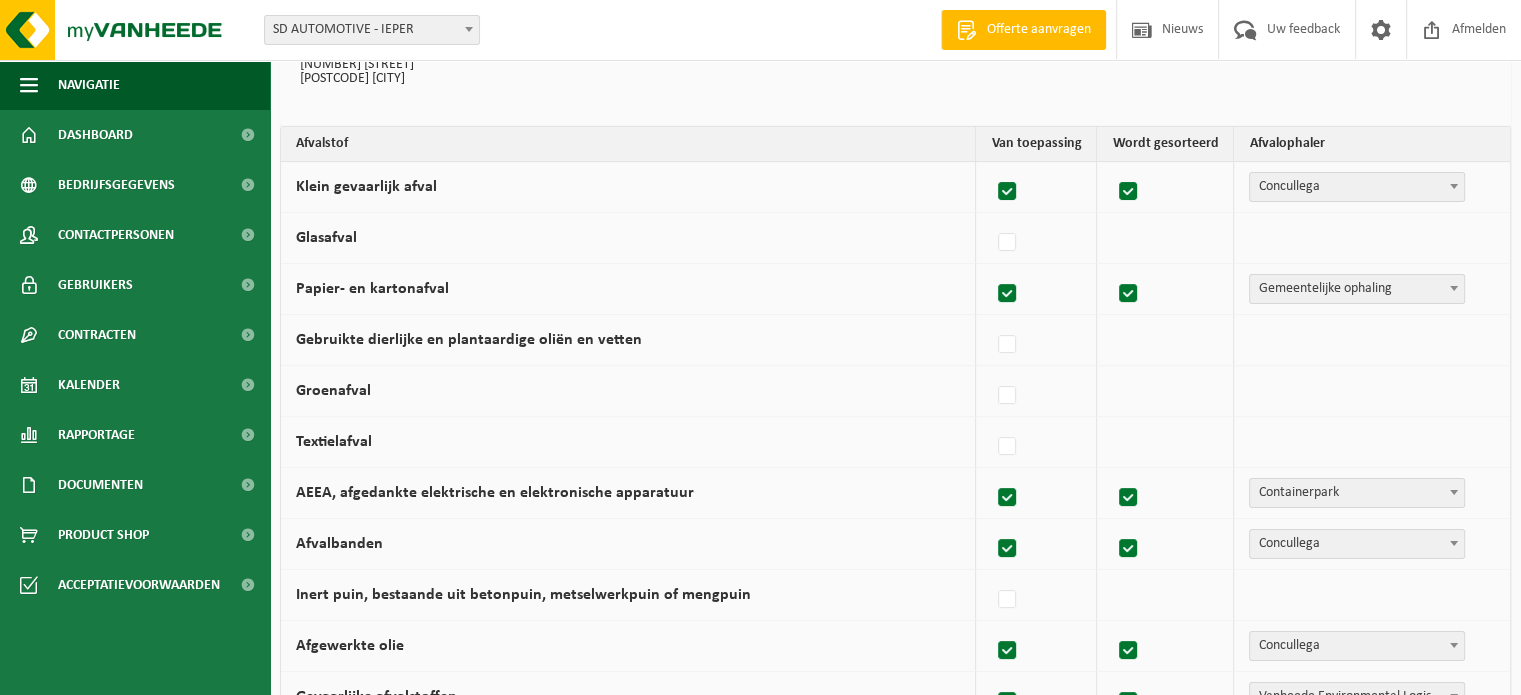 scroll, scrollTop: 200, scrollLeft: 0, axis: vertical 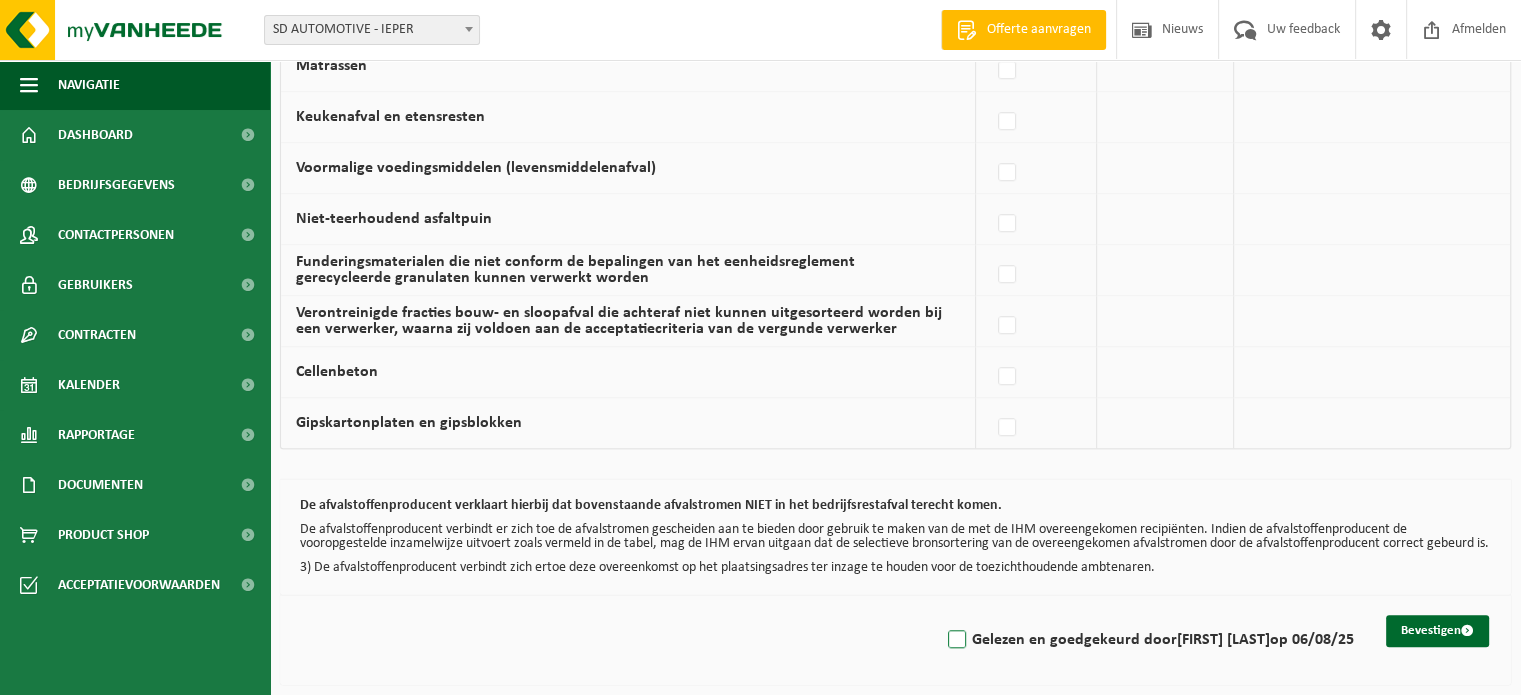 click on "Gelezen en goedgekeurd door  CONNY VYNCKIER  op 06/08/25" at bounding box center (1149, 640) 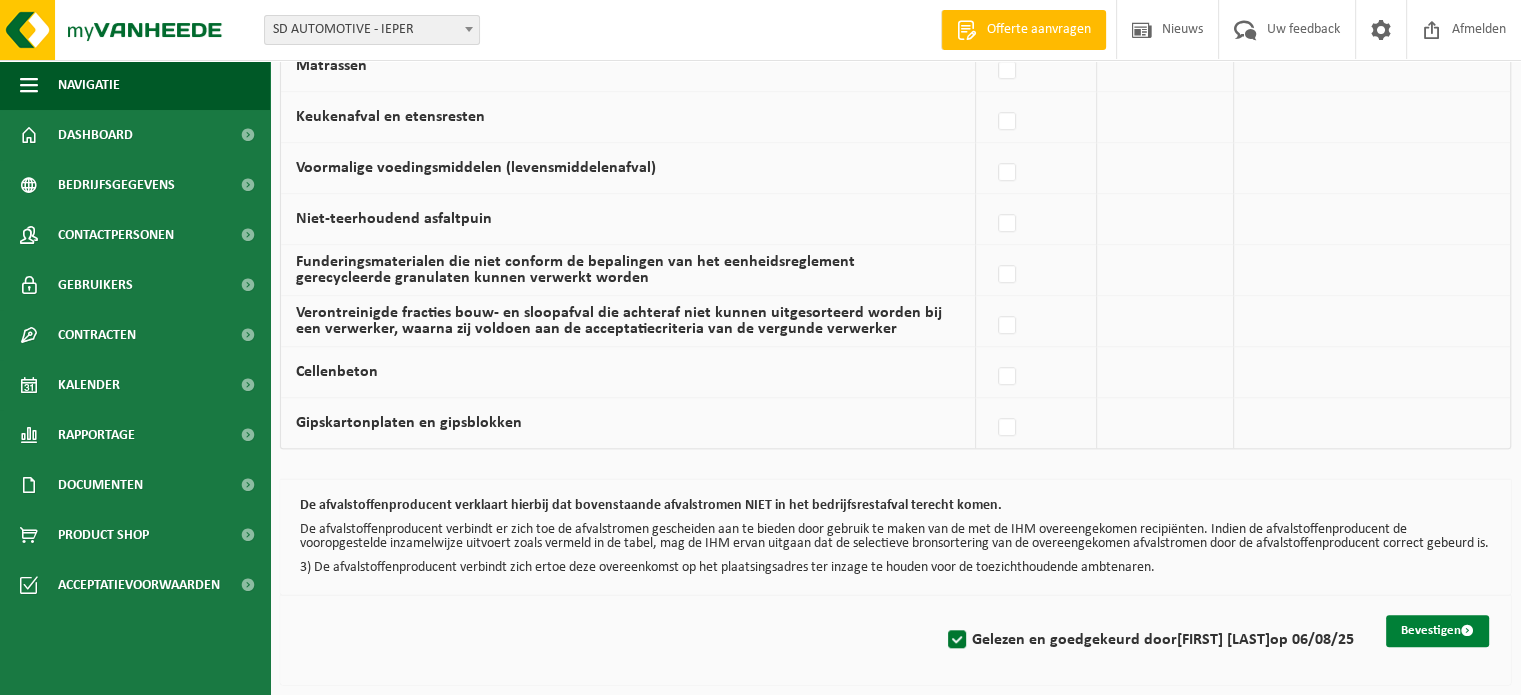 click on "Bevestigen" at bounding box center [1437, 631] 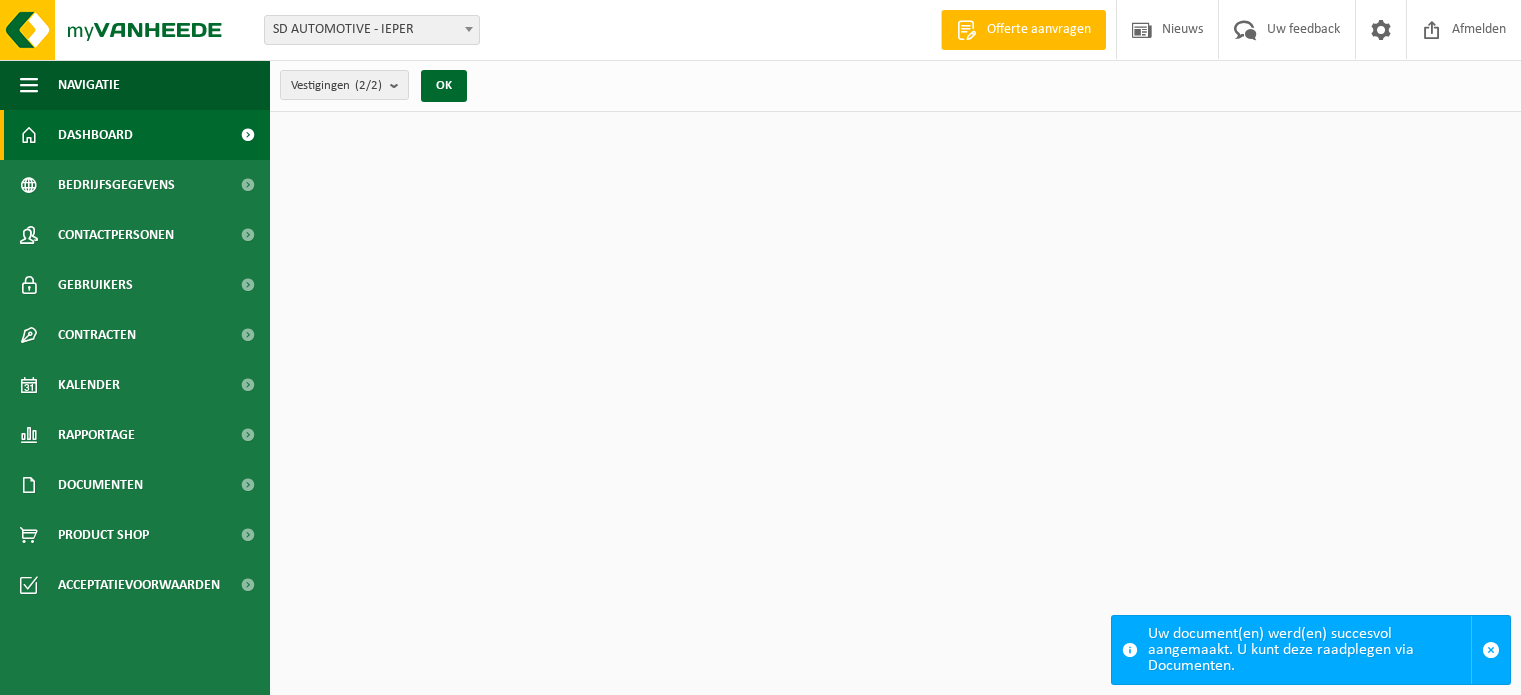 scroll, scrollTop: 0, scrollLeft: 0, axis: both 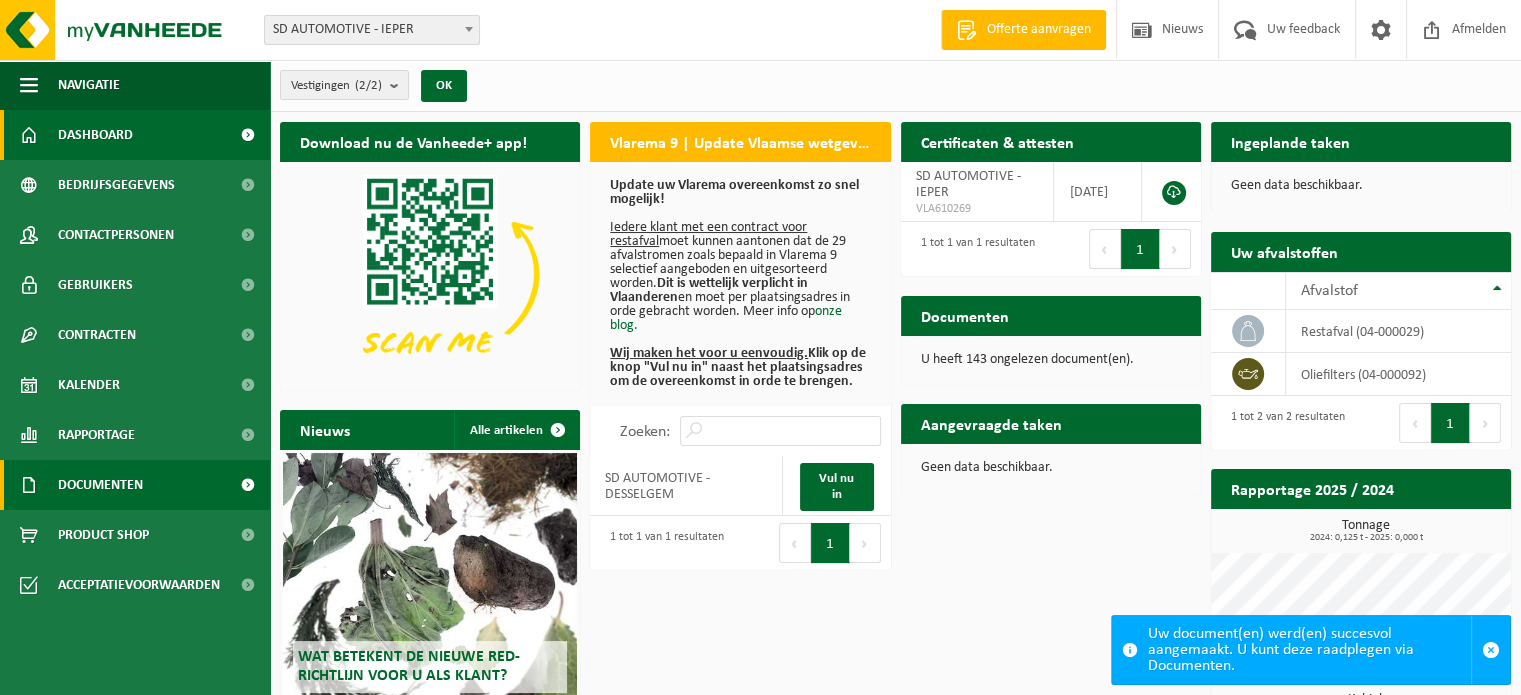 click on "Documenten" at bounding box center (100, 485) 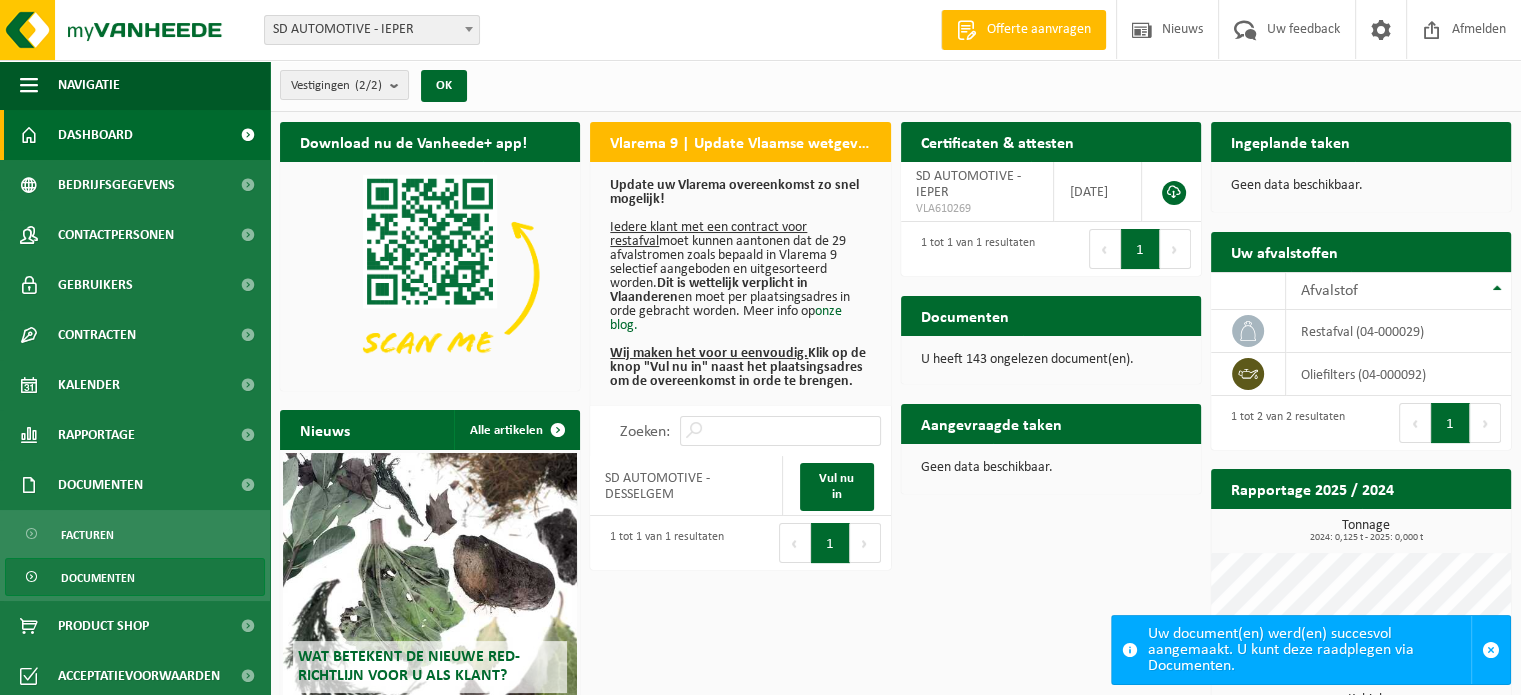 click on "Documenten" at bounding box center (98, 578) 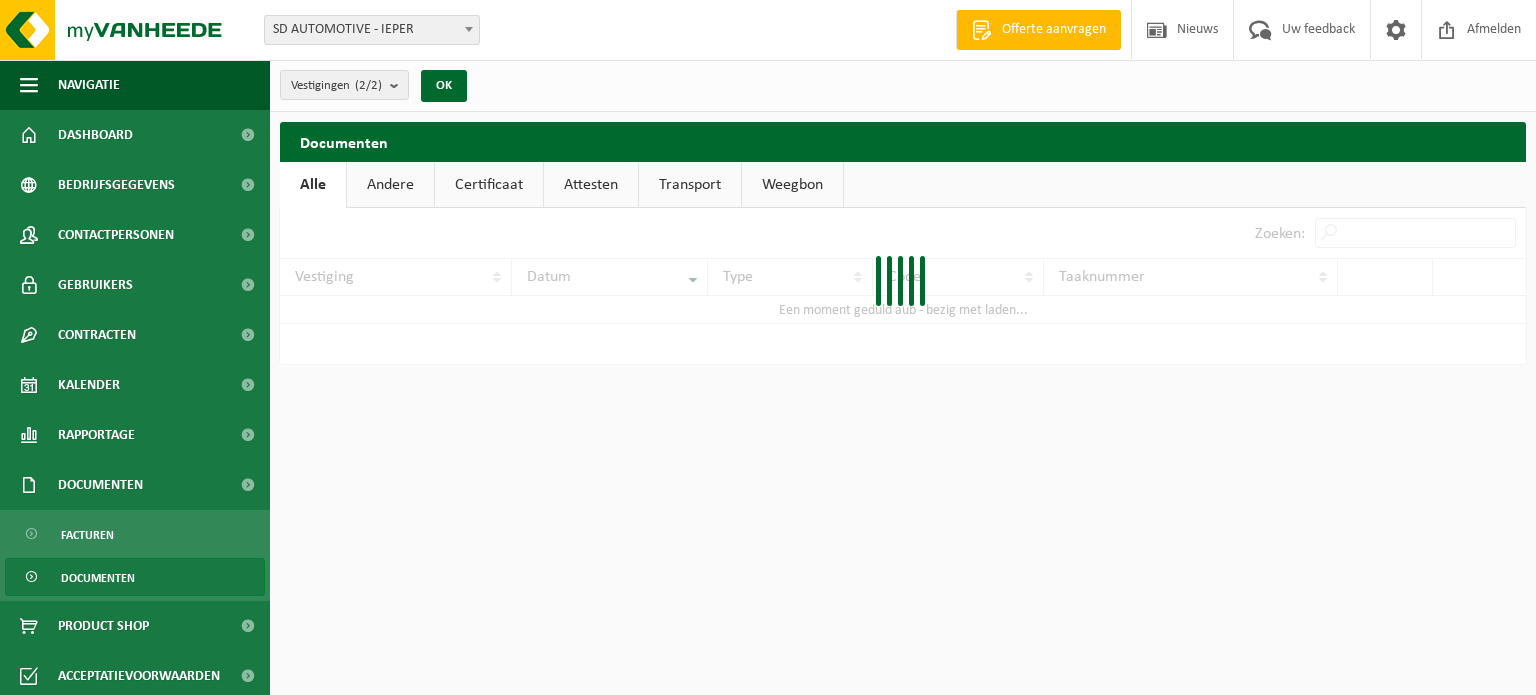 scroll, scrollTop: 0, scrollLeft: 0, axis: both 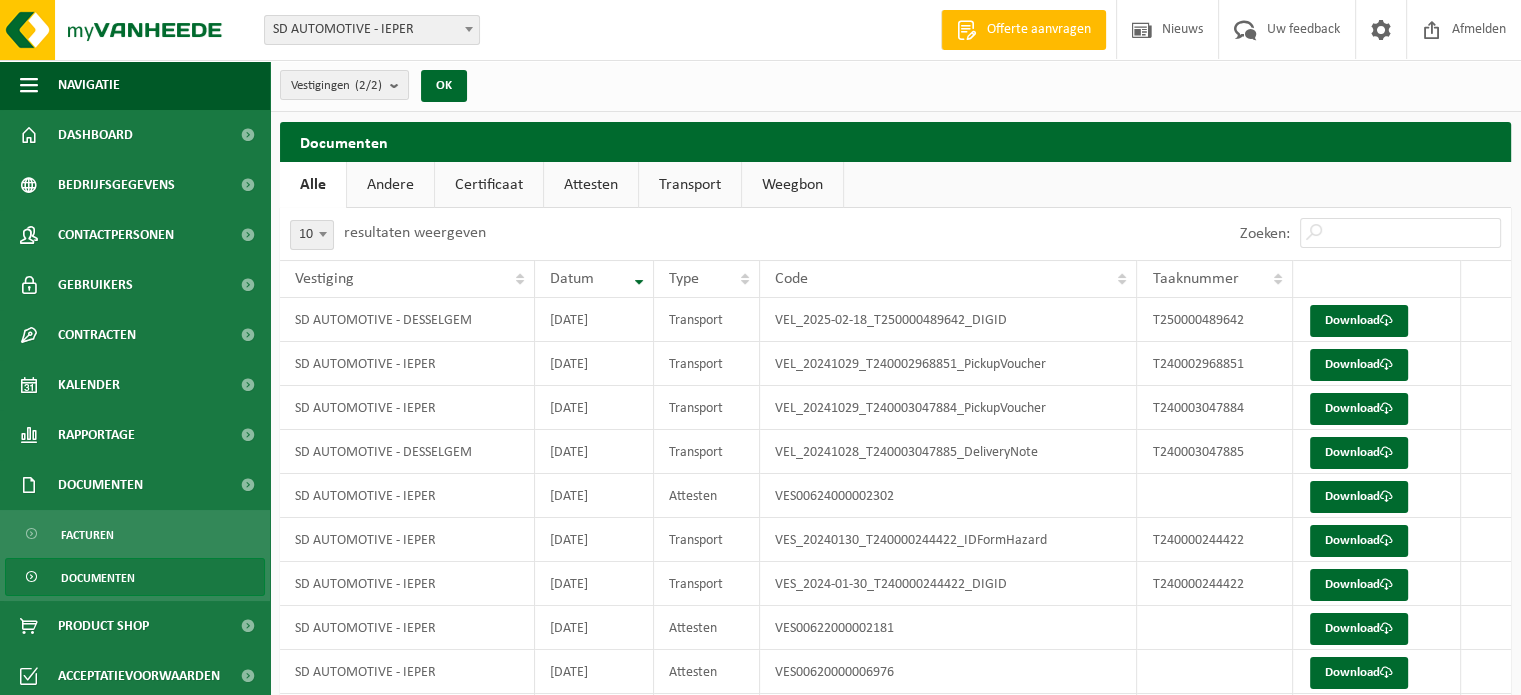 click on "Attesten" at bounding box center (591, 185) 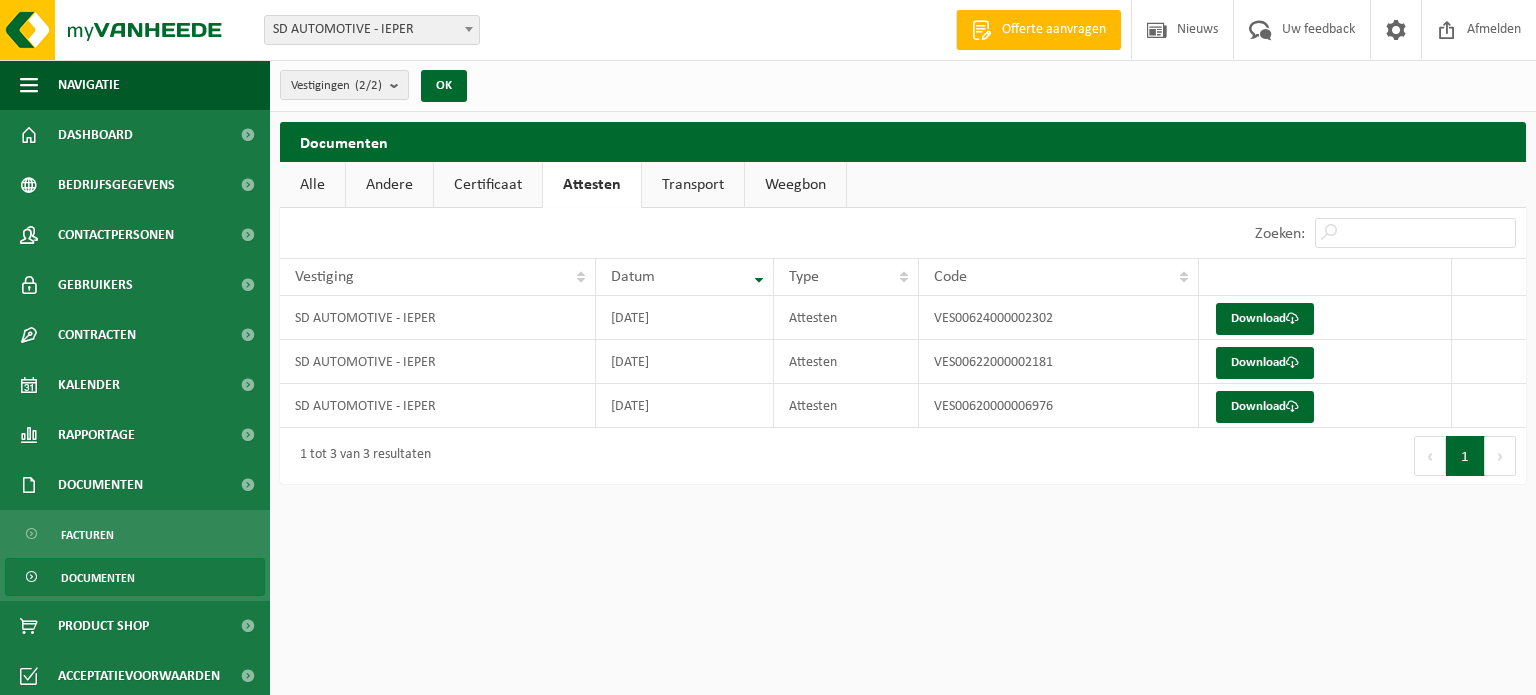 click on "Certificaat" at bounding box center (488, 185) 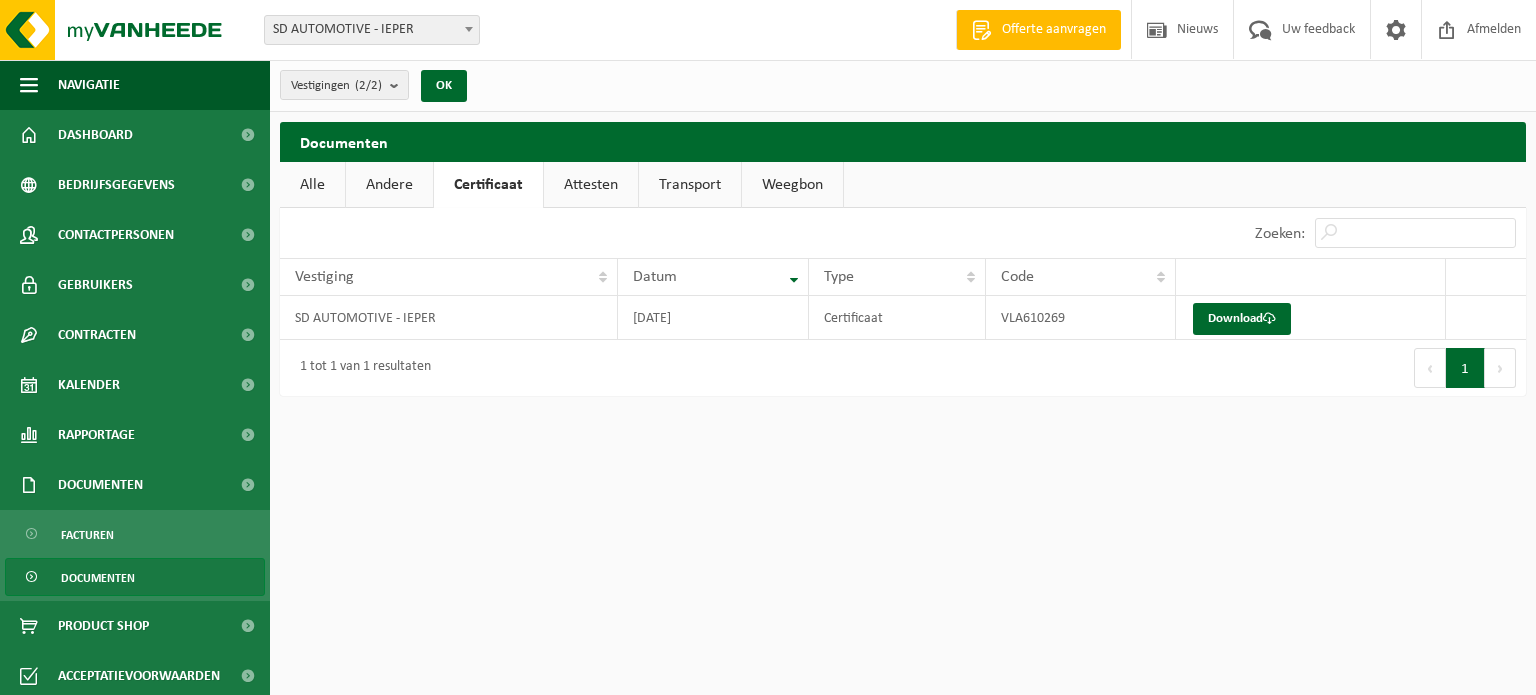 click on "Andere" at bounding box center [389, 185] 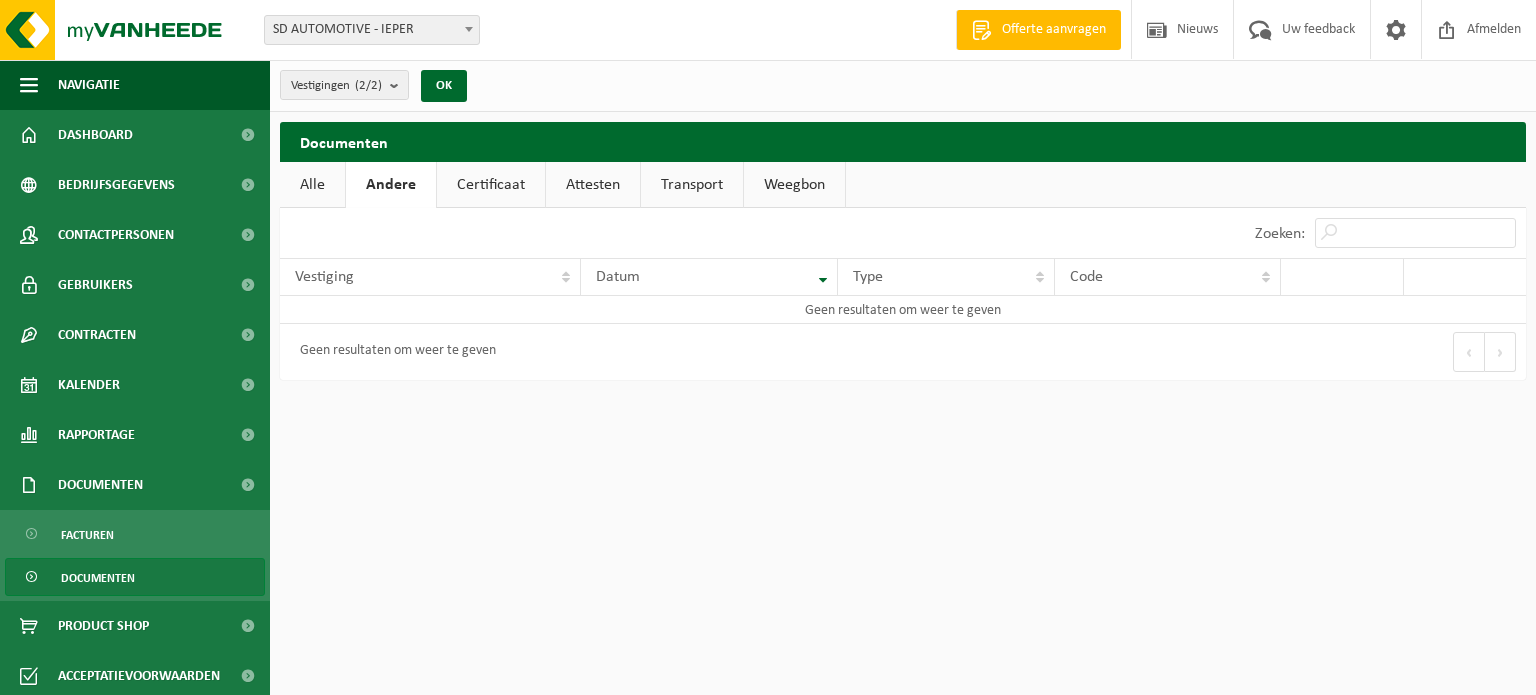 click on "Alle" at bounding box center (312, 185) 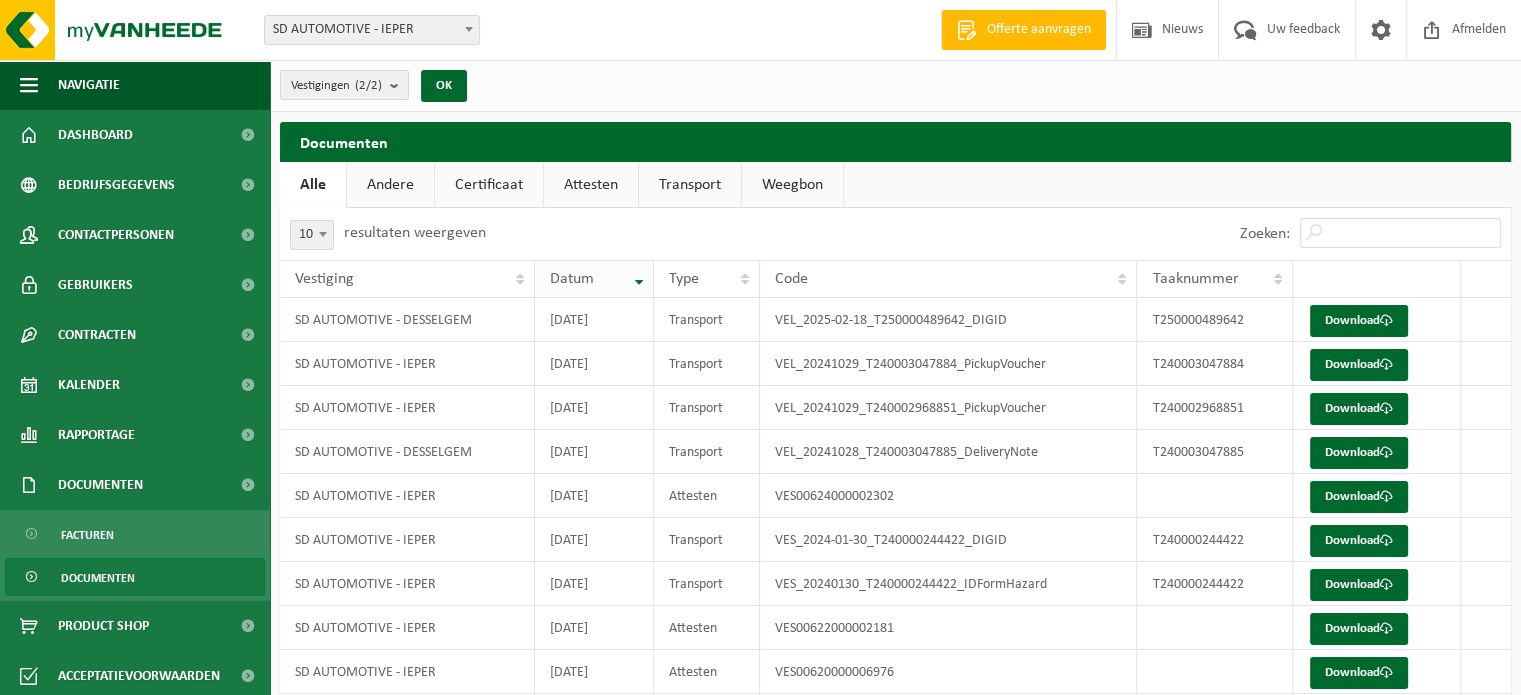 click on "Datum" at bounding box center (589, 279) 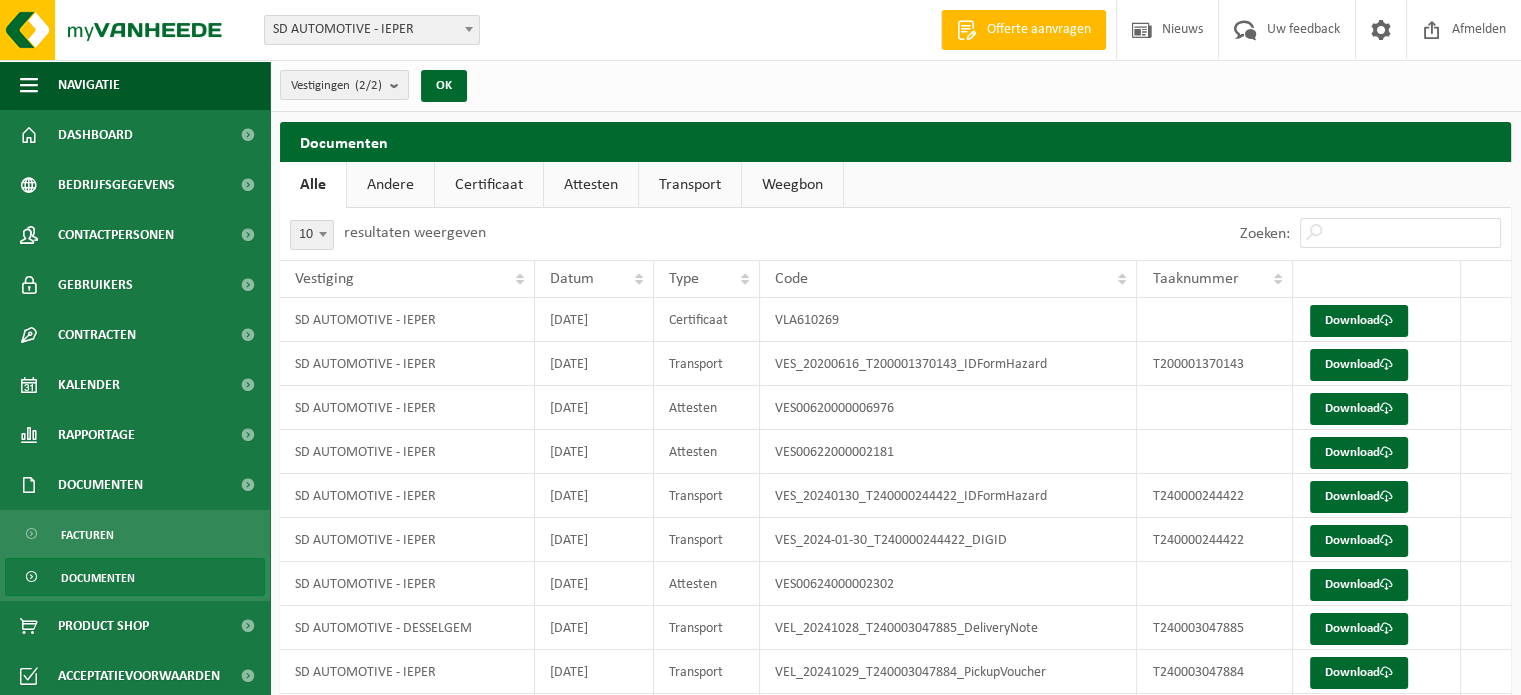 click on "Datum" at bounding box center [589, 279] 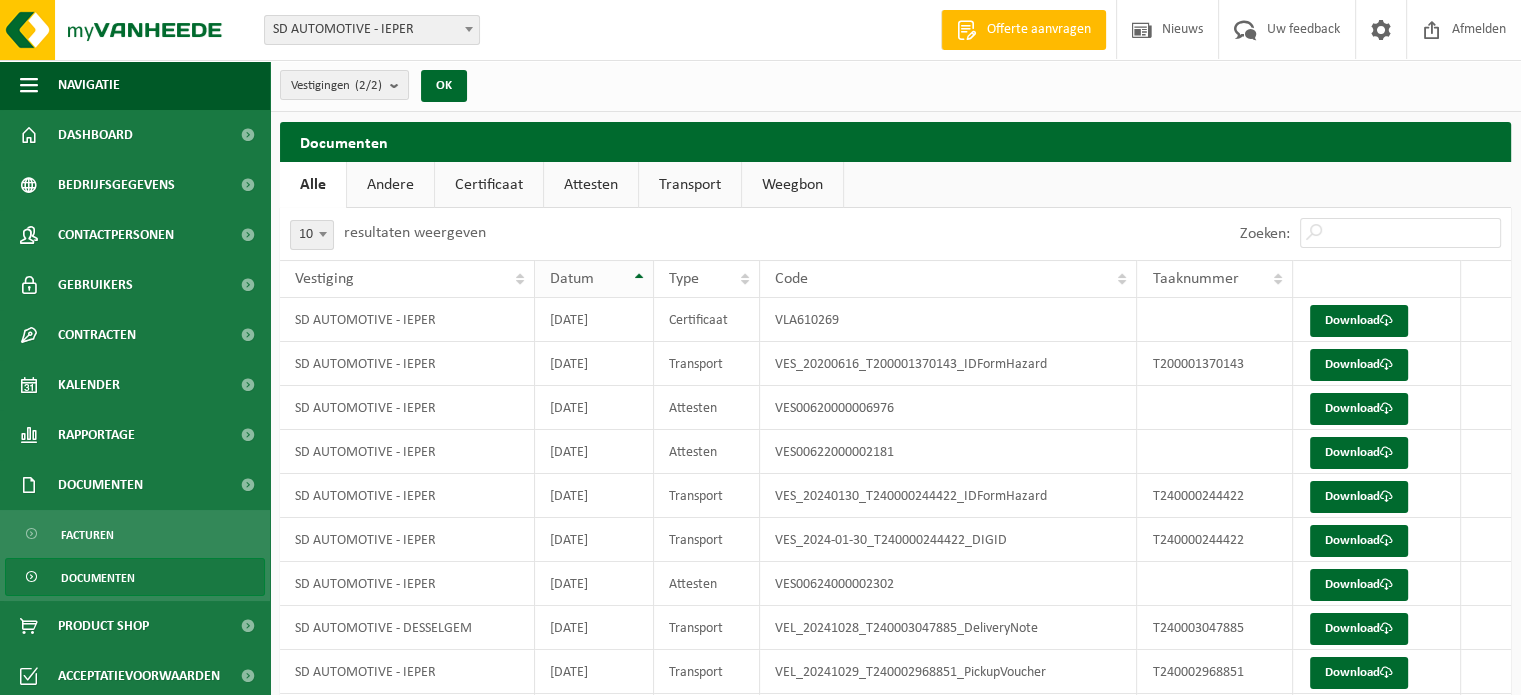 click on "Datum" at bounding box center (589, 279) 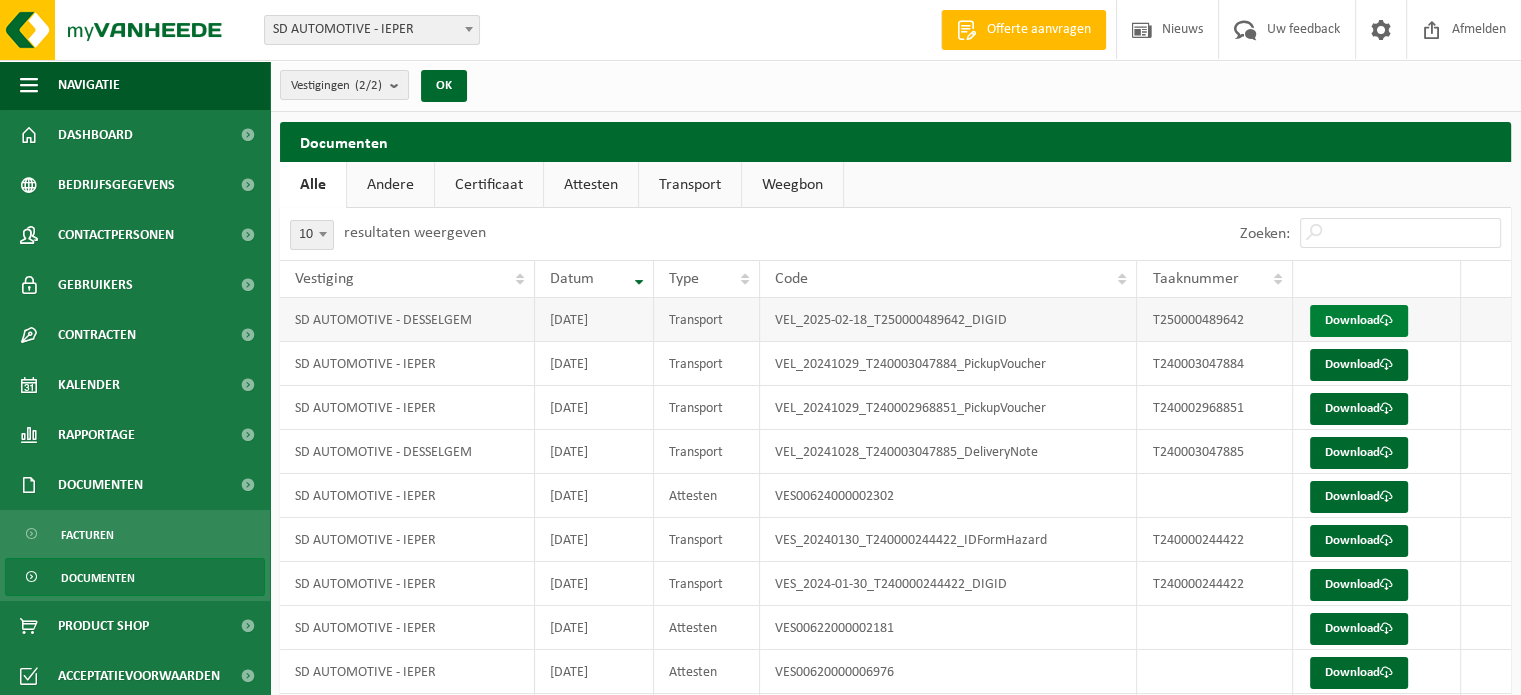 click on "Download" at bounding box center (1359, 321) 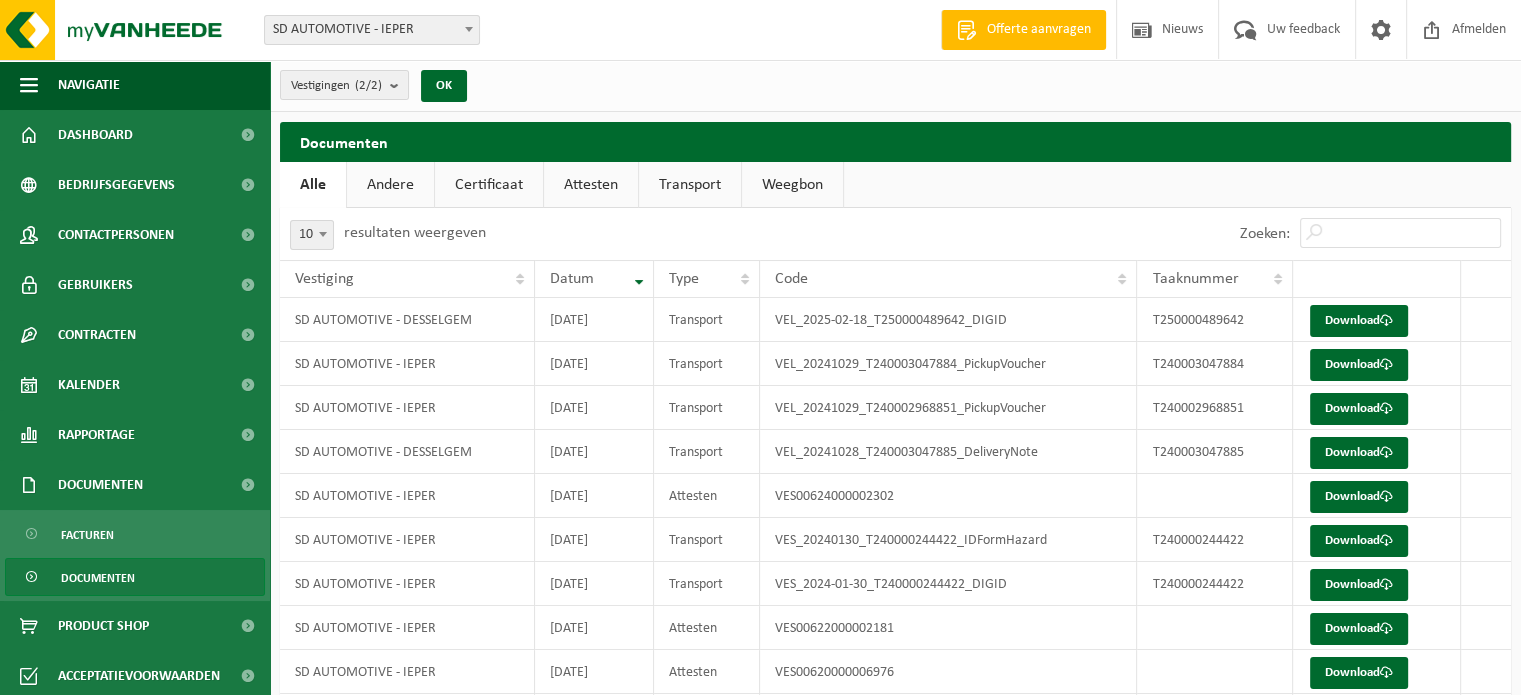 click on "Certificaat" at bounding box center [489, 185] 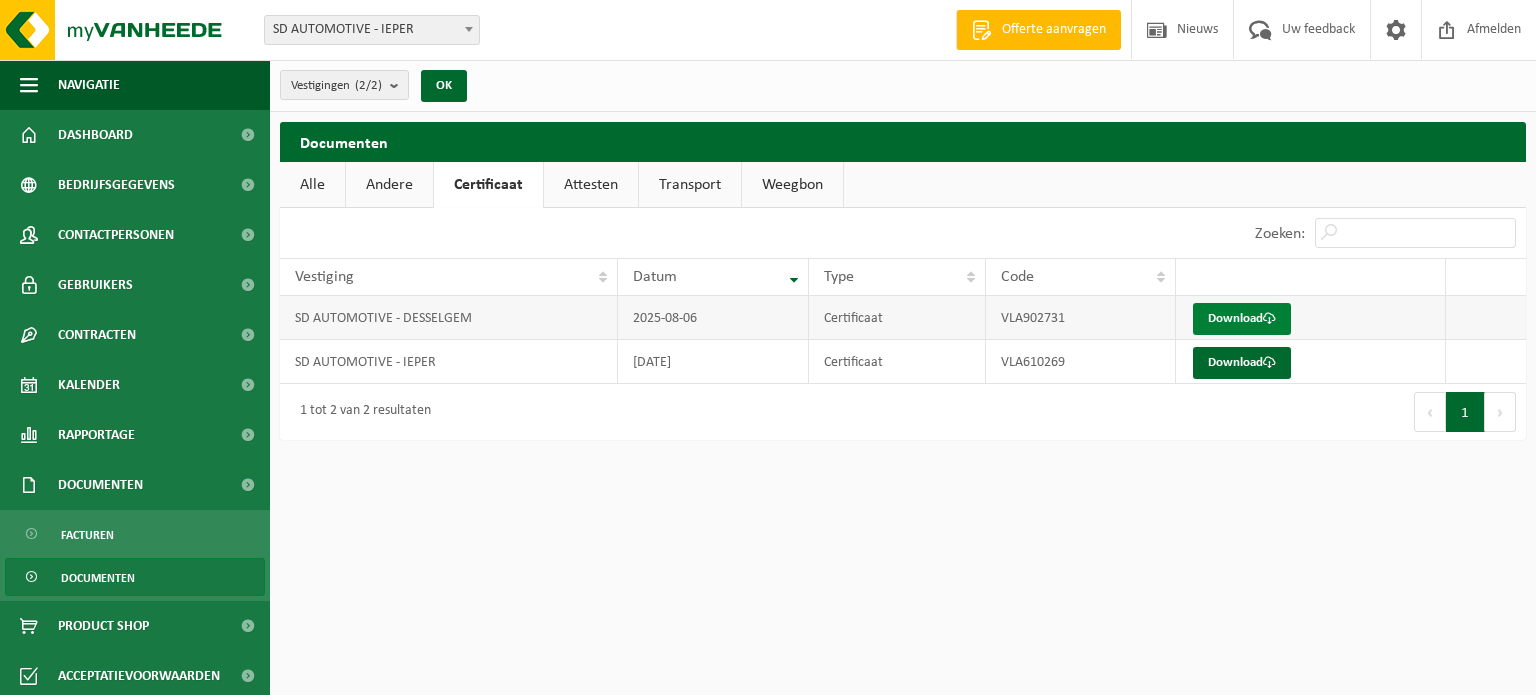 click on "Download" at bounding box center (1242, 319) 